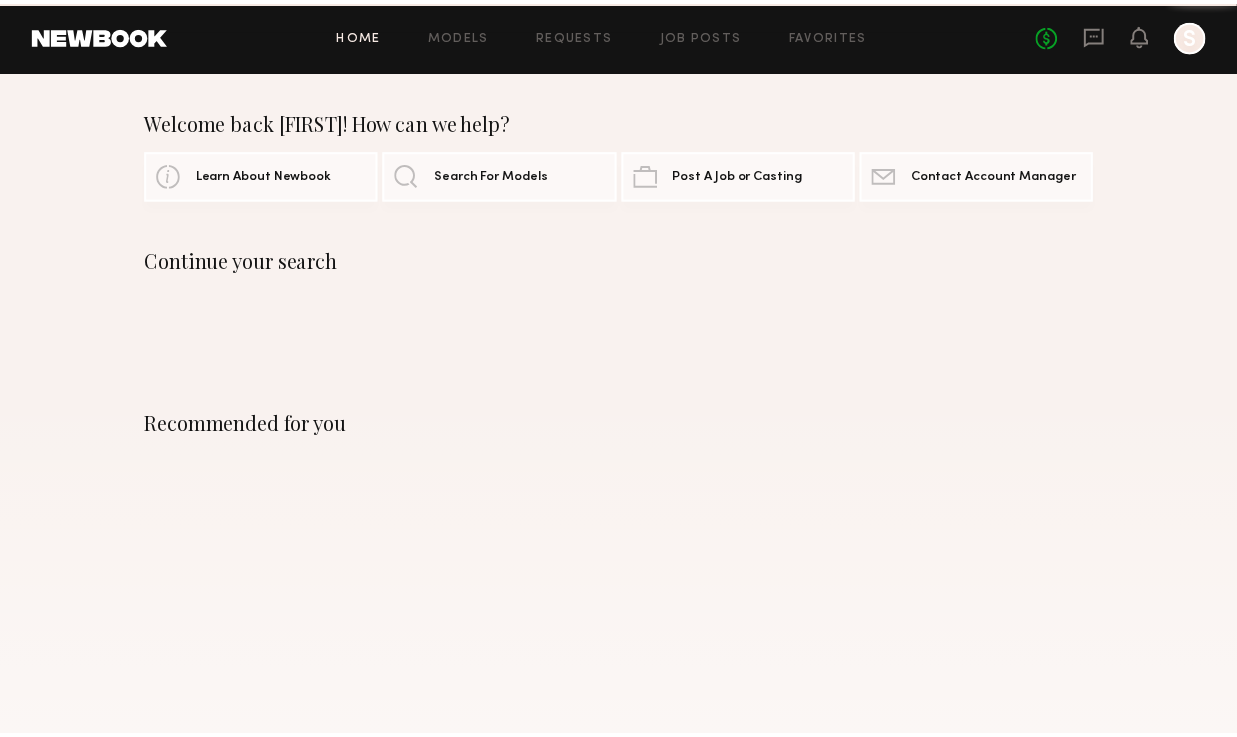 scroll, scrollTop: 0, scrollLeft: 0, axis: both 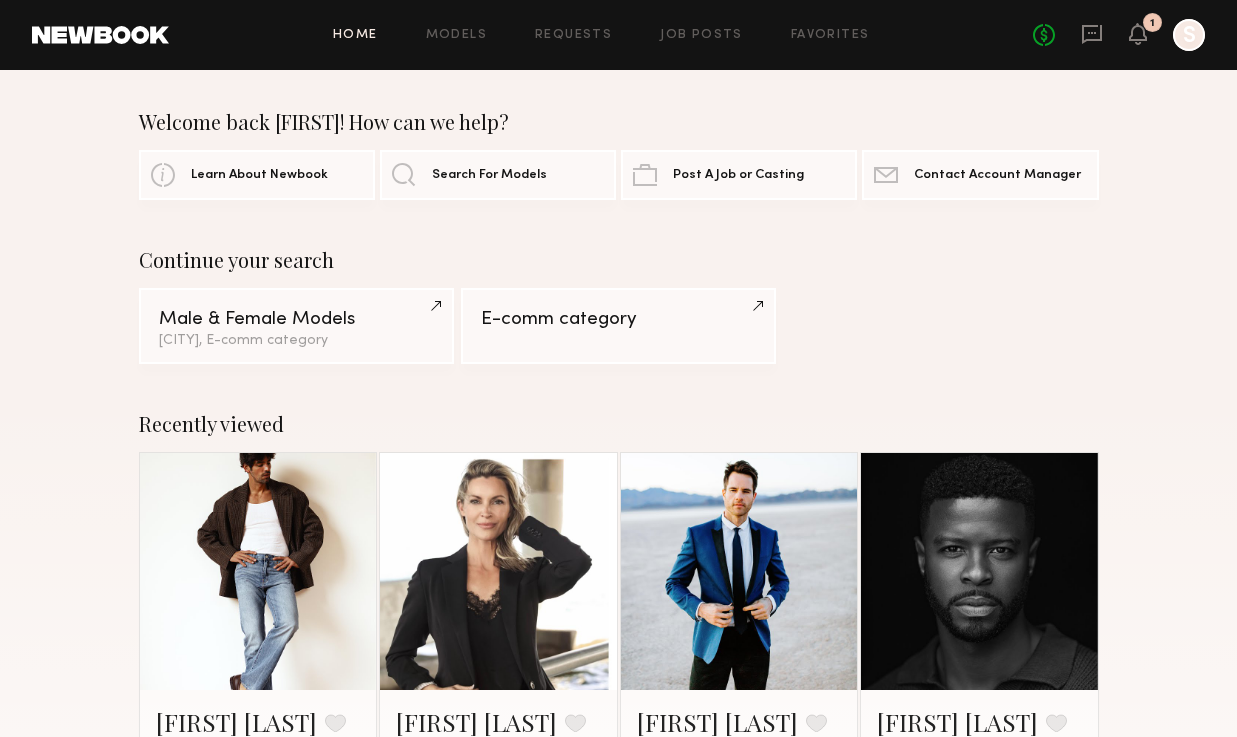 click 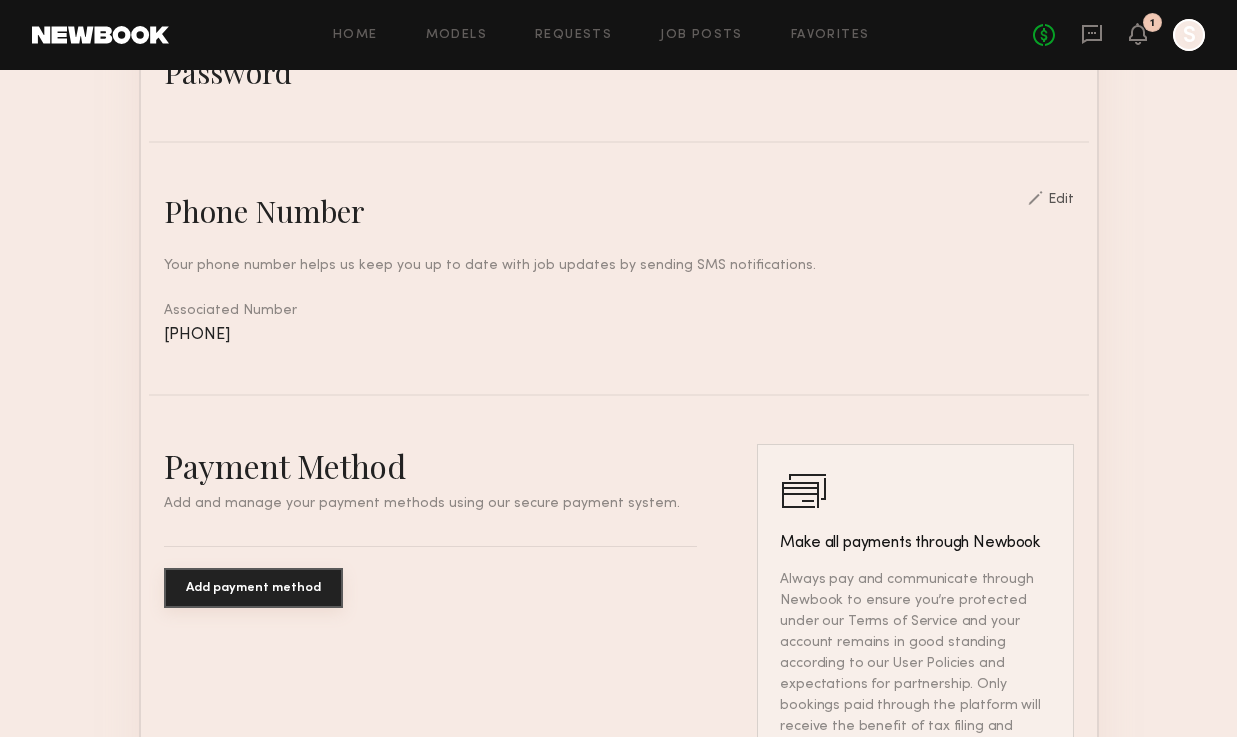 scroll, scrollTop: 792, scrollLeft: 0, axis: vertical 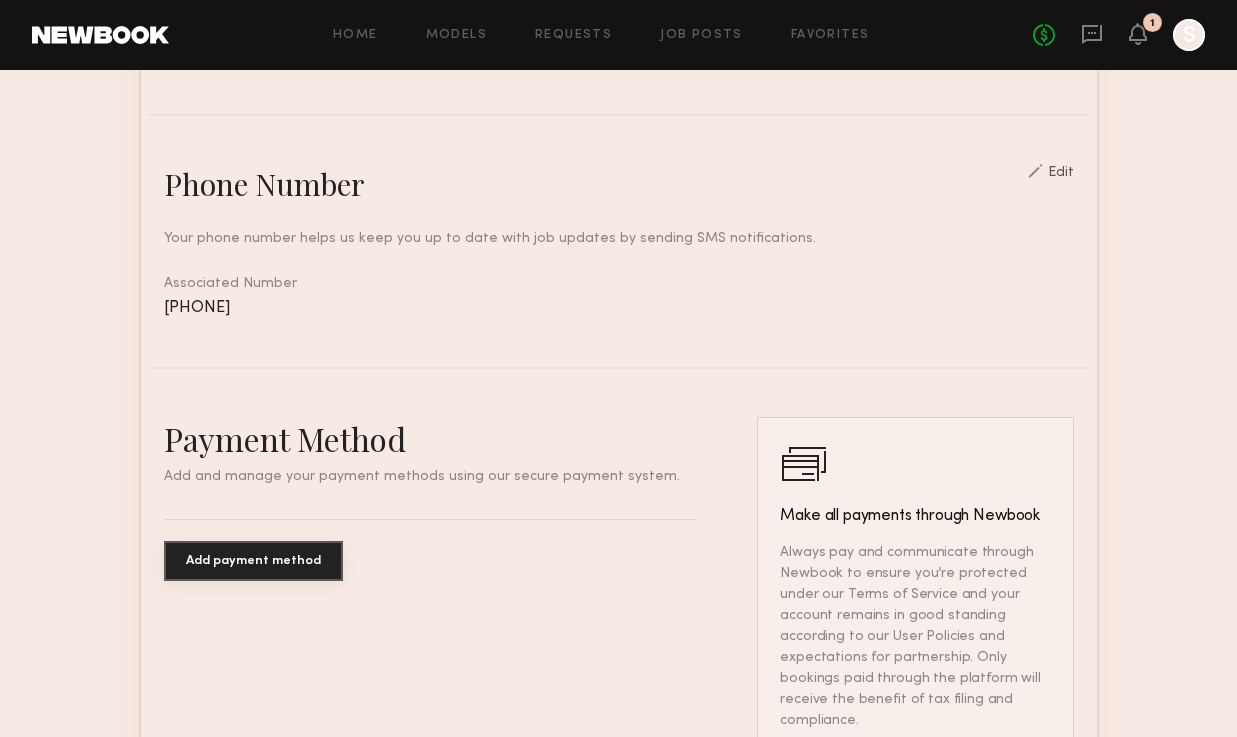 click on "Add payment method" 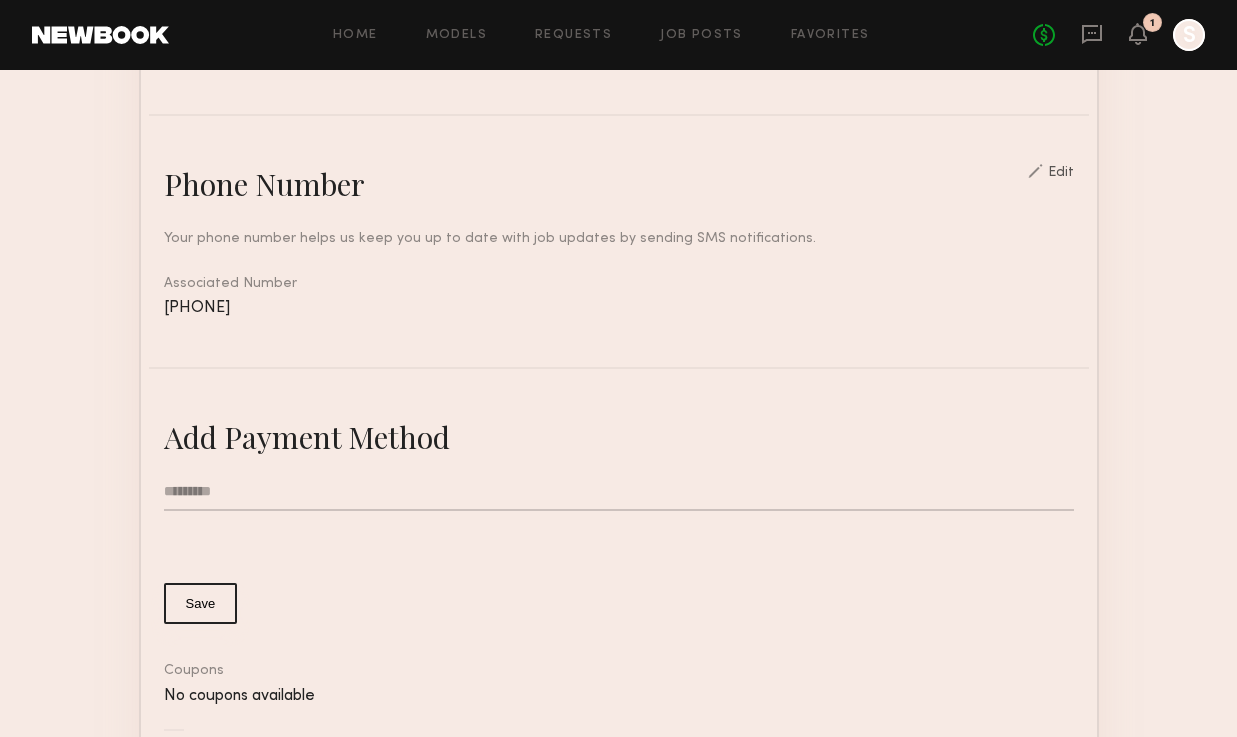 type on "**********" 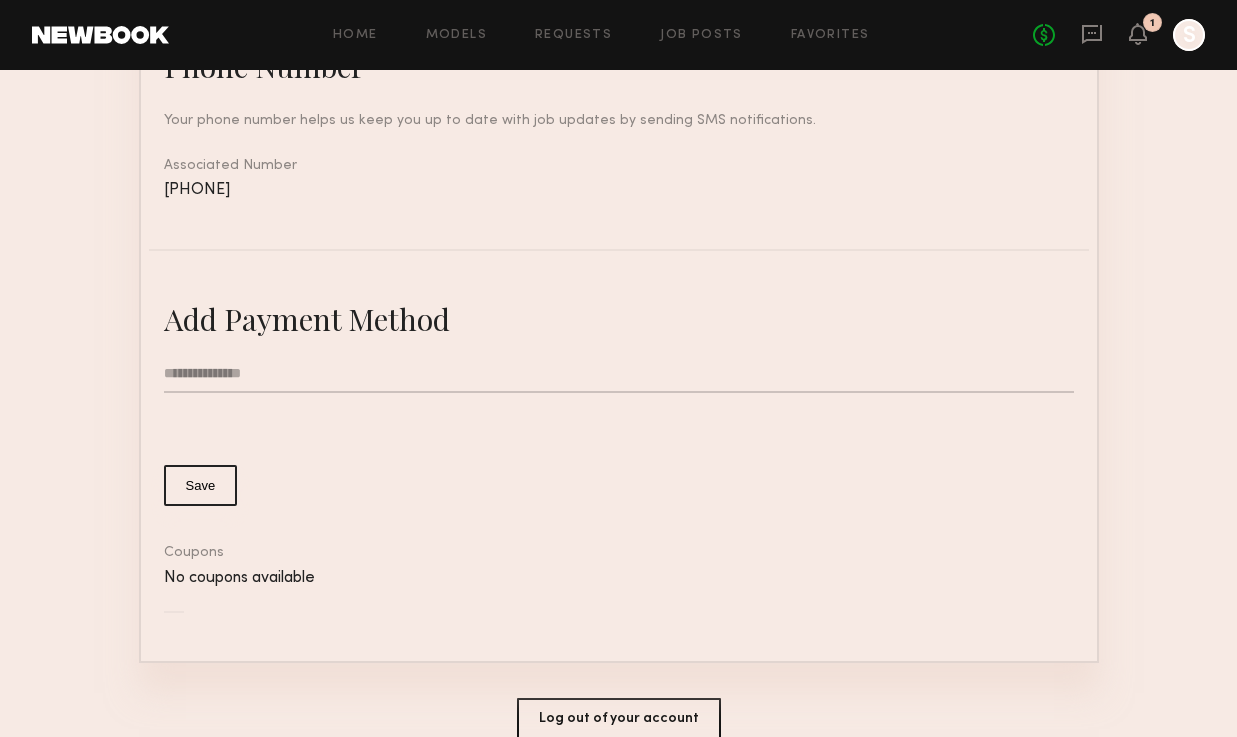 scroll, scrollTop: 953, scrollLeft: 0, axis: vertical 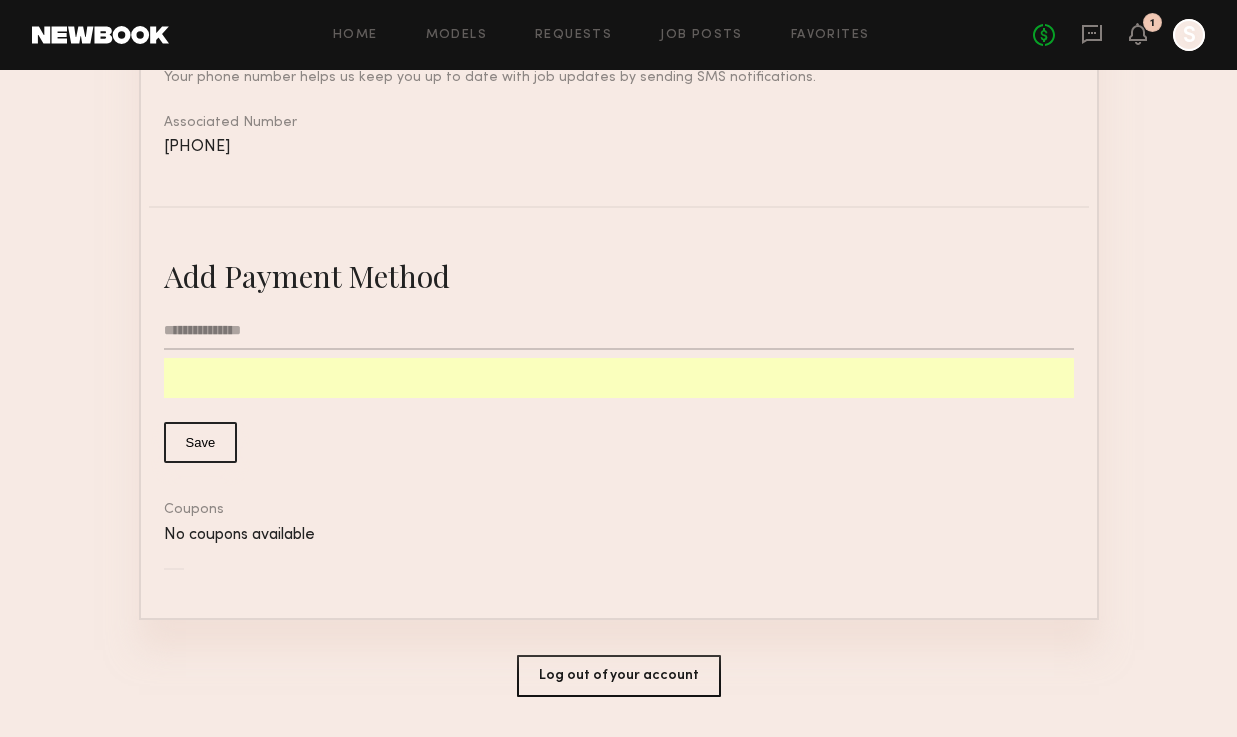 click on "Save" 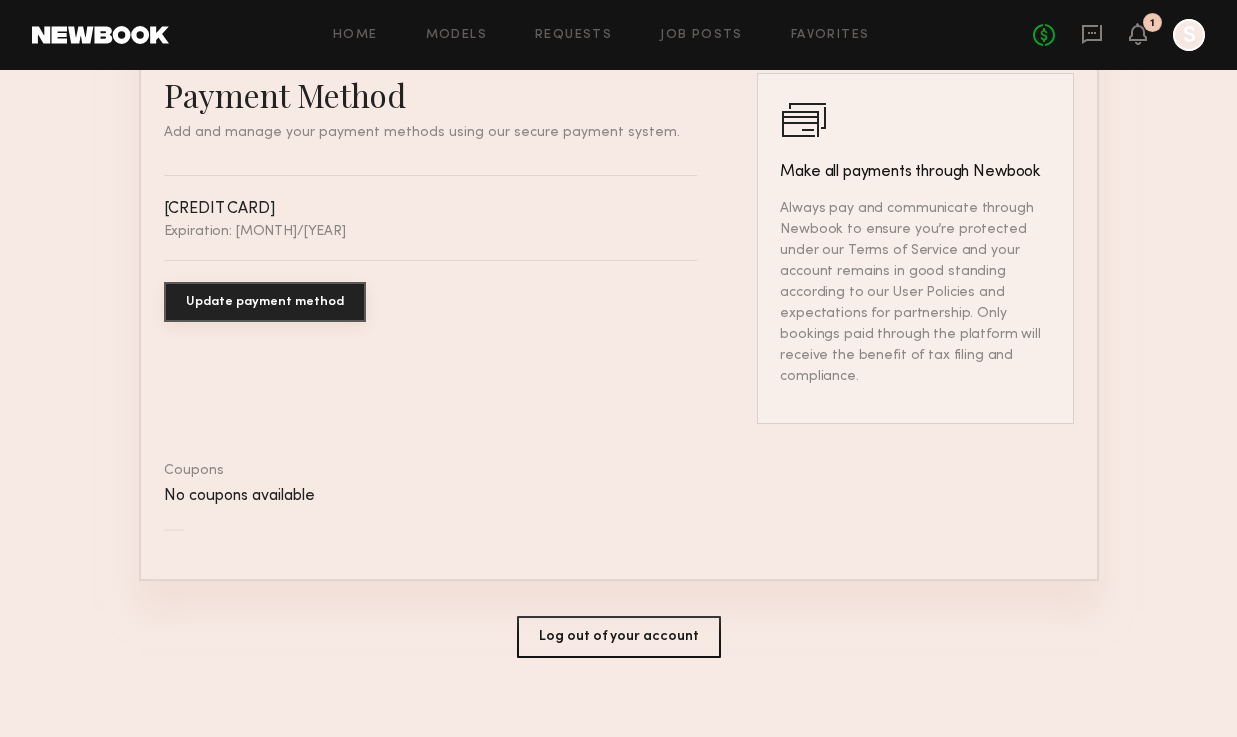 scroll, scrollTop: 0, scrollLeft: 0, axis: both 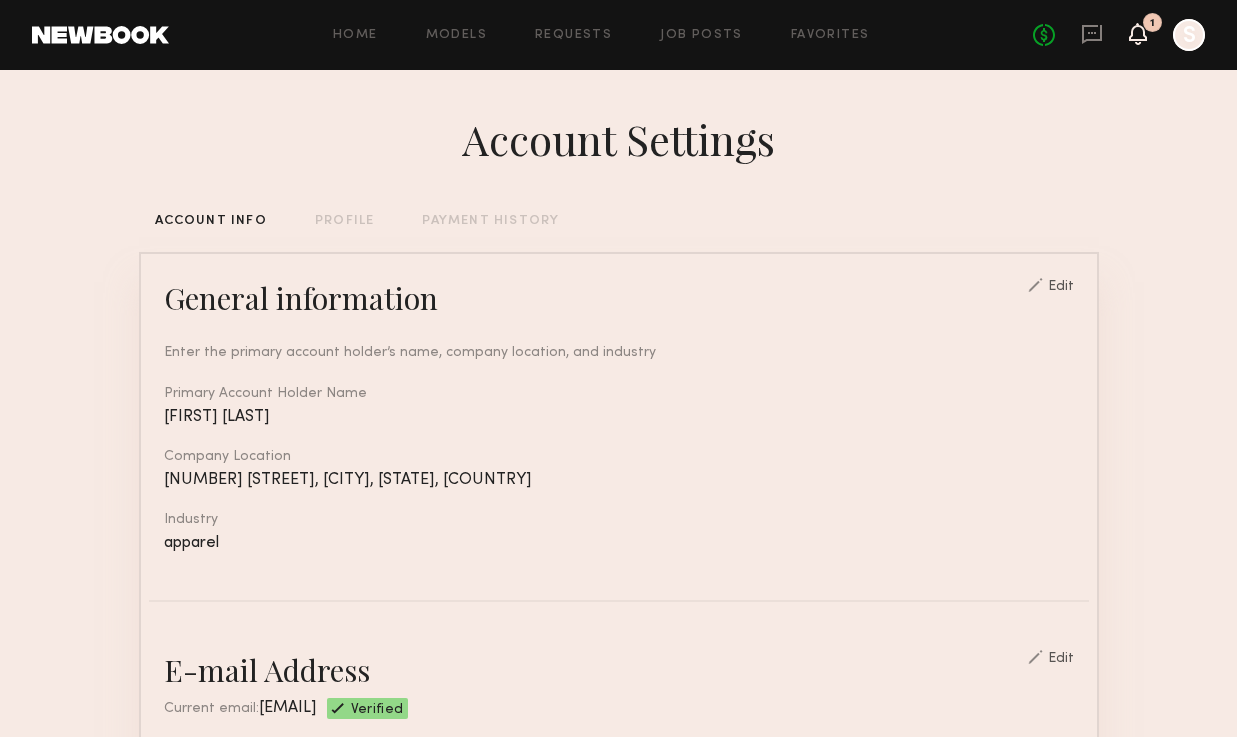 click 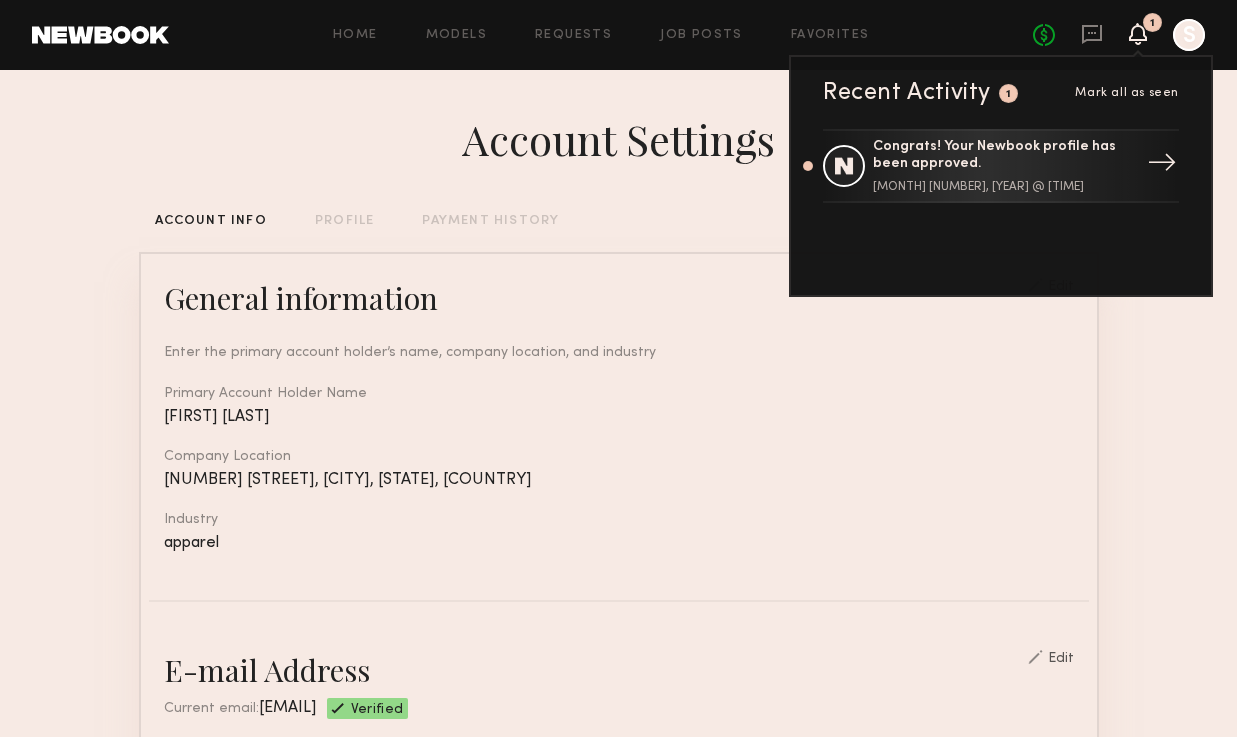 click on "Congrats! Your Newbook profile has been approved." 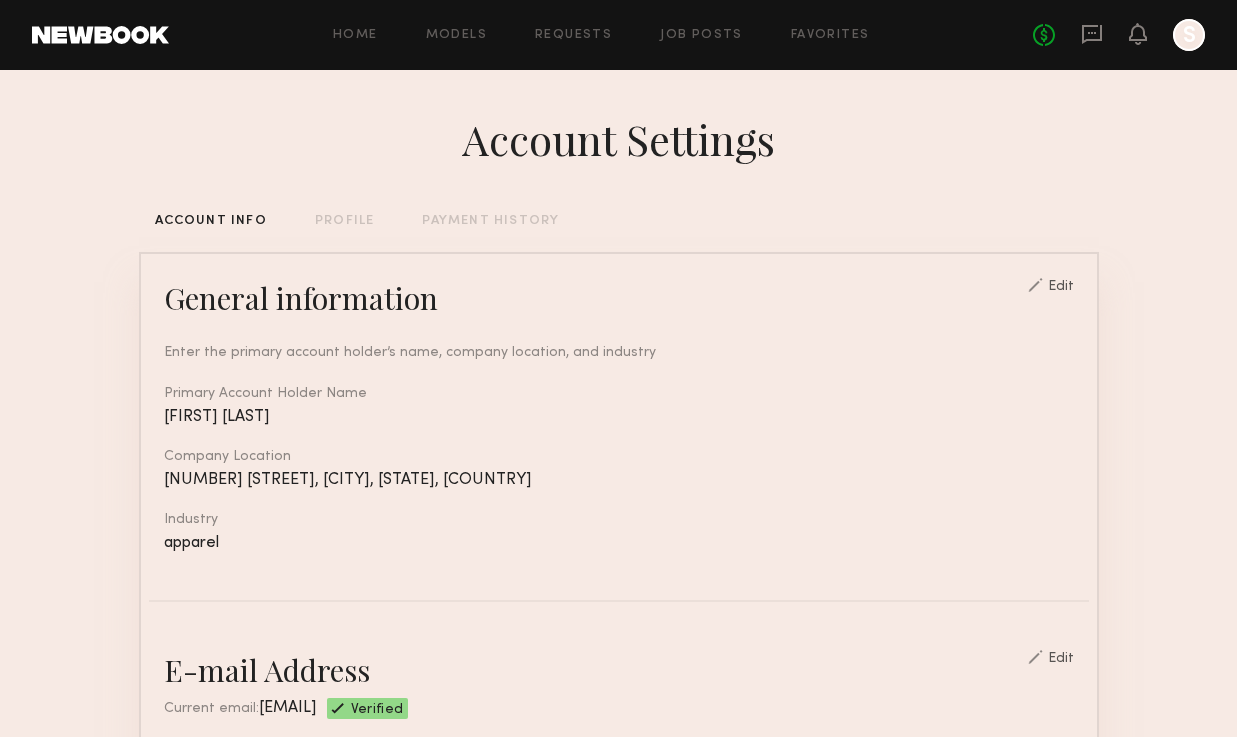 click 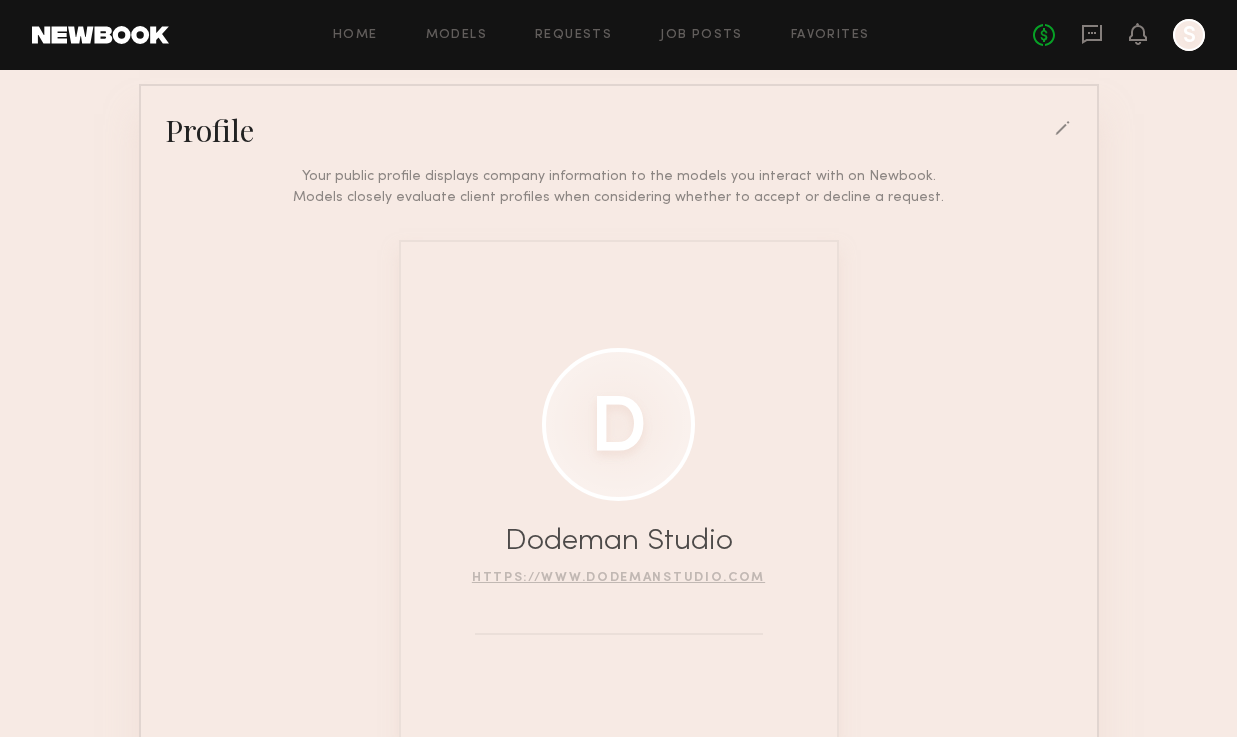 scroll, scrollTop: 172, scrollLeft: 0, axis: vertical 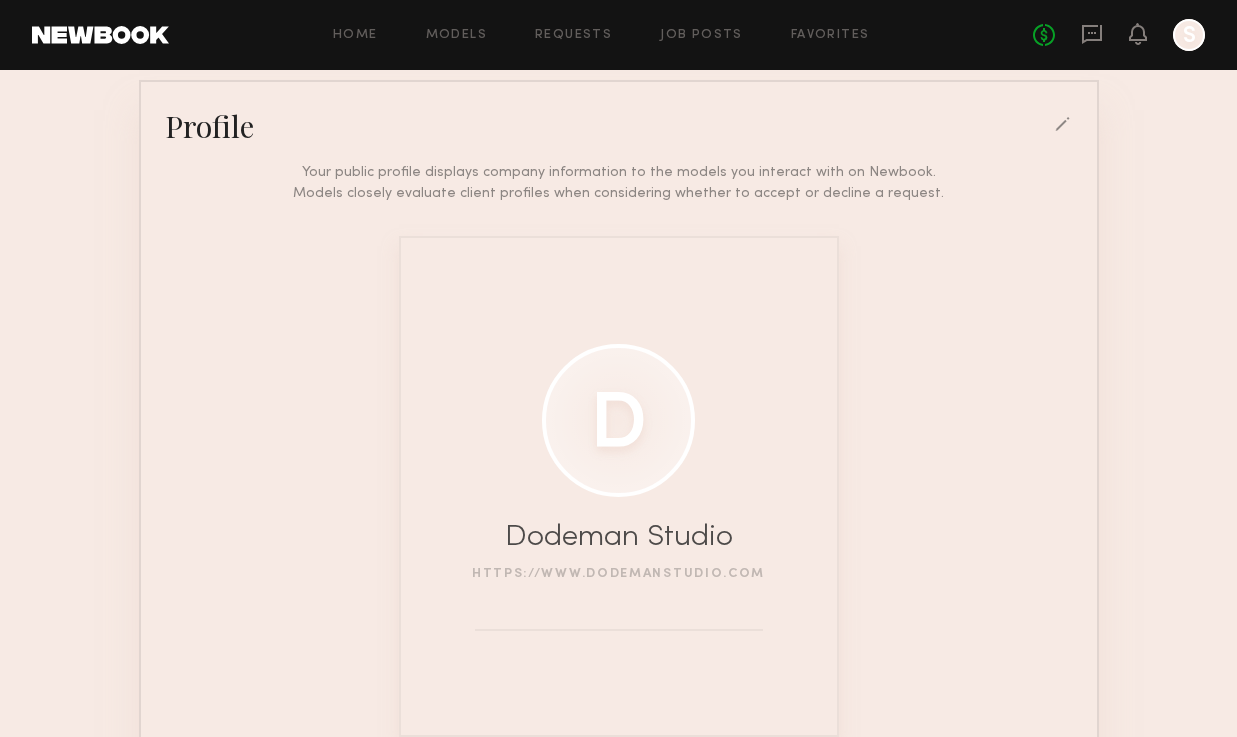 click on "https://www.dodemanstudio.com" 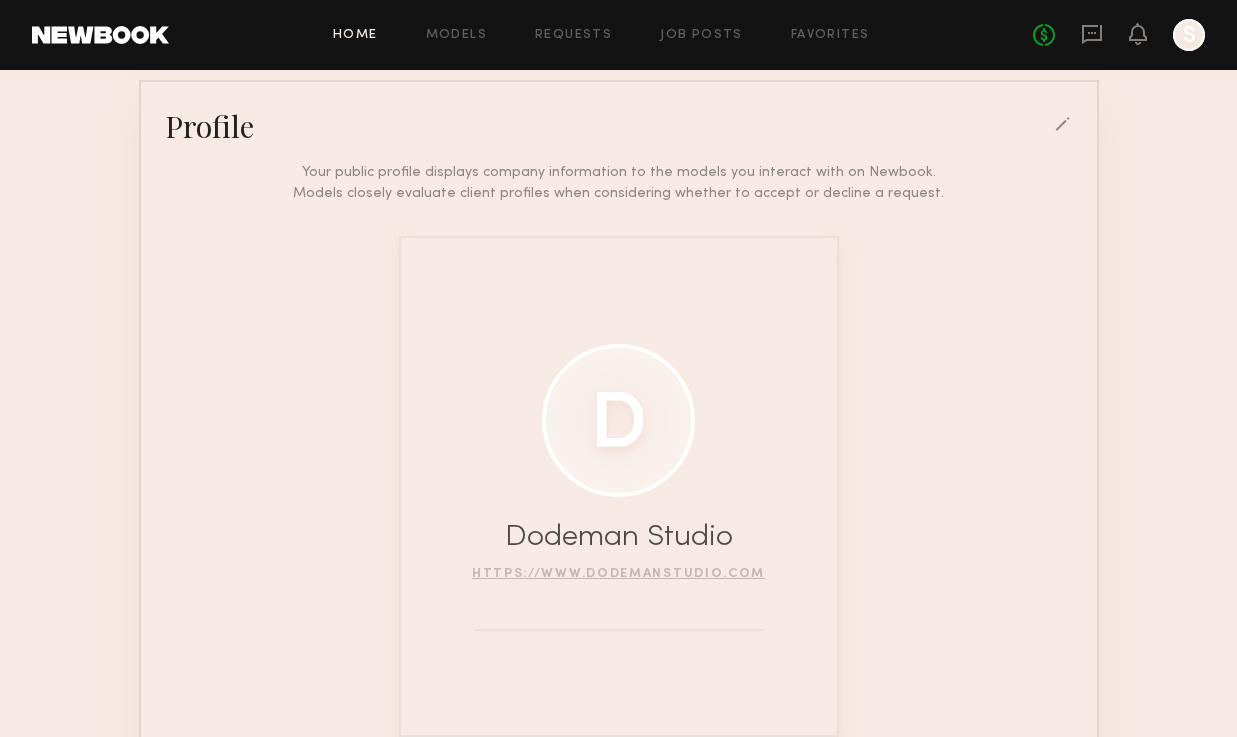 click on "Home" 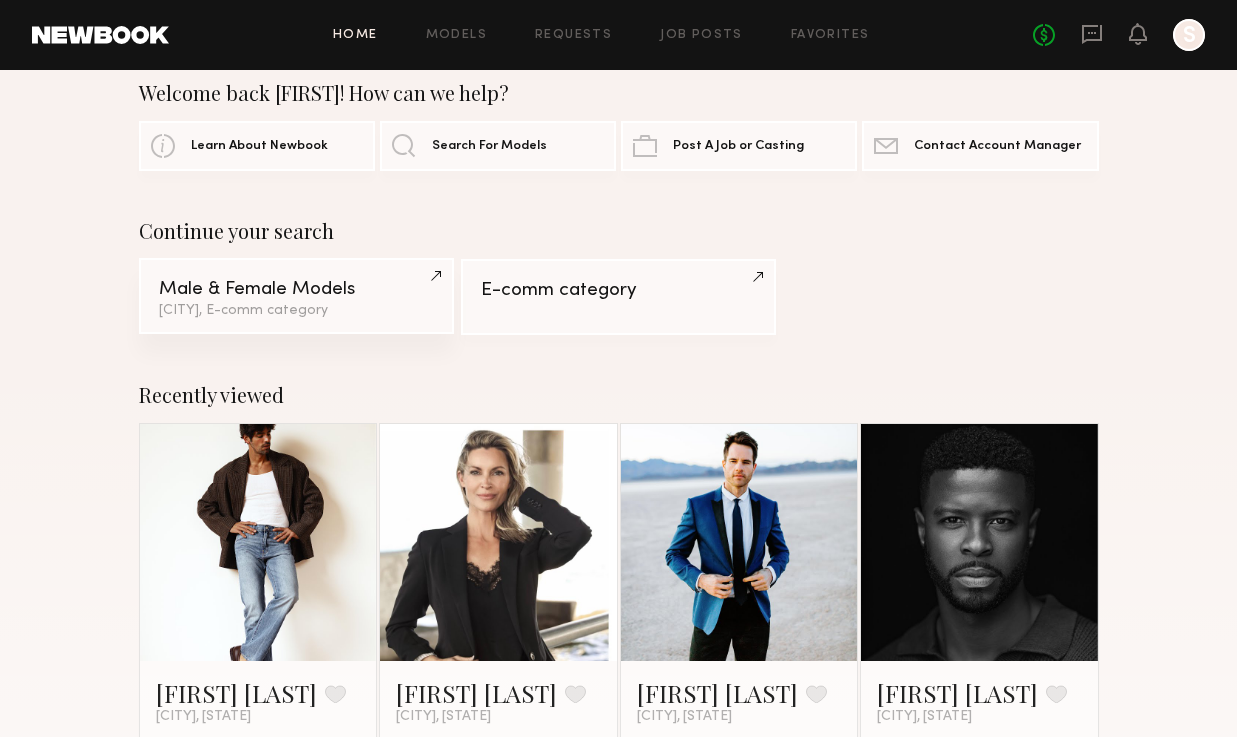 scroll, scrollTop: 68, scrollLeft: 0, axis: vertical 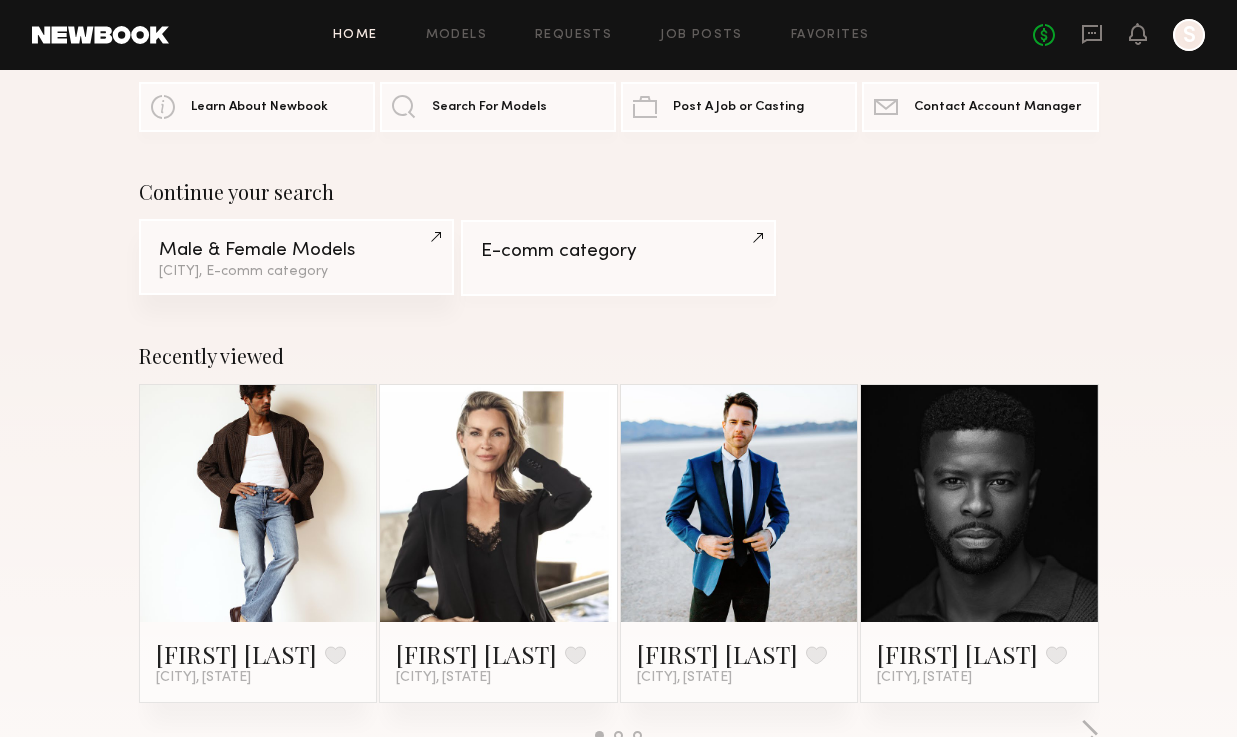 click on "Male & Female Models" 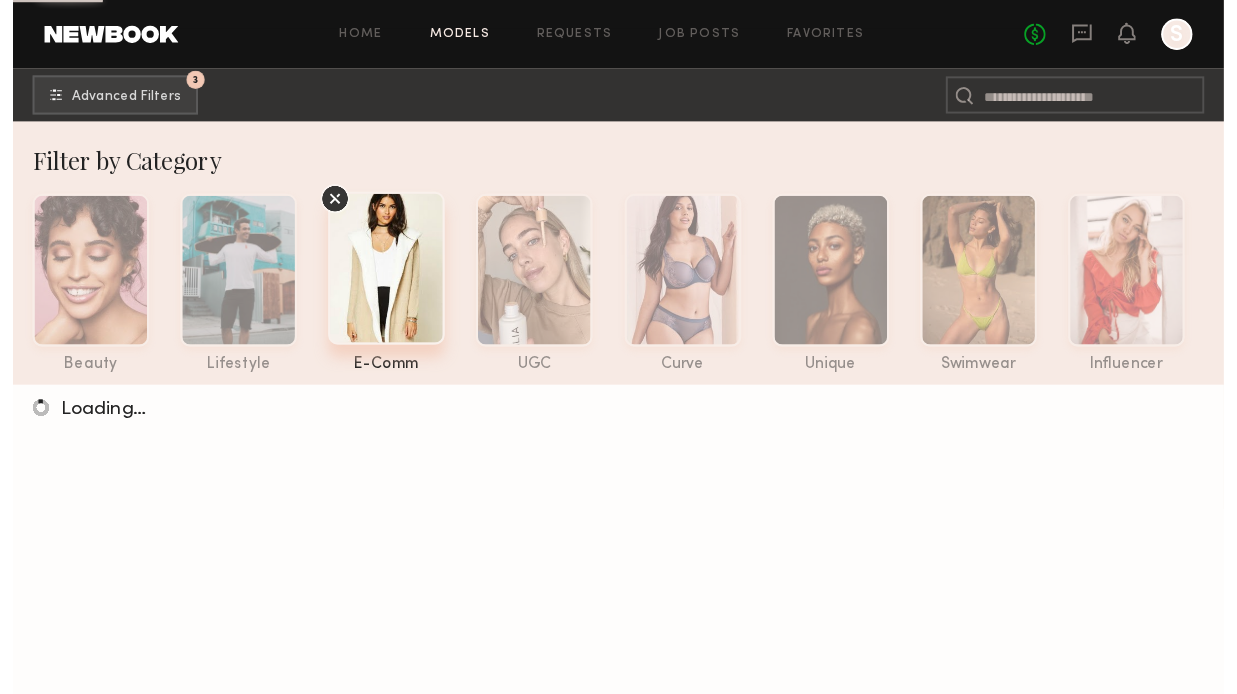 scroll, scrollTop: 0, scrollLeft: 0, axis: both 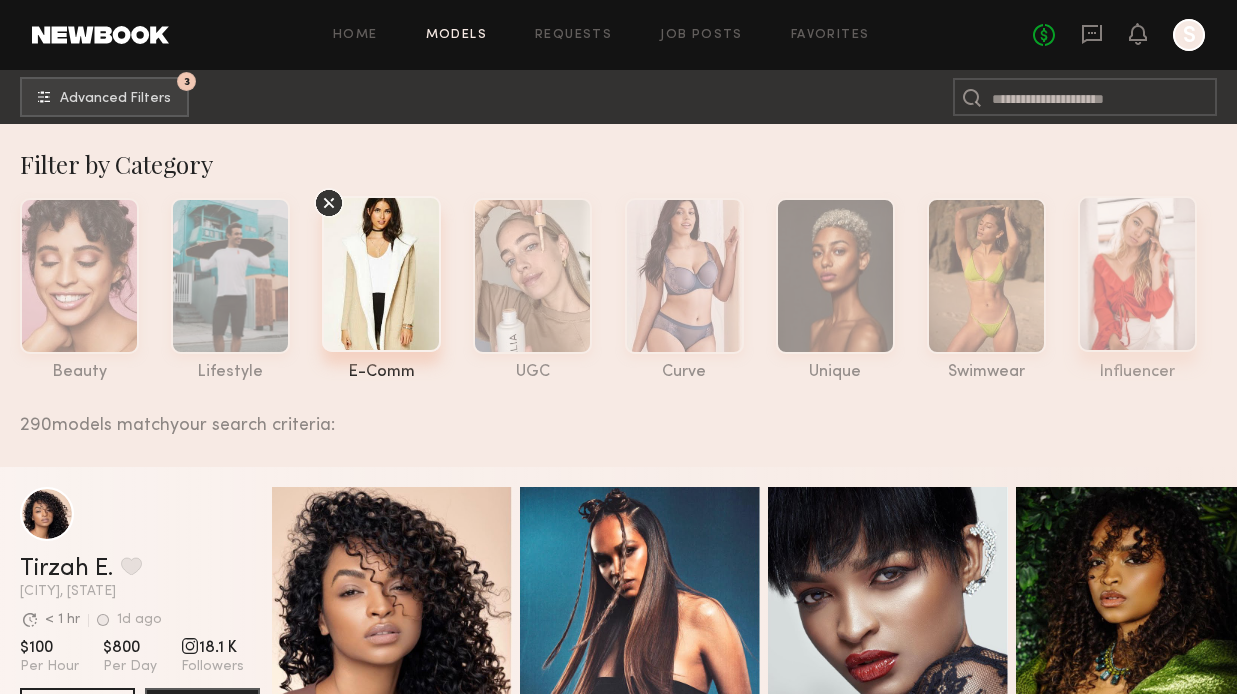 click 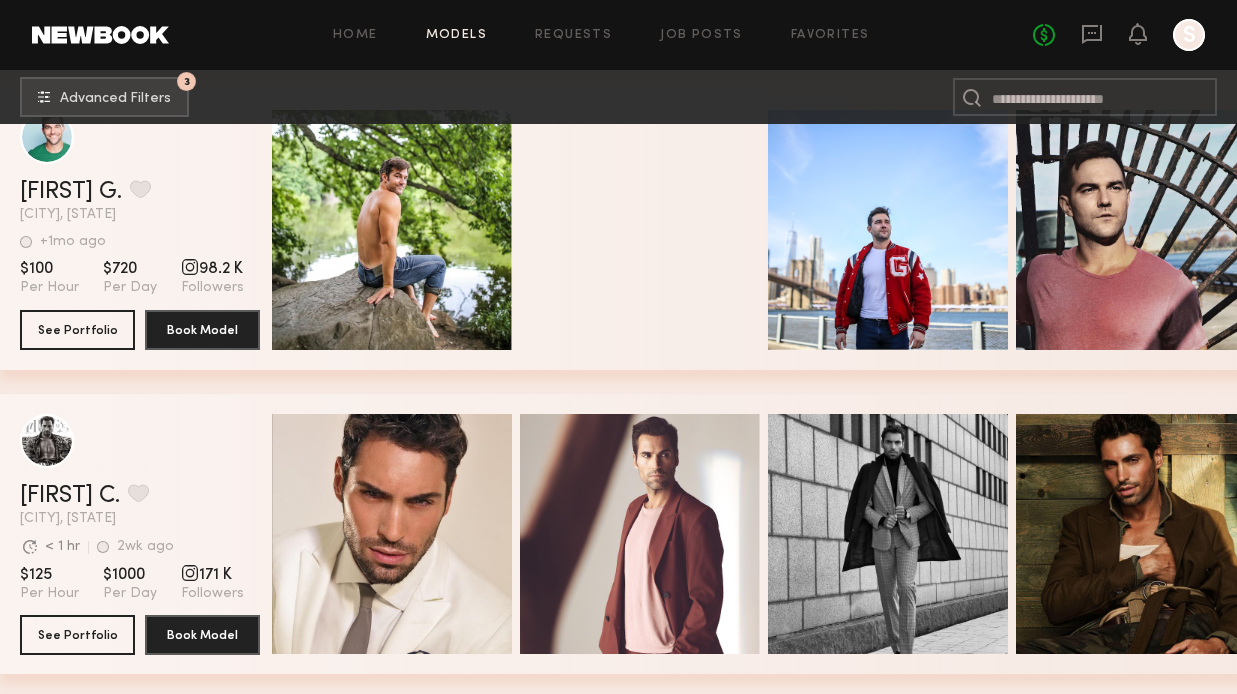 scroll, scrollTop: 2838, scrollLeft: 0, axis: vertical 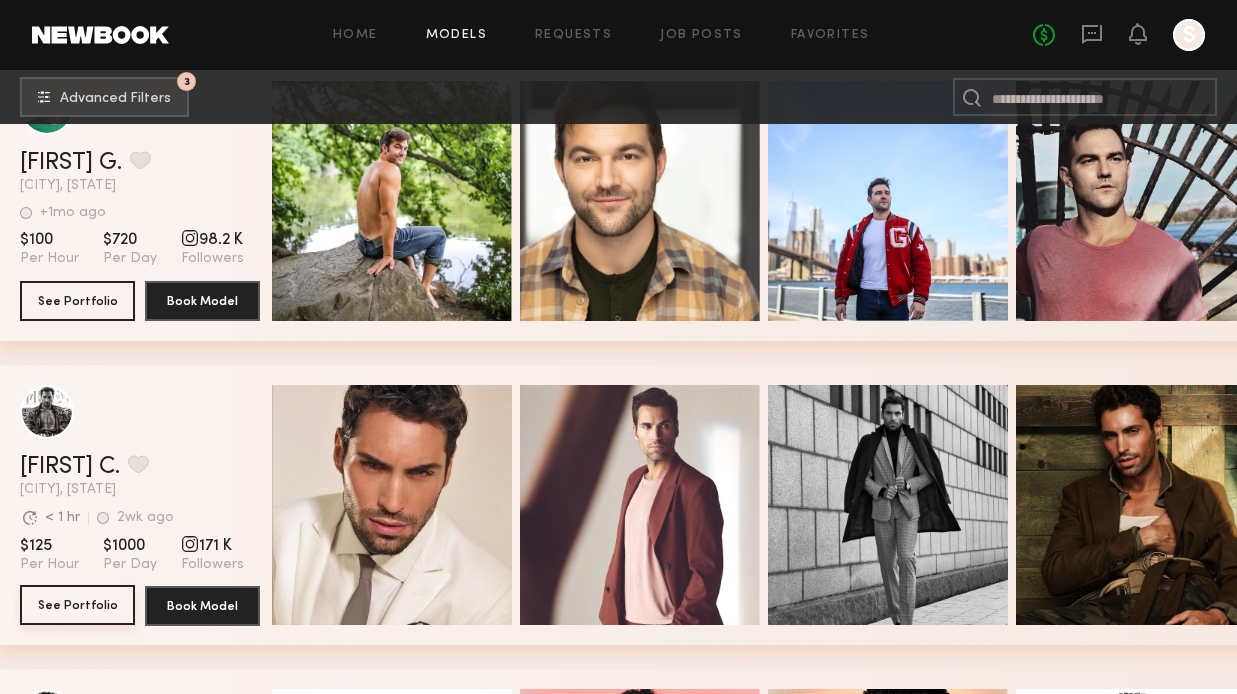click on "See Portfolio" 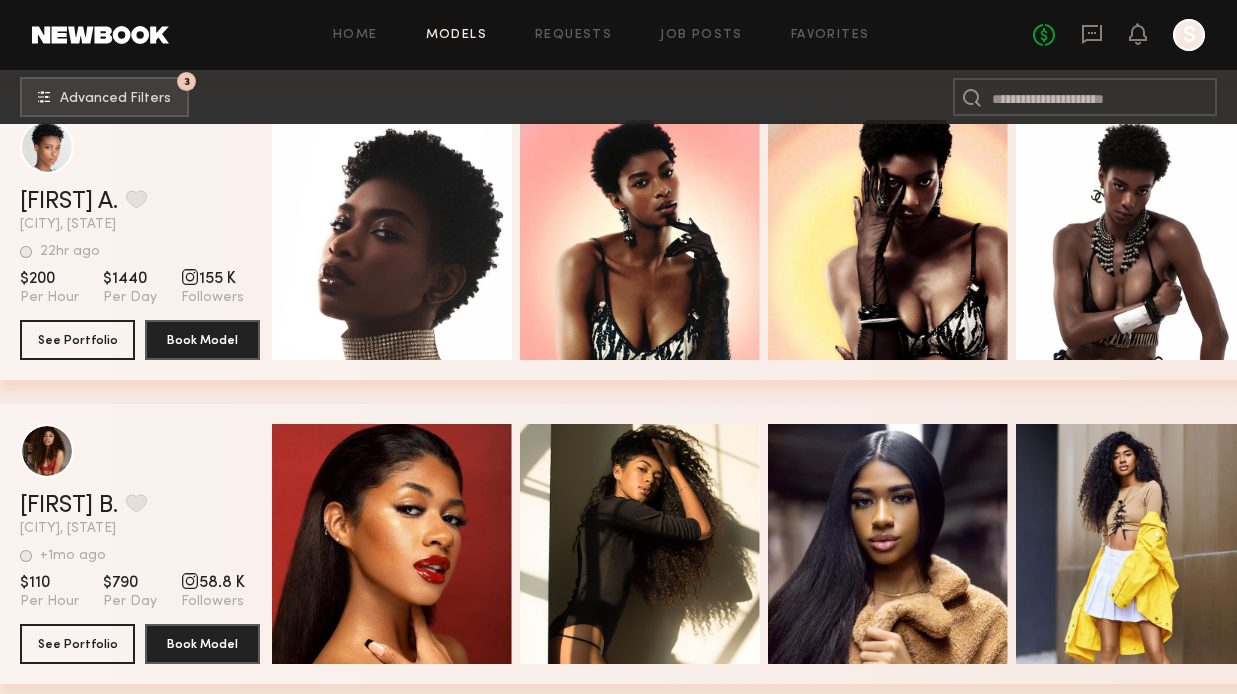 scroll, scrollTop: 3244, scrollLeft: 0, axis: vertical 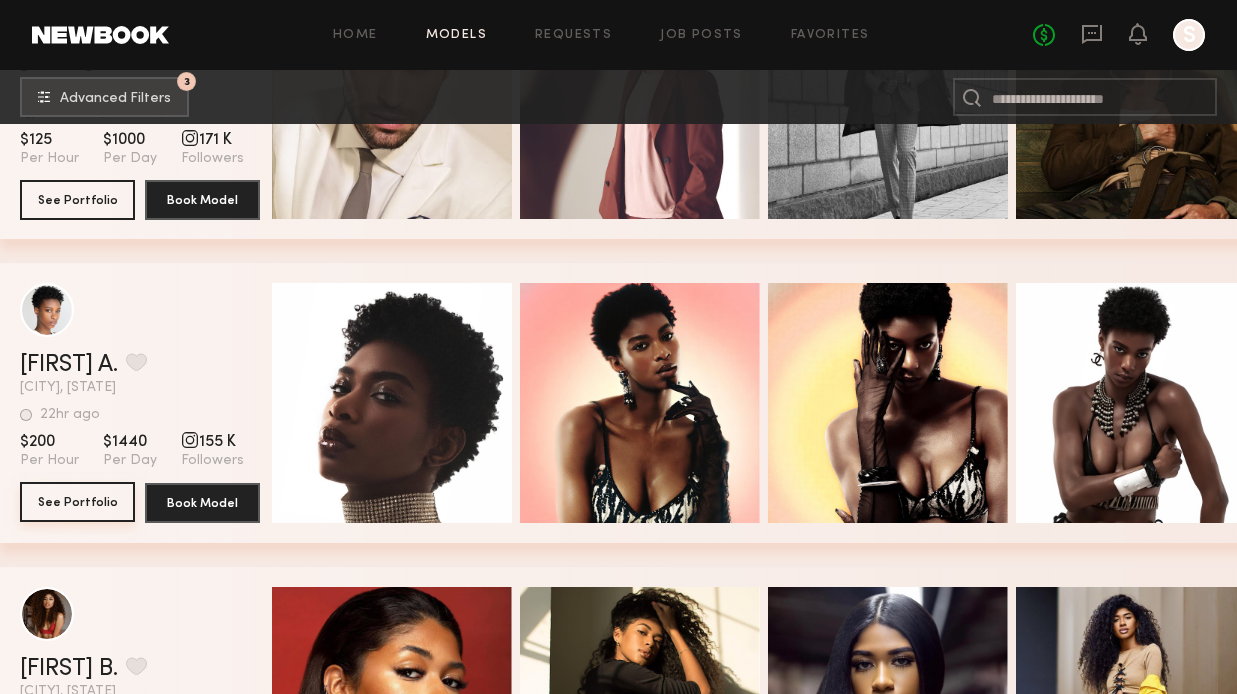 click on "See Portfolio" 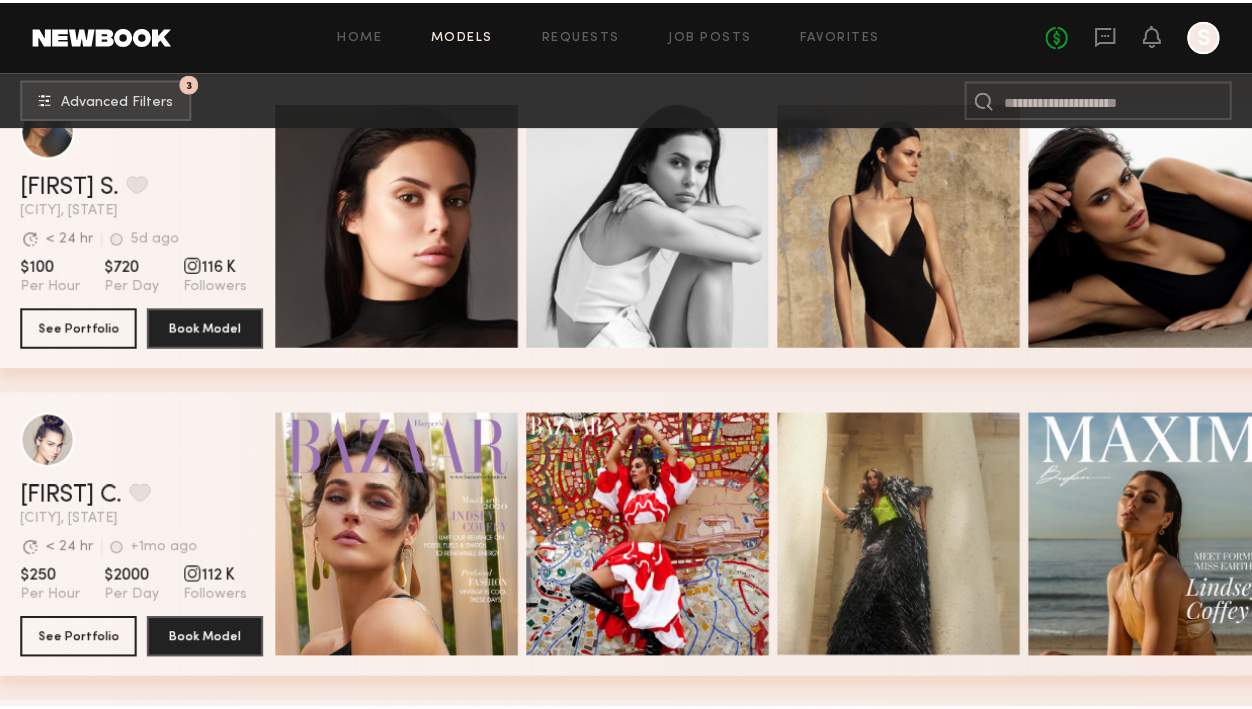 scroll, scrollTop: 4578, scrollLeft: 0, axis: vertical 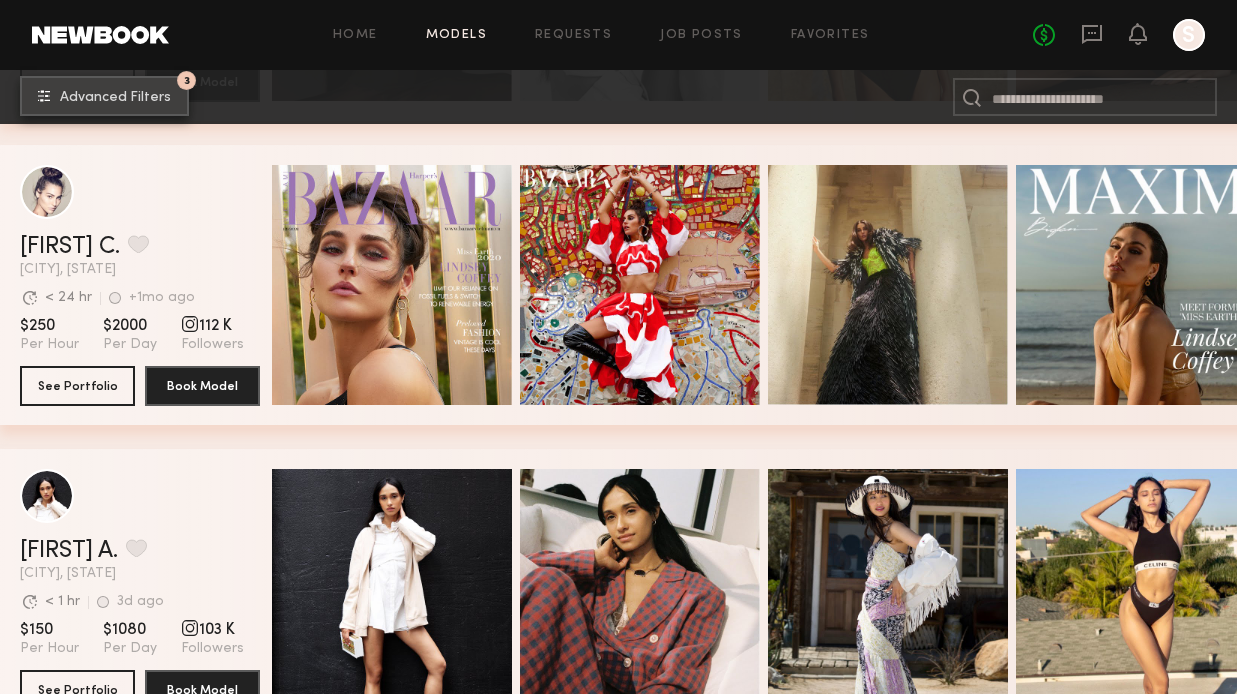 click on "Advanced Filters" 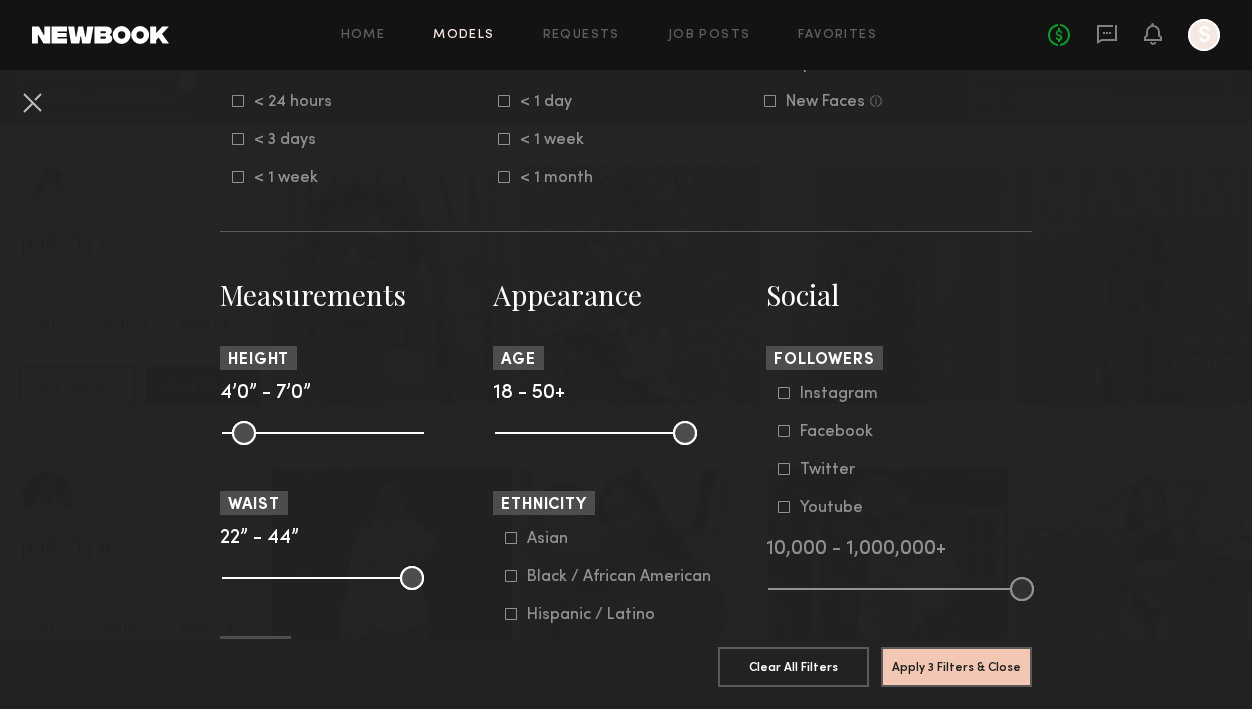 scroll, scrollTop: 719, scrollLeft: 0, axis: vertical 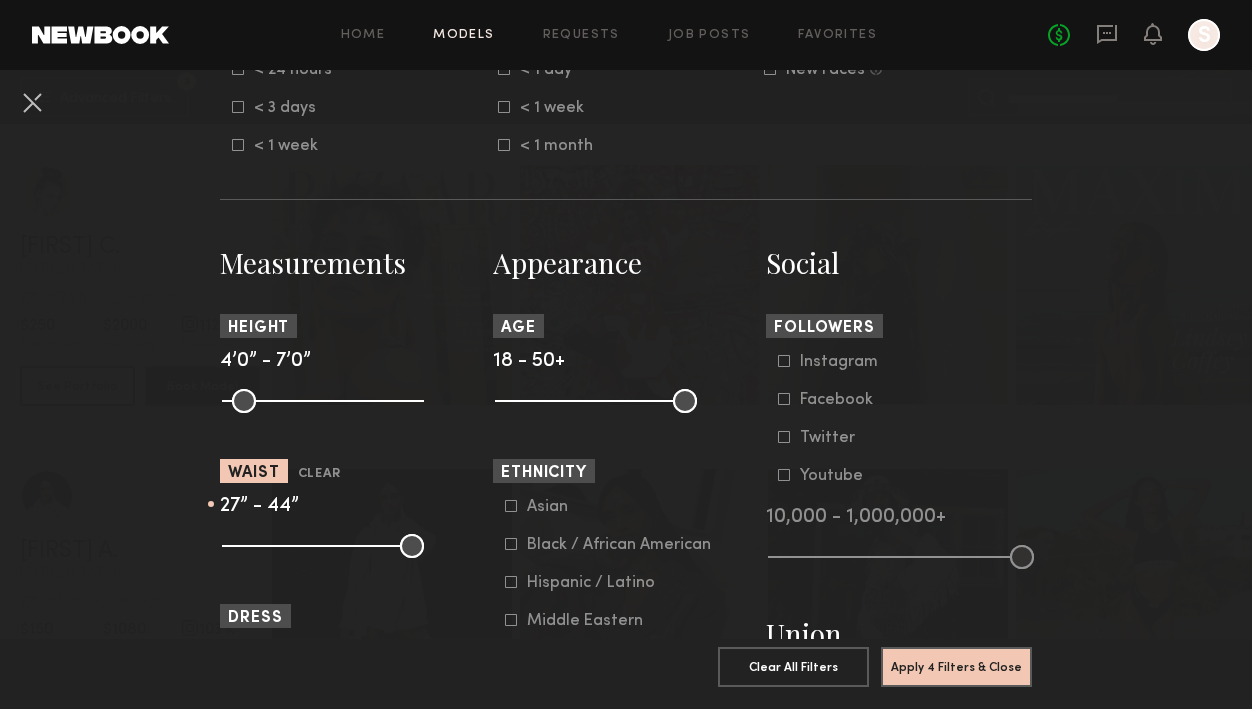 drag, startPoint x: 230, startPoint y: 548, endPoint x: 265, endPoint y: 547, distance: 35.014282 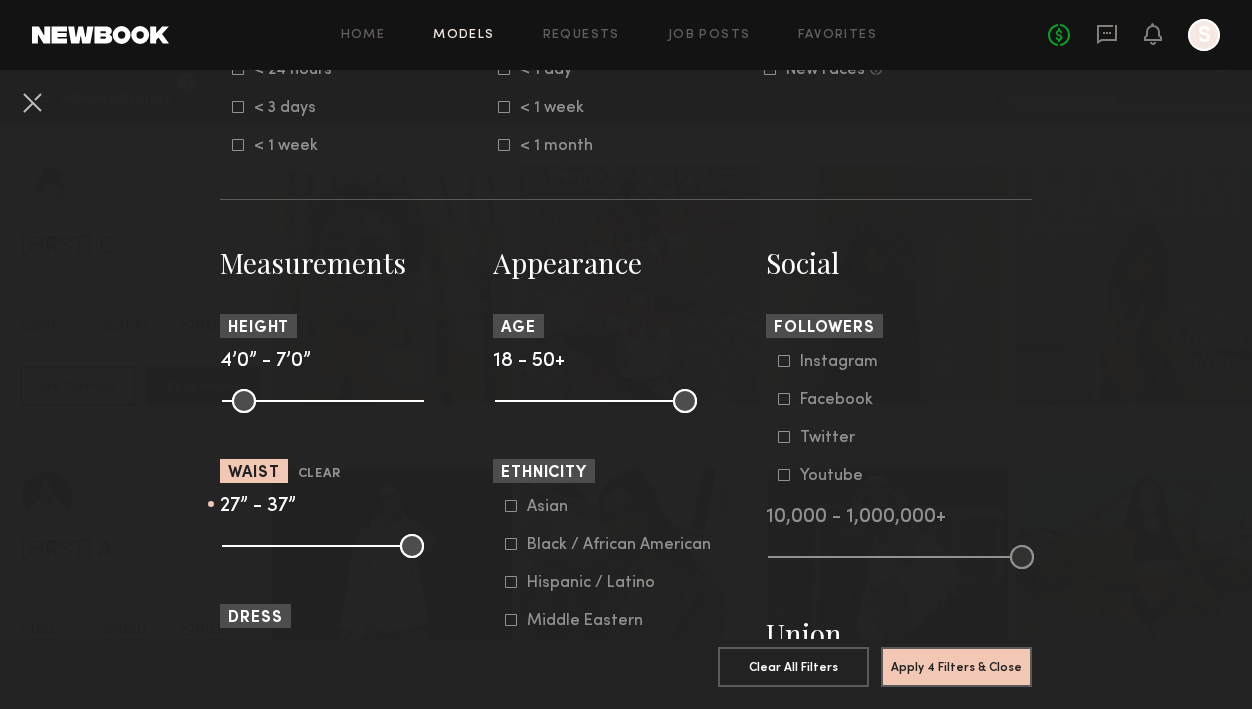 drag, startPoint x: 405, startPoint y: 544, endPoint x: 347, endPoint y: 551, distance: 58.420887 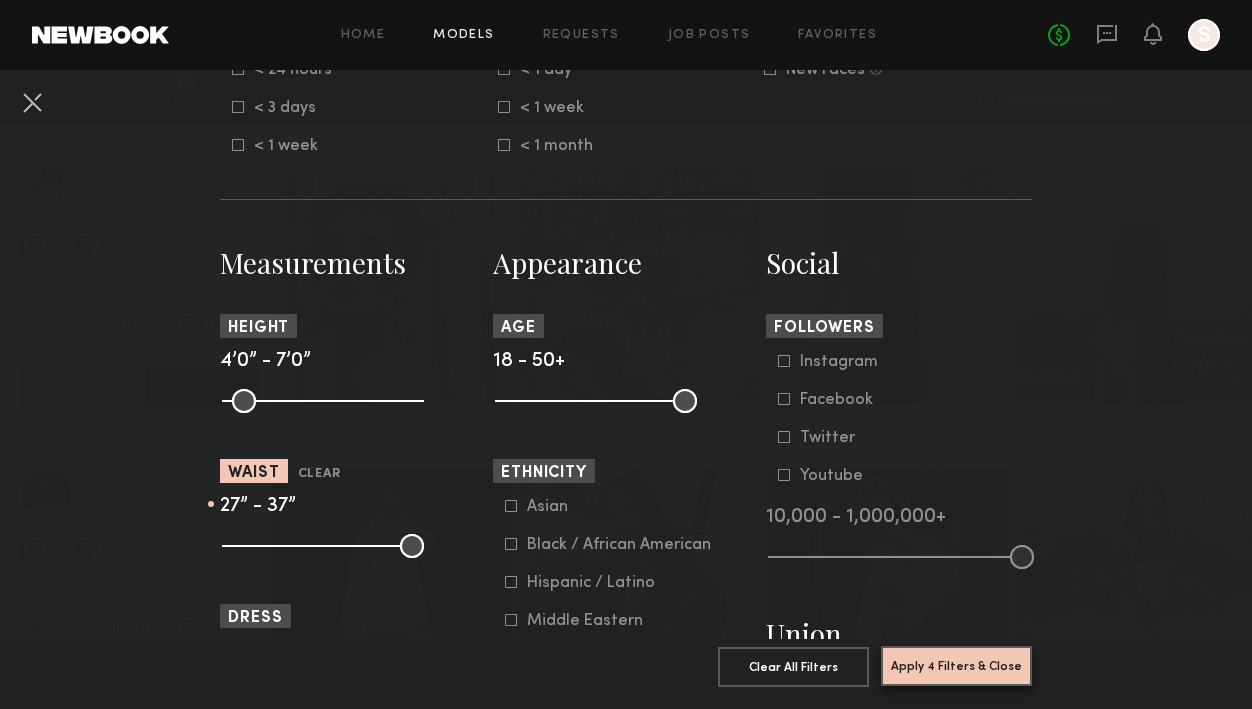 click on "Apply 4 Filters & Close" 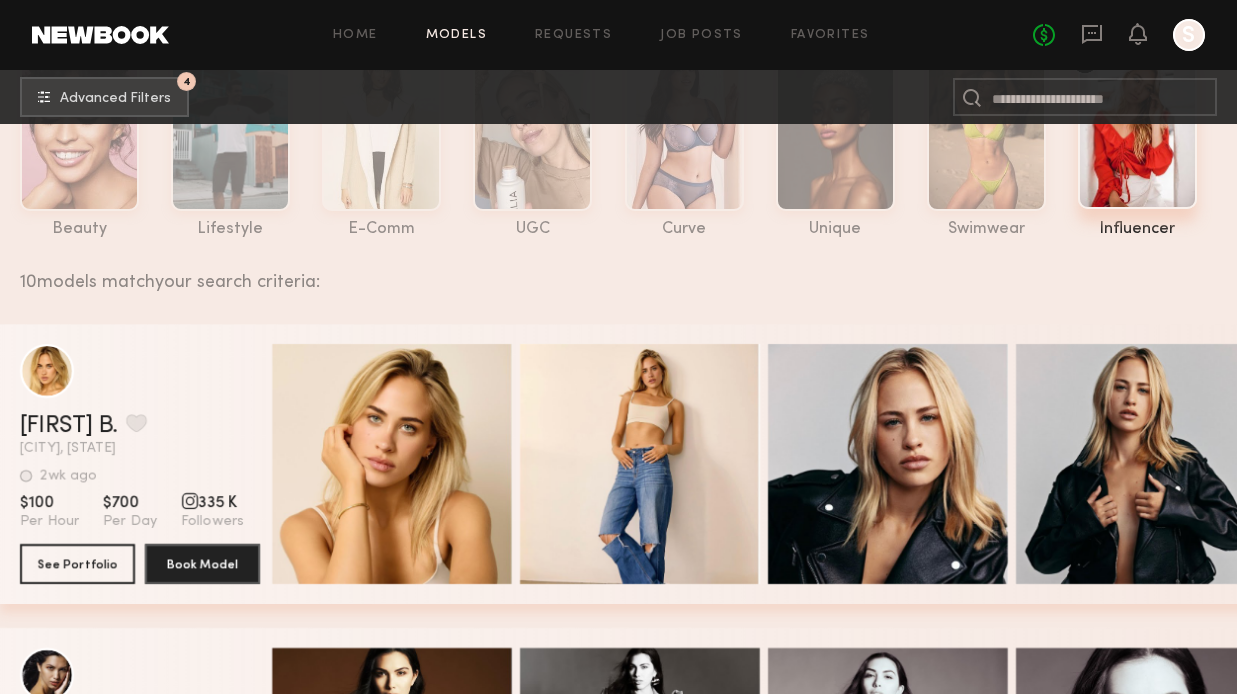 scroll, scrollTop: 147, scrollLeft: 0, axis: vertical 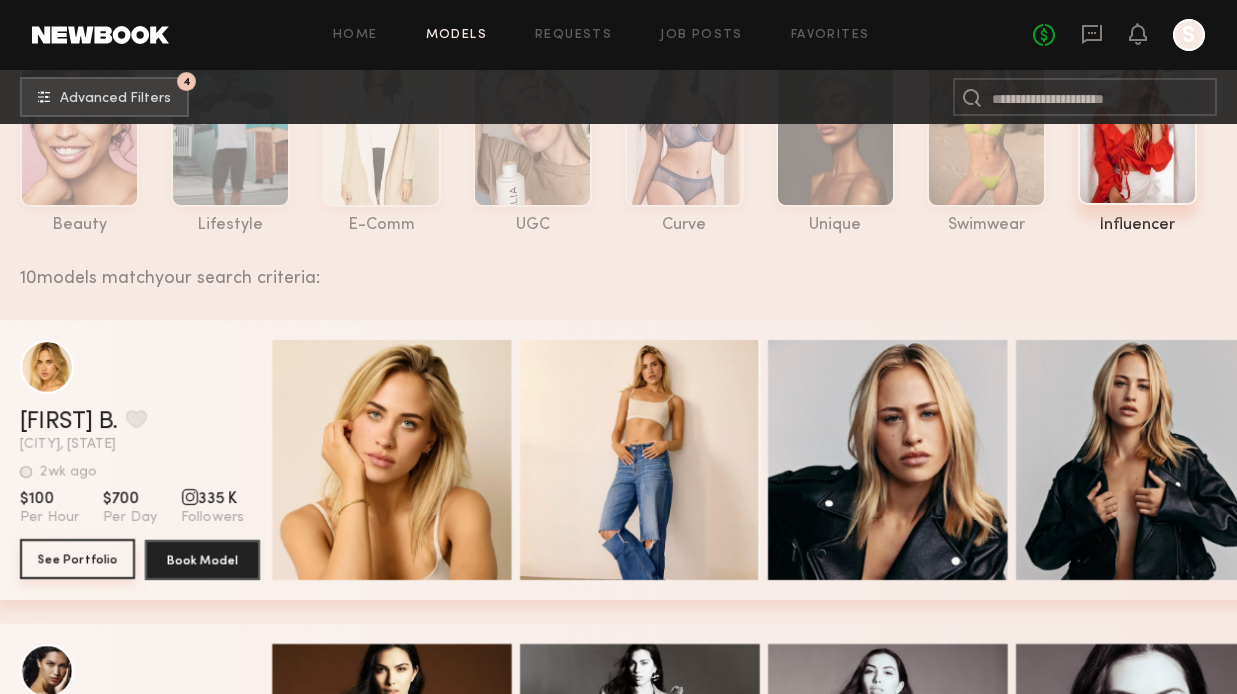 click on "See Portfolio" 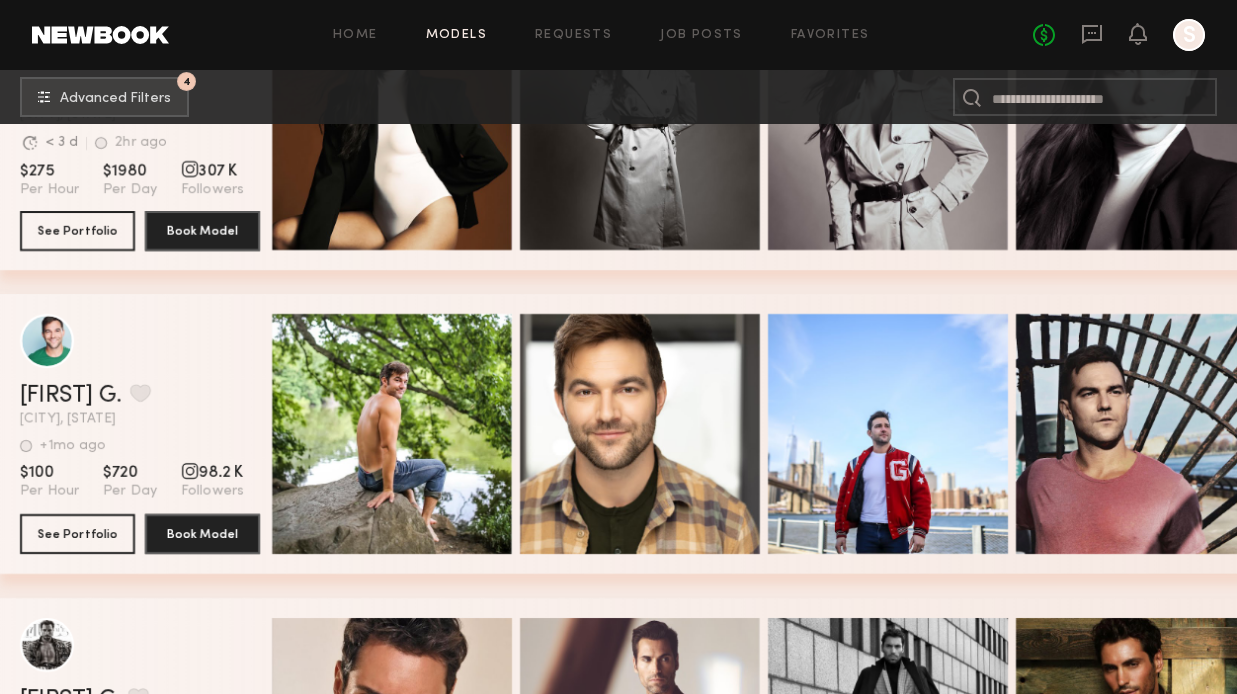 scroll, scrollTop: 877, scrollLeft: 0, axis: vertical 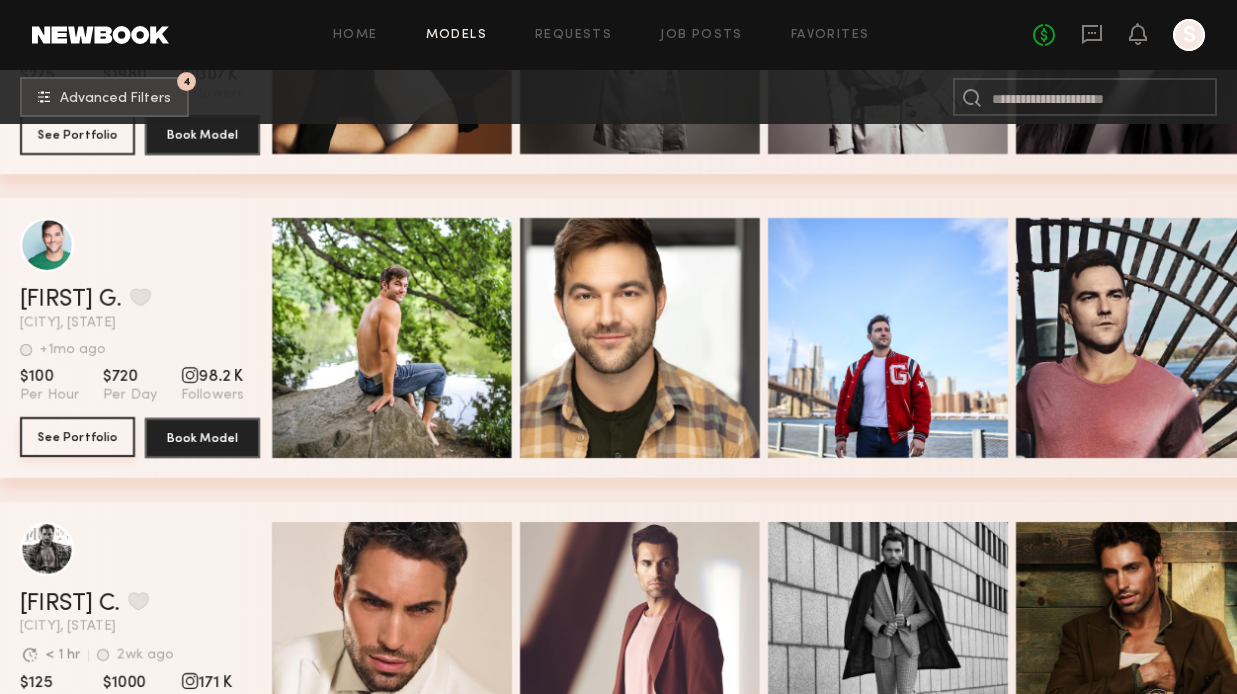 click on "See Portfolio" 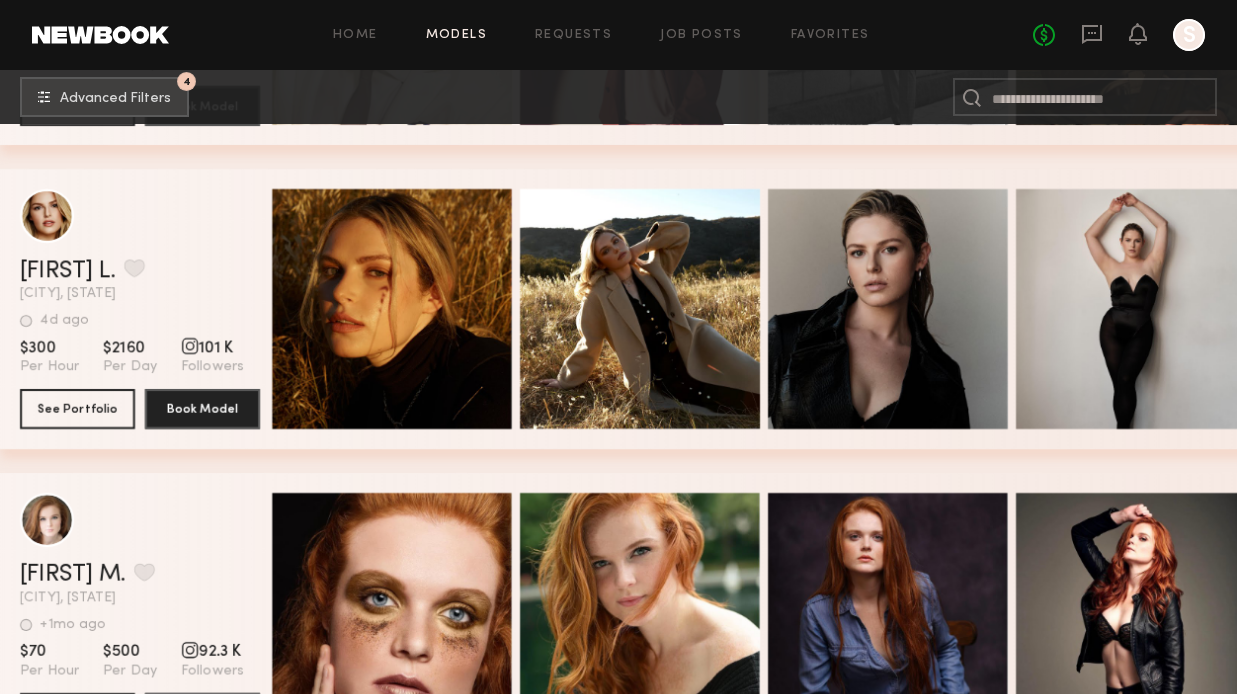 scroll, scrollTop: 1367, scrollLeft: 0, axis: vertical 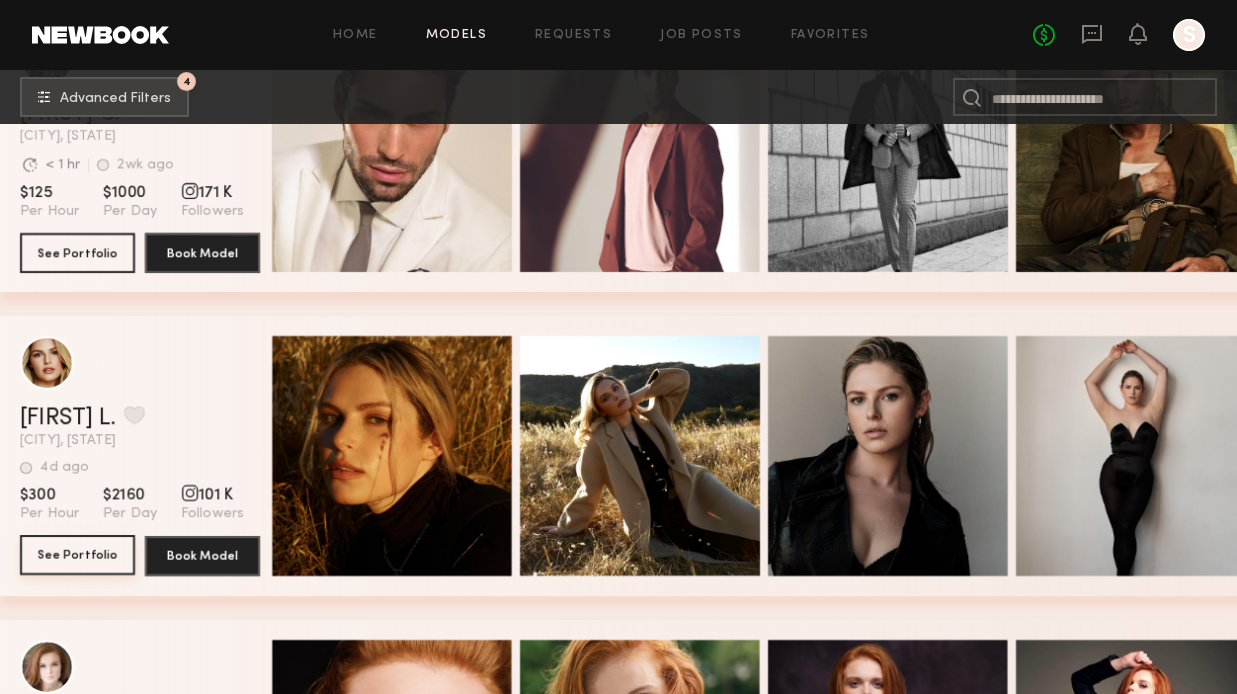click on "See Portfolio" 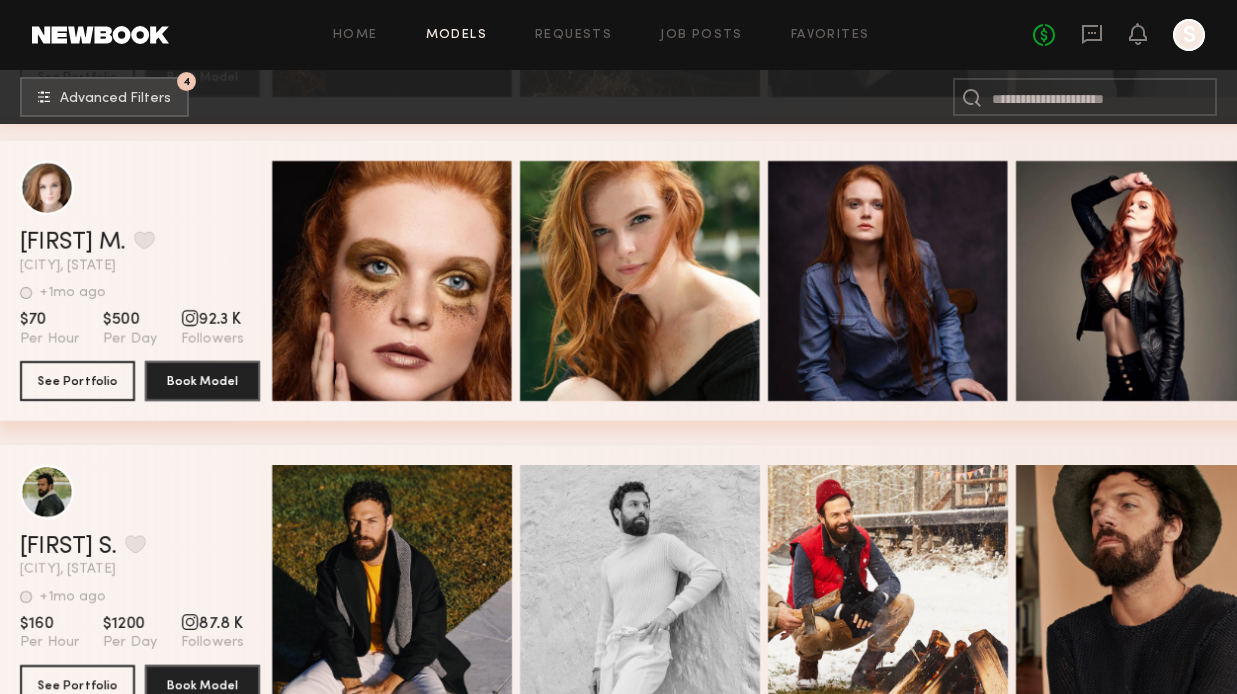 scroll, scrollTop: 2002, scrollLeft: 0, axis: vertical 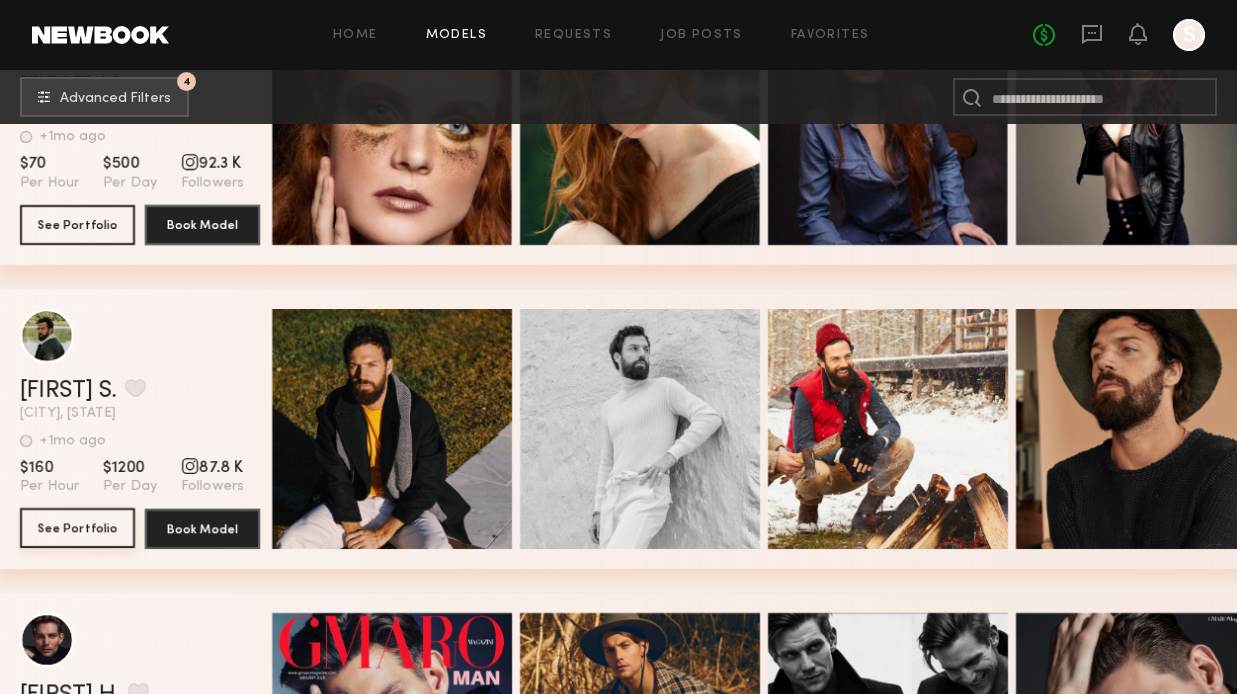 click on "See Portfolio" 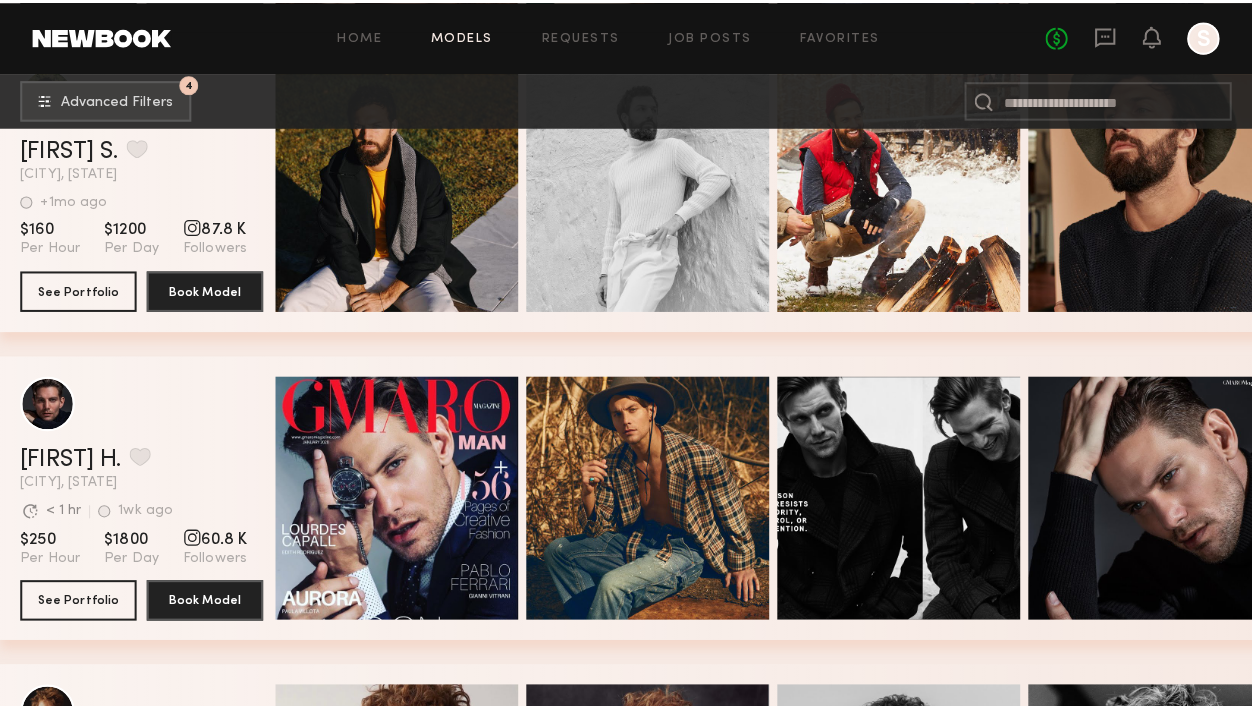 scroll, scrollTop: 2369, scrollLeft: 0, axis: vertical 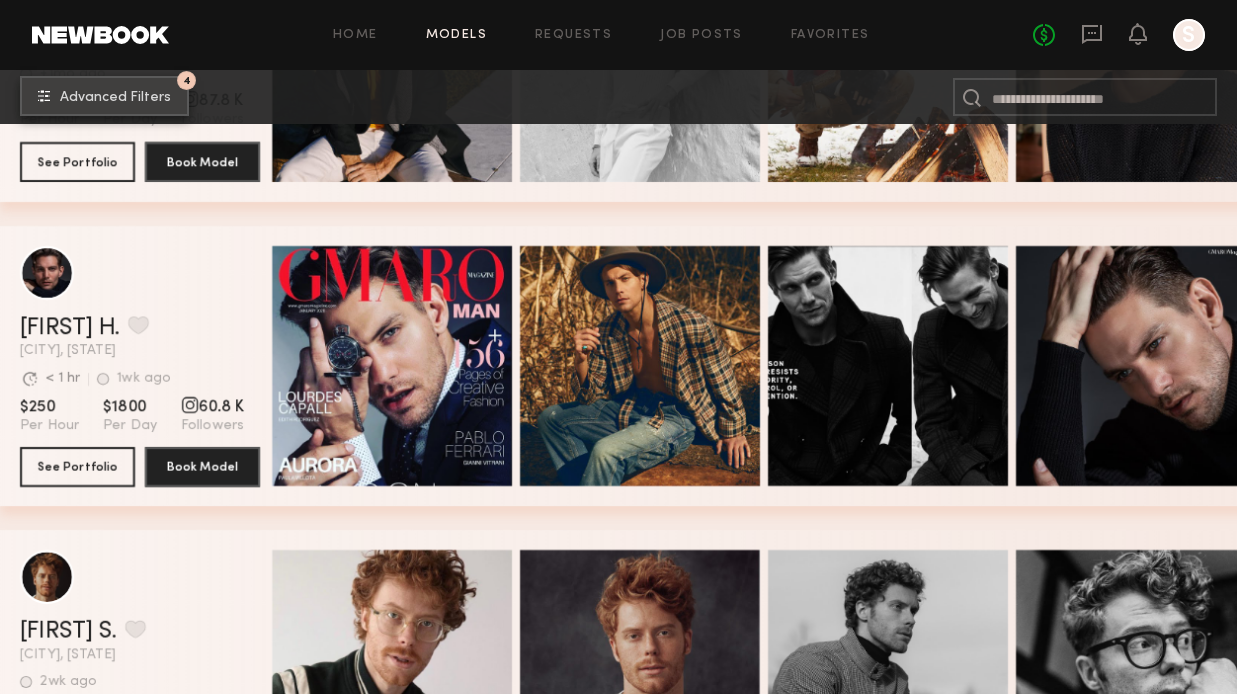 click on "Advanced Filters" 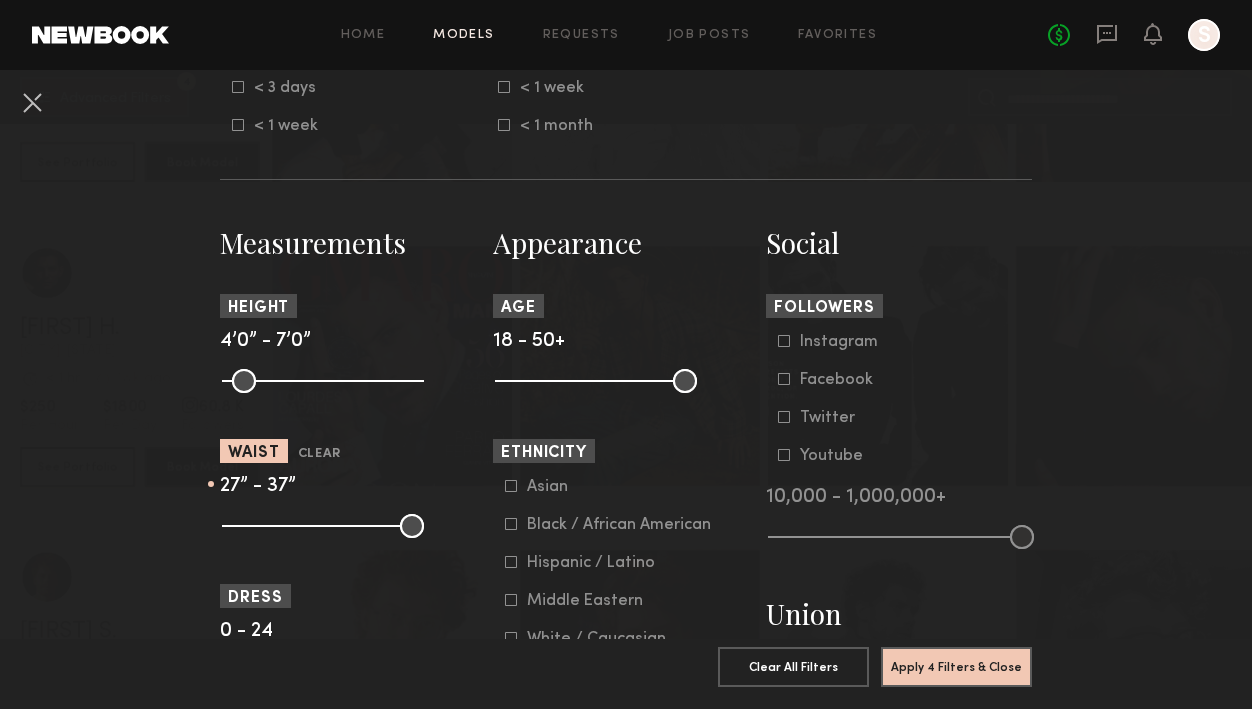 scroll, scrollTop: 755, scrollLeft: 0, axis: vertical 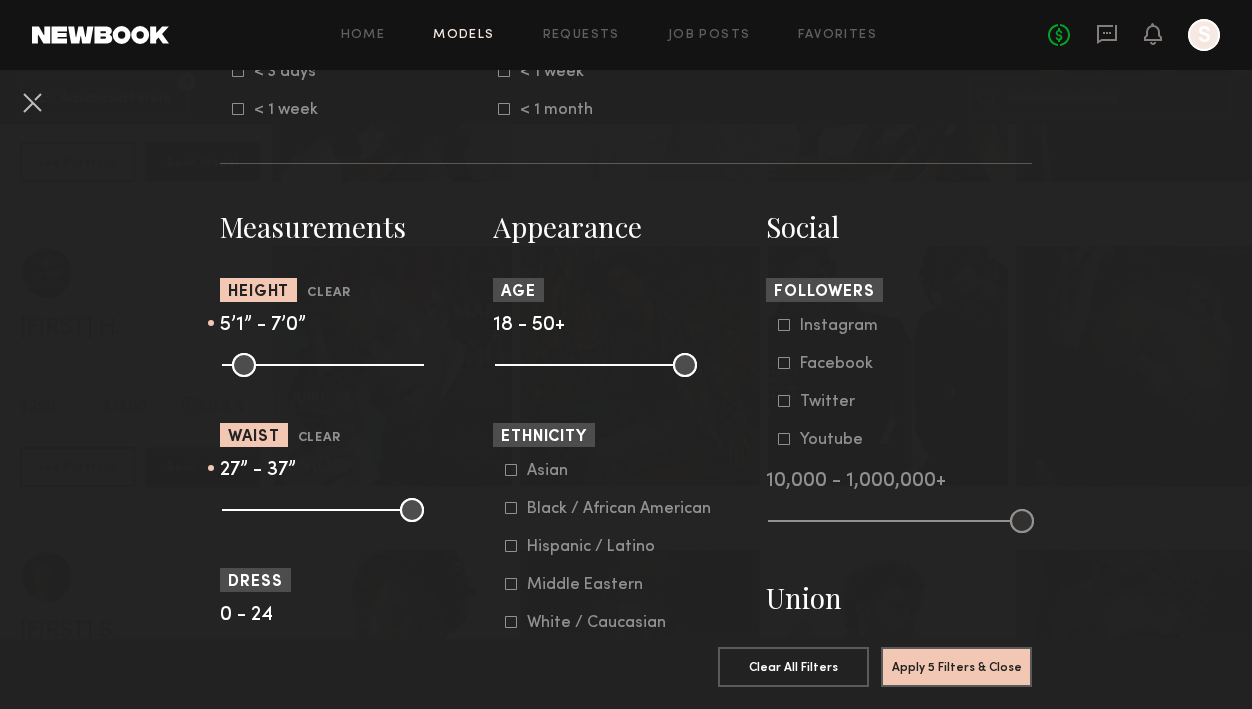 drag, startPoint x: 225, startPoint y: 367, endPoint x: 291, endPoint y: 371, distance: 66.1211 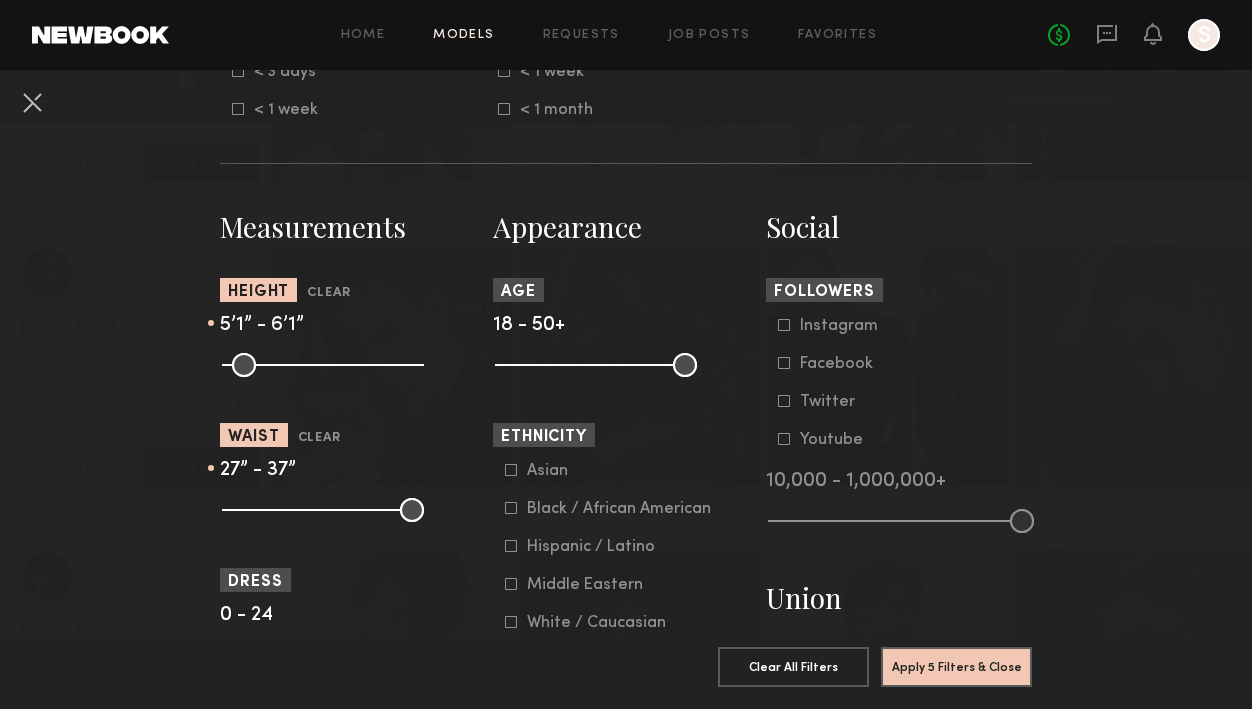 drag, startPoint x: 407, startPoint y: 366, endPoint x: 348, endPoint y: 370, distance: 59.135437 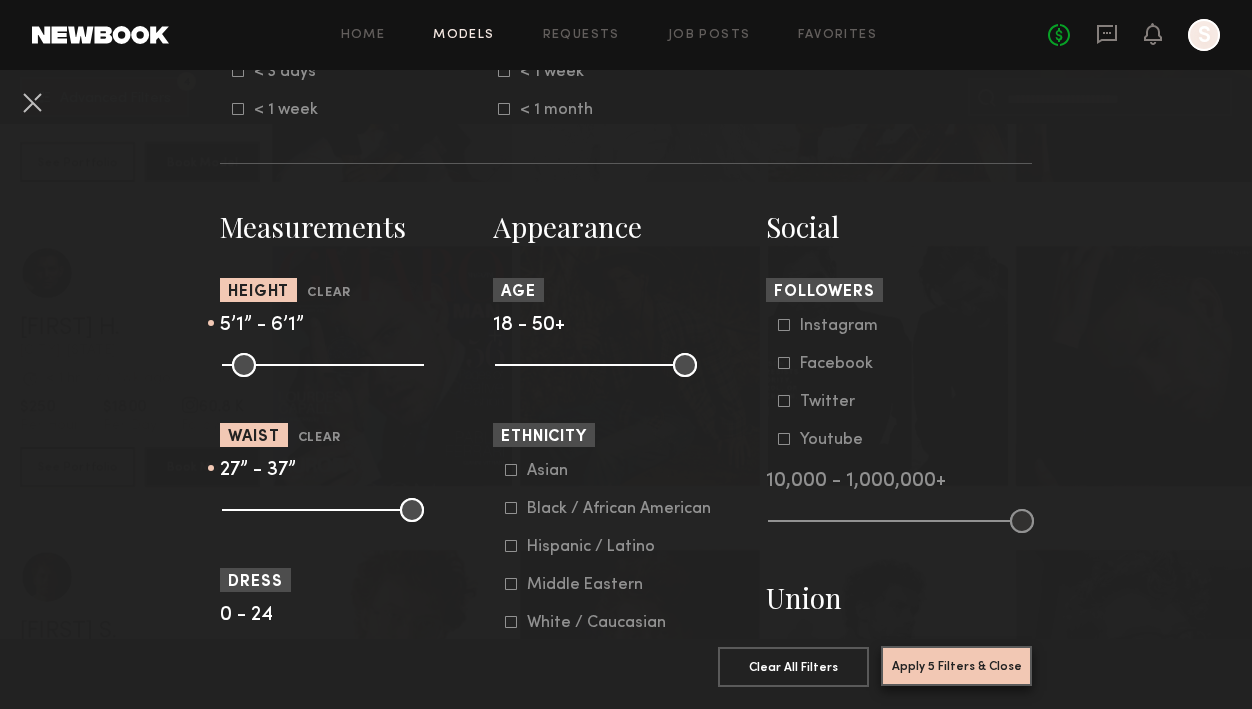 click on "Apply 5 Filters & Close" 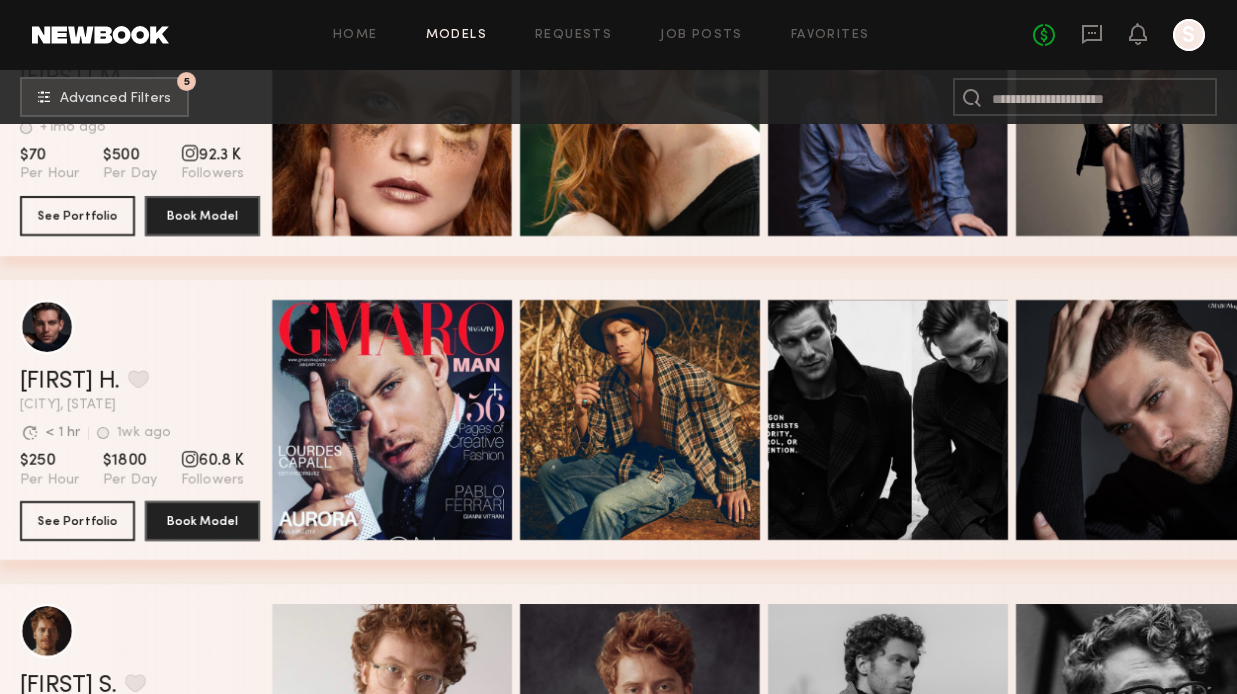 scroll, scrollTop: 1853, scrollLeft: 0, axis: vertical 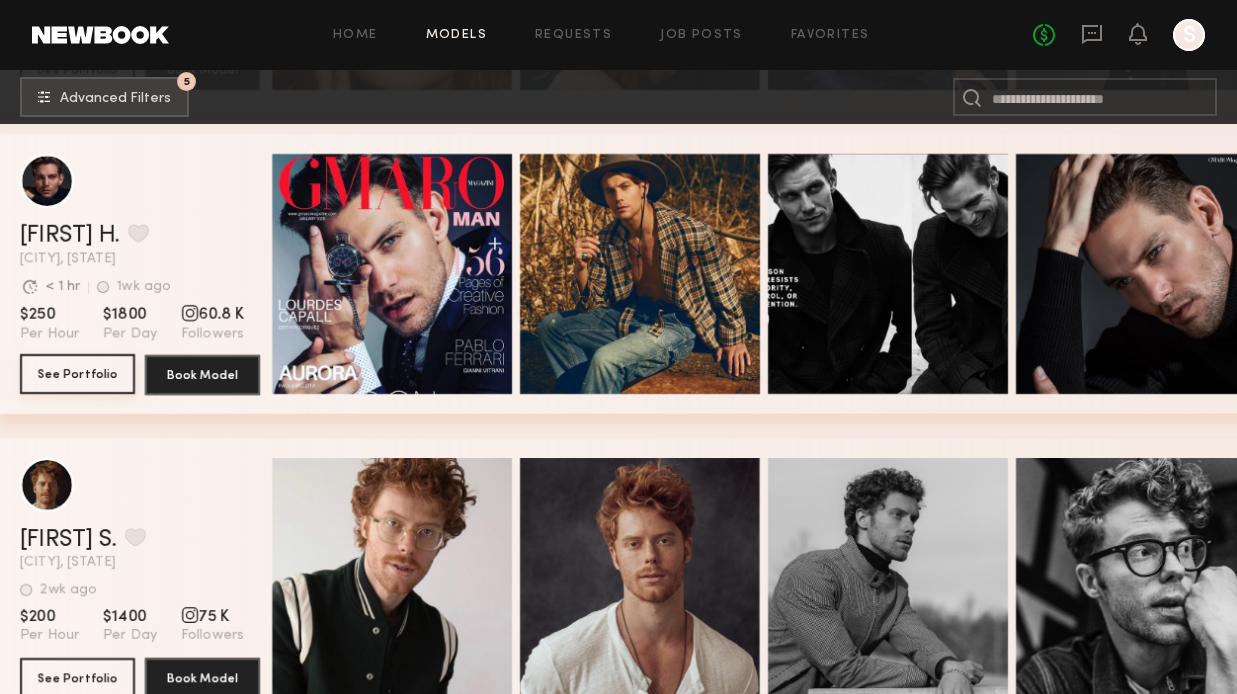 click on "See Portfolio" 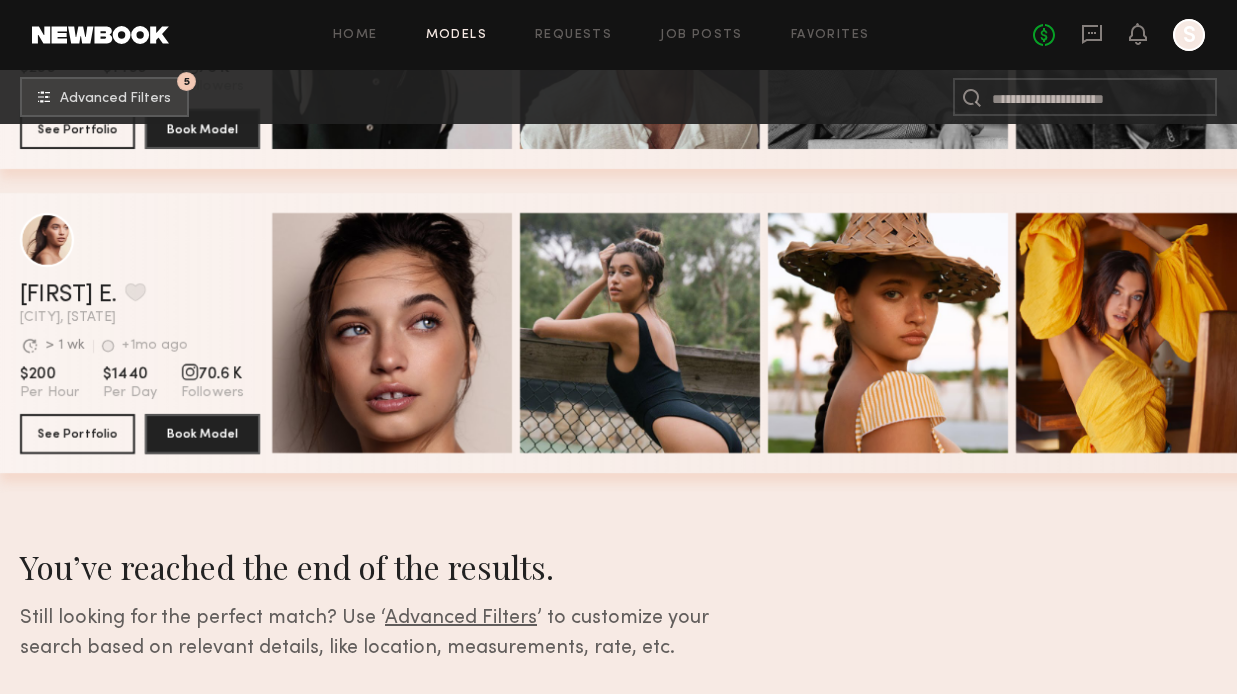 scroll, scrollTop: 2450, scrollLeft: 0, axis: vertical 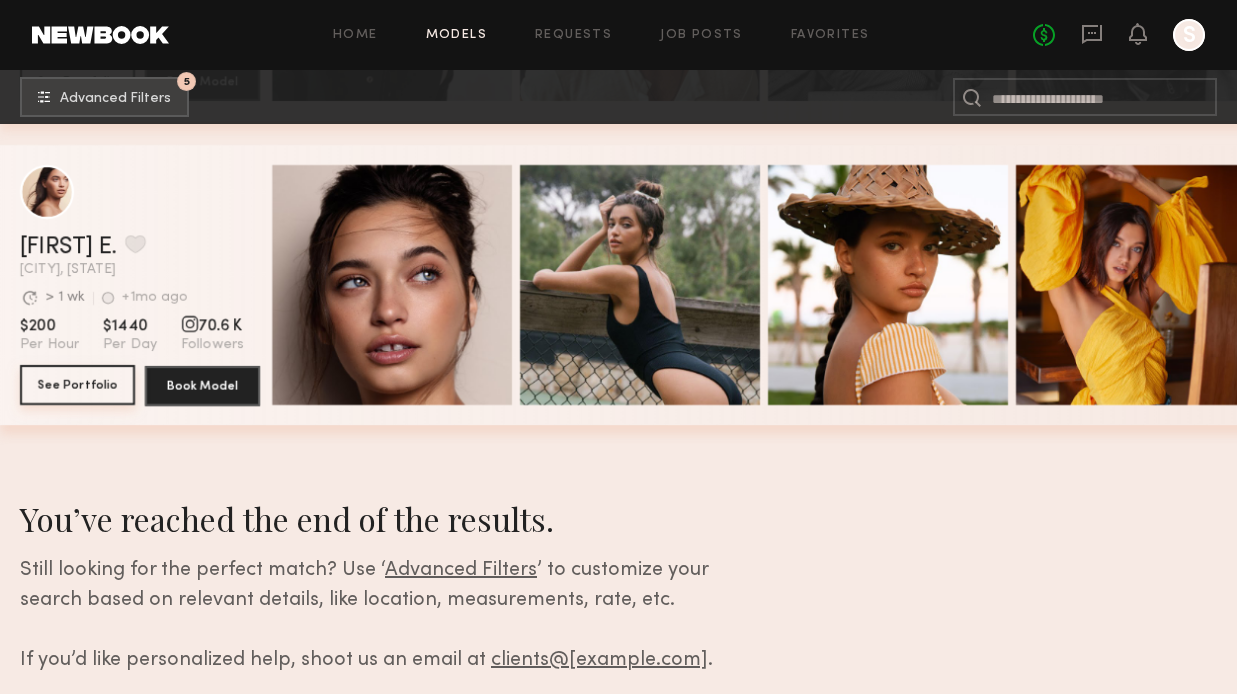 click on "See Portfolio" 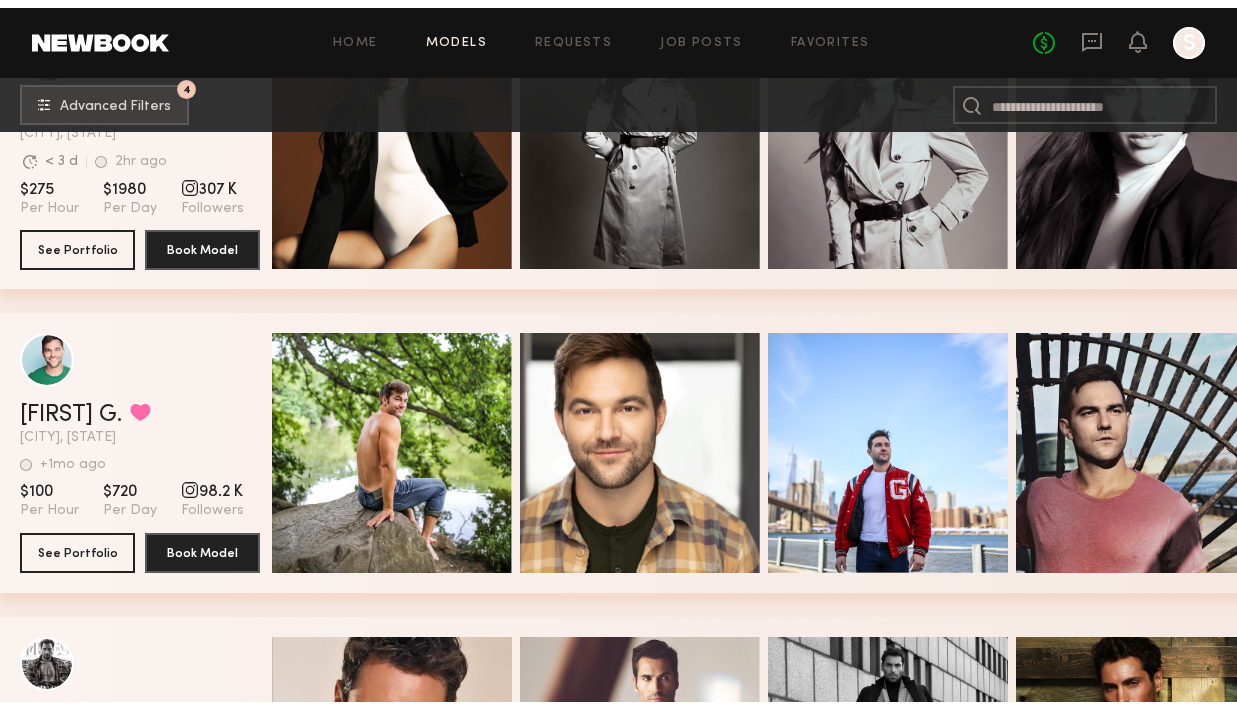 scroll, scrollTop: 0, scrollLeft: 0, axis: both 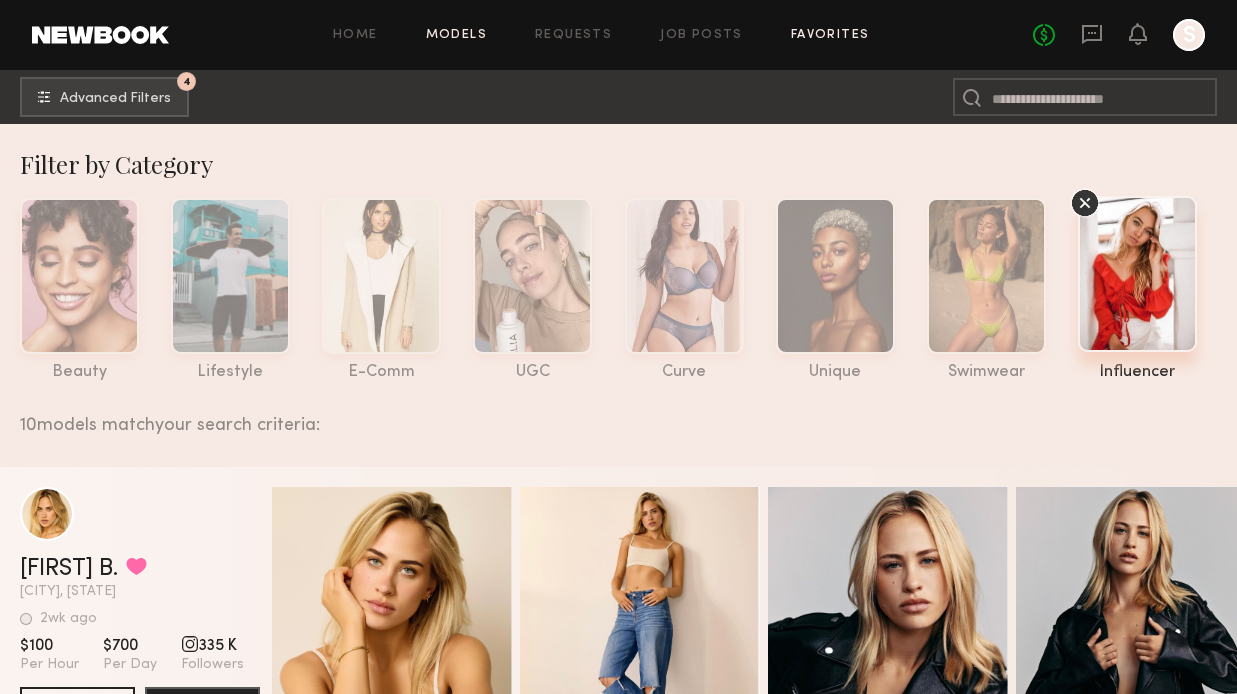 click on "Favorites" 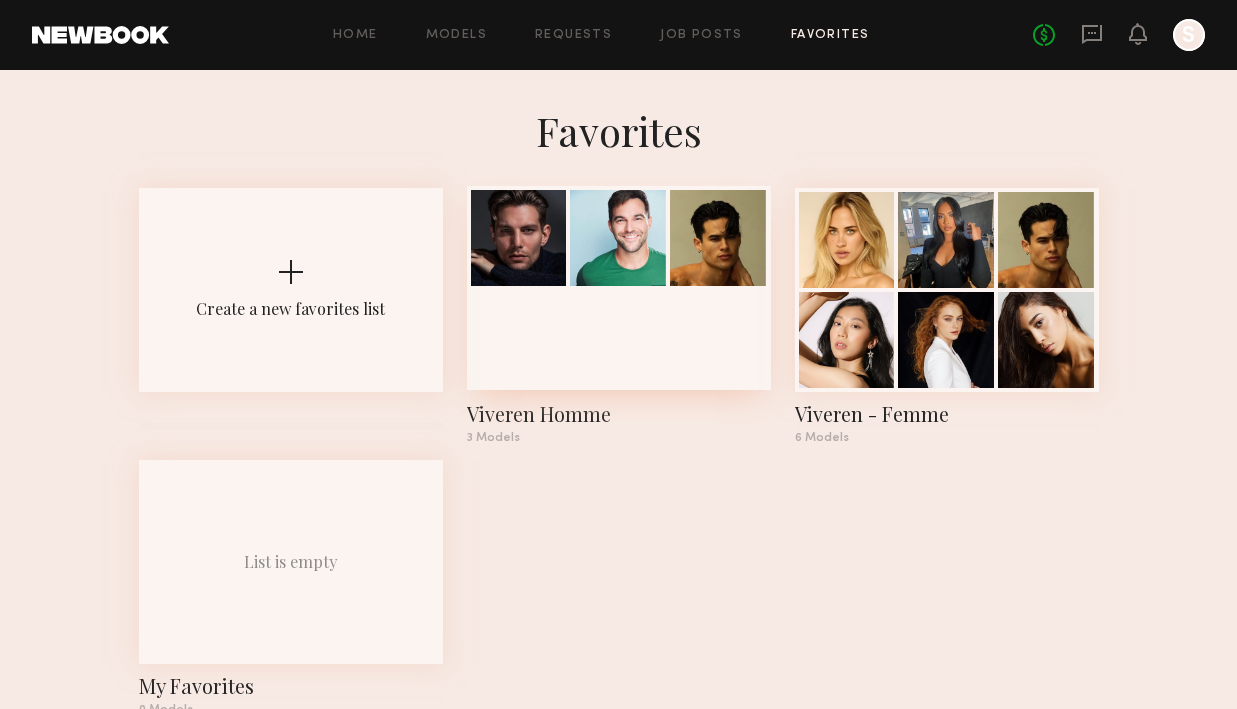 click 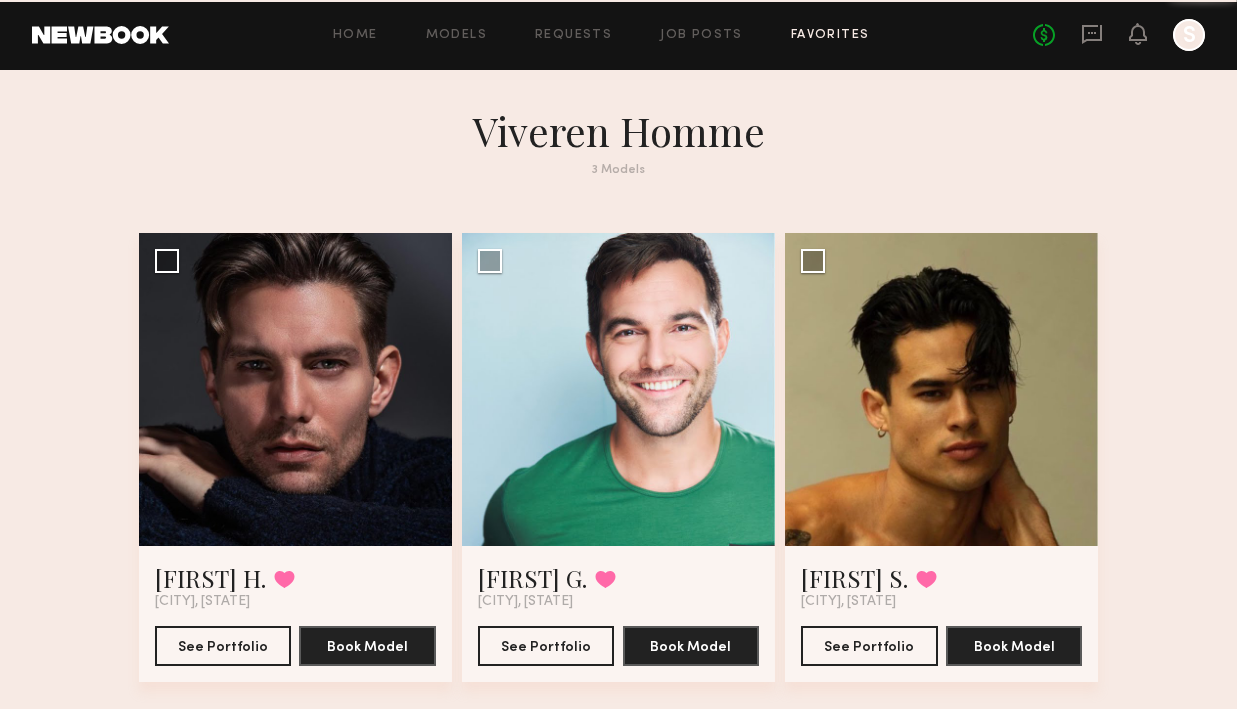 click 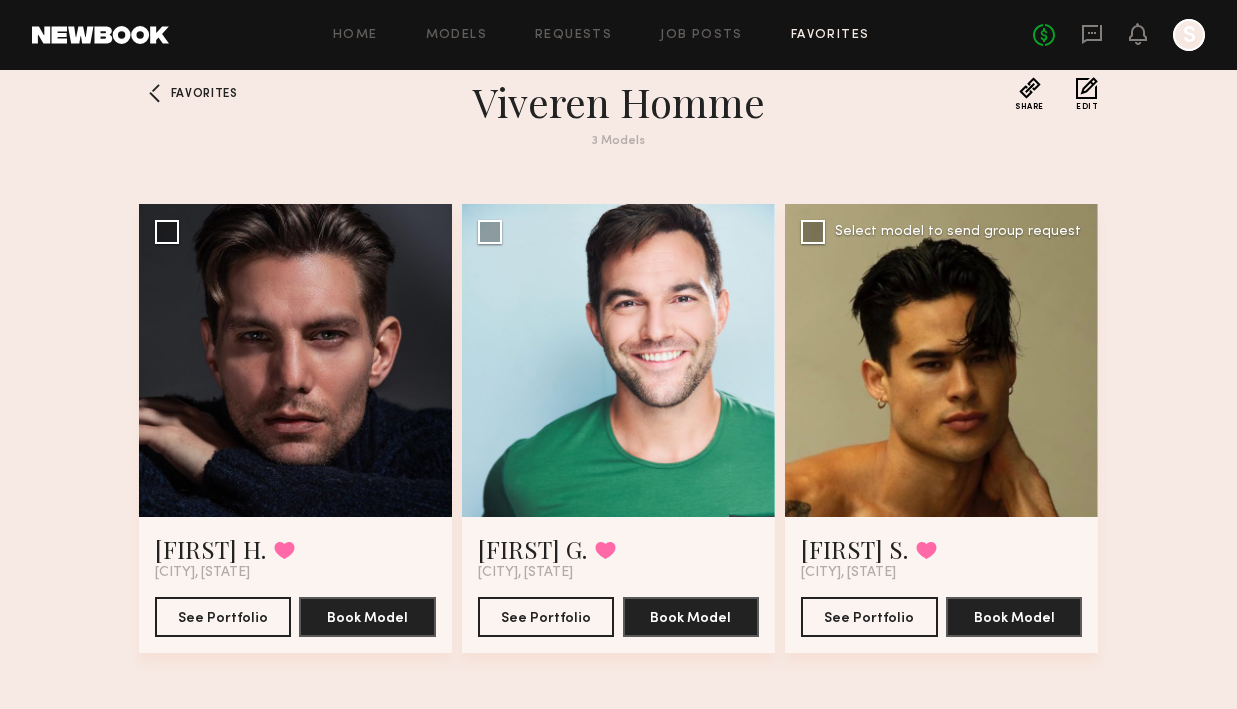 scroll, scrollTop: 0, scrollLeft: 0, axis: both 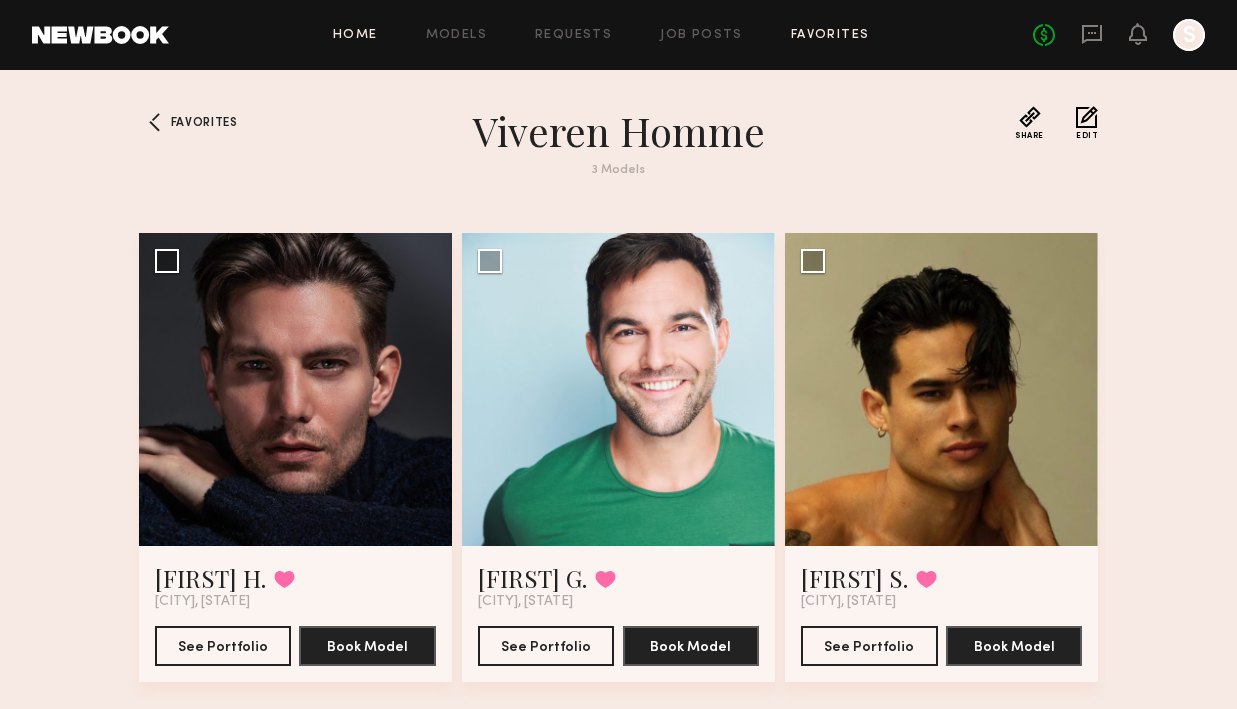 click on "Home" 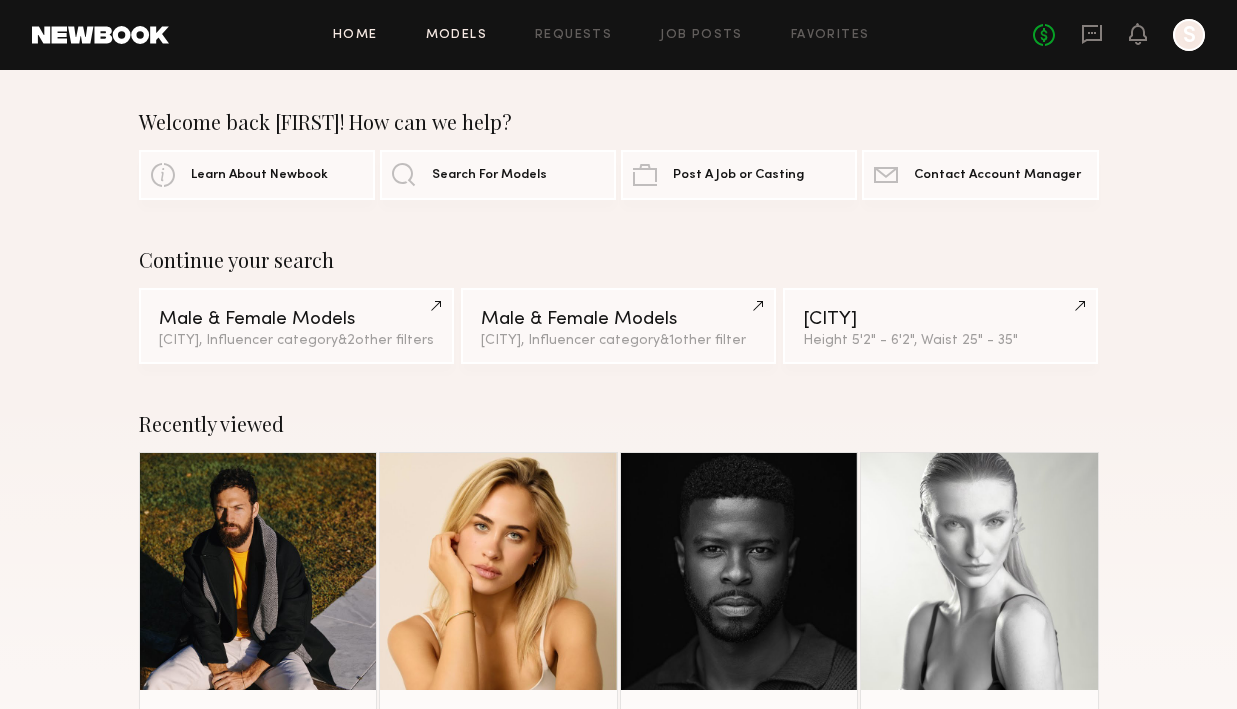 click on "Models" 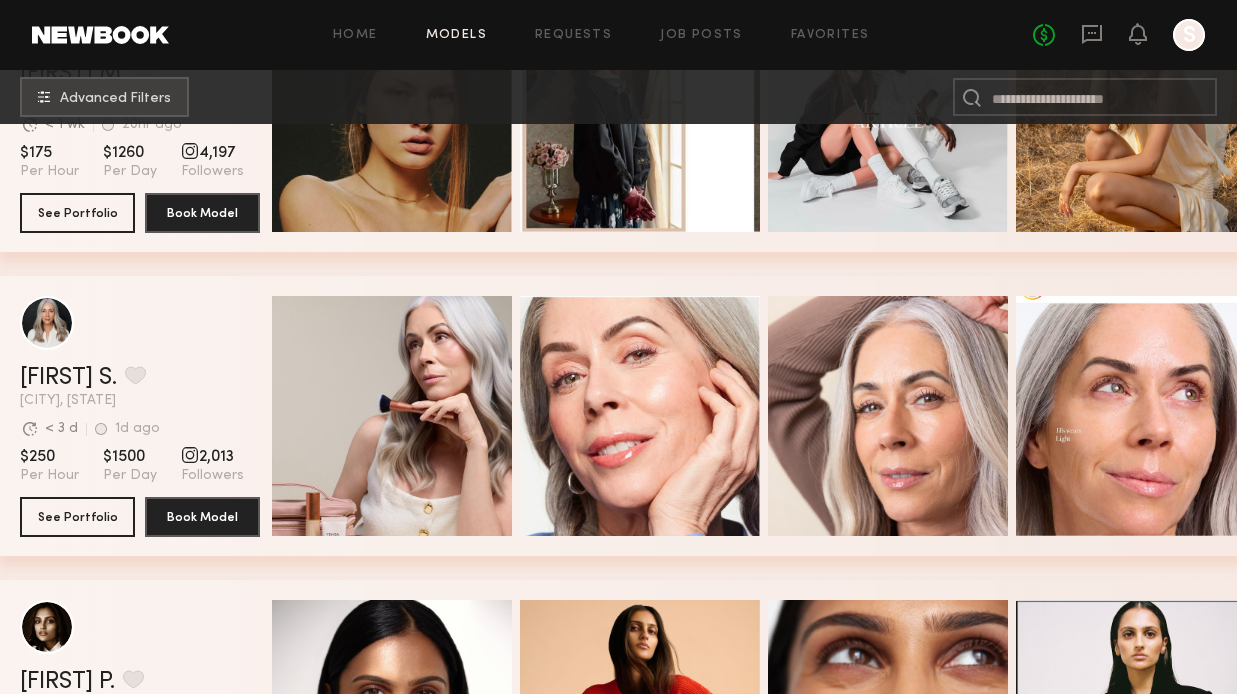 scroll, scrollTop: 1251, scrollLeft: 0, axis: vertical 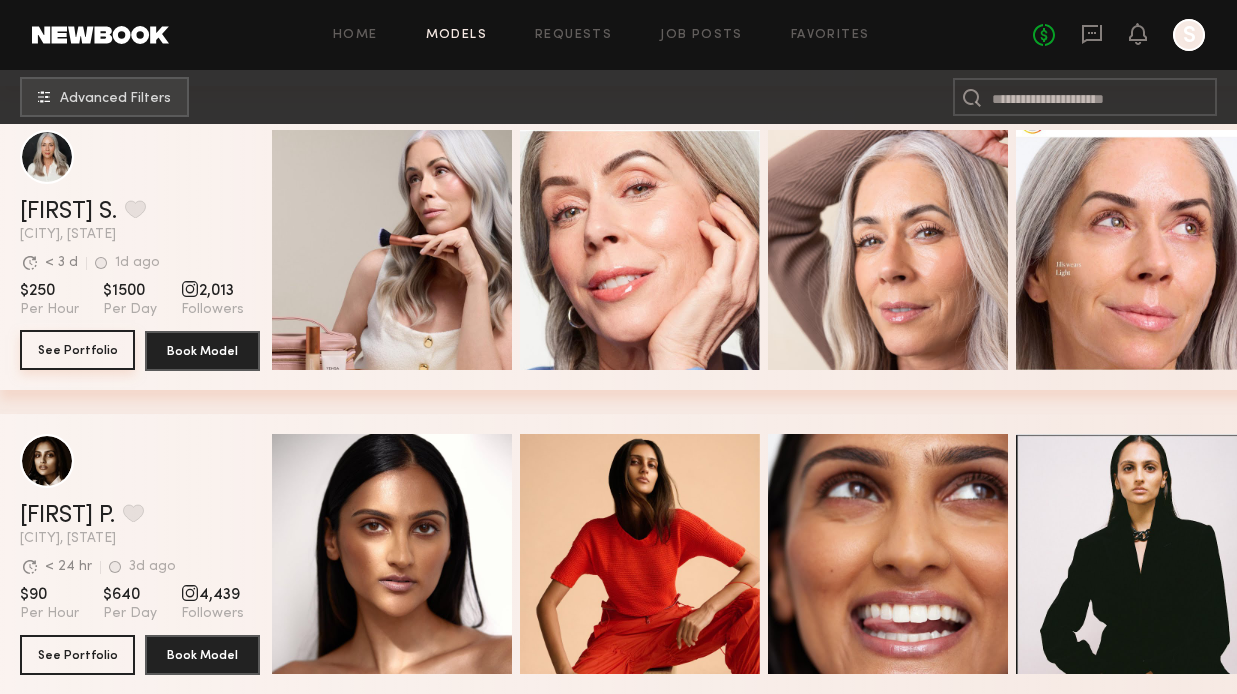 click on "See Portfolio" 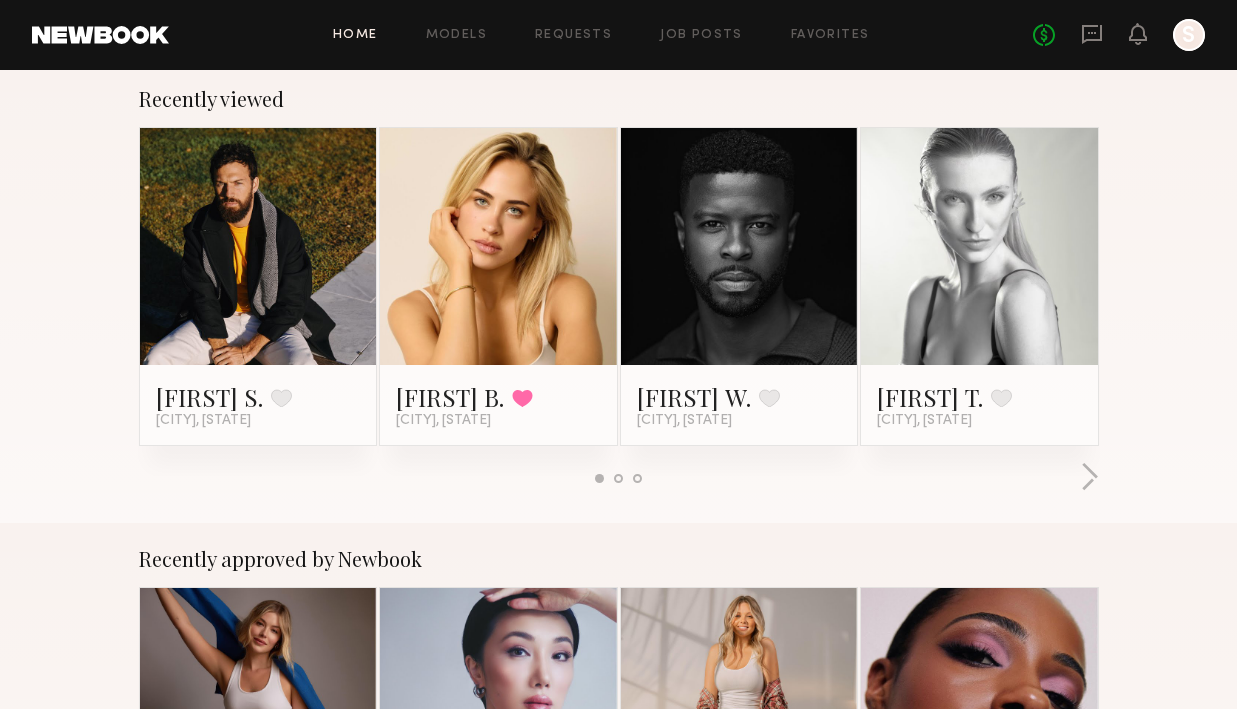 scroll, scrollTop: 150, scrollLeft: 0, axis: vertical 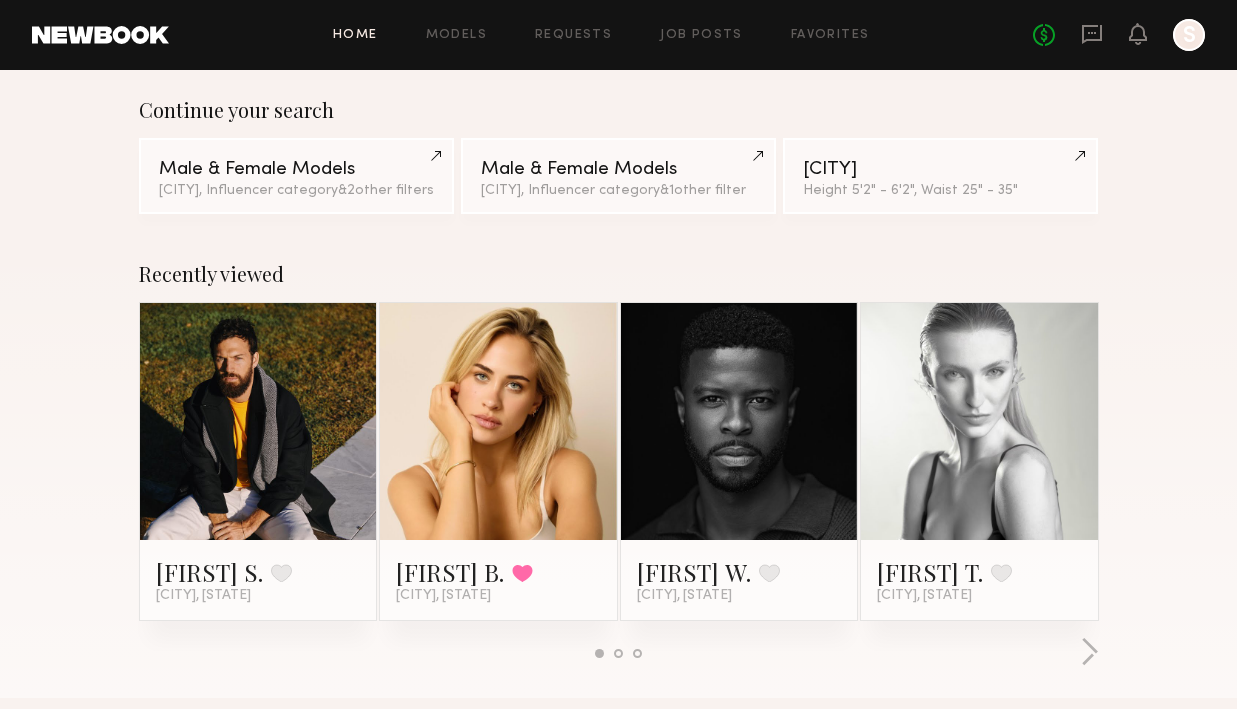 click 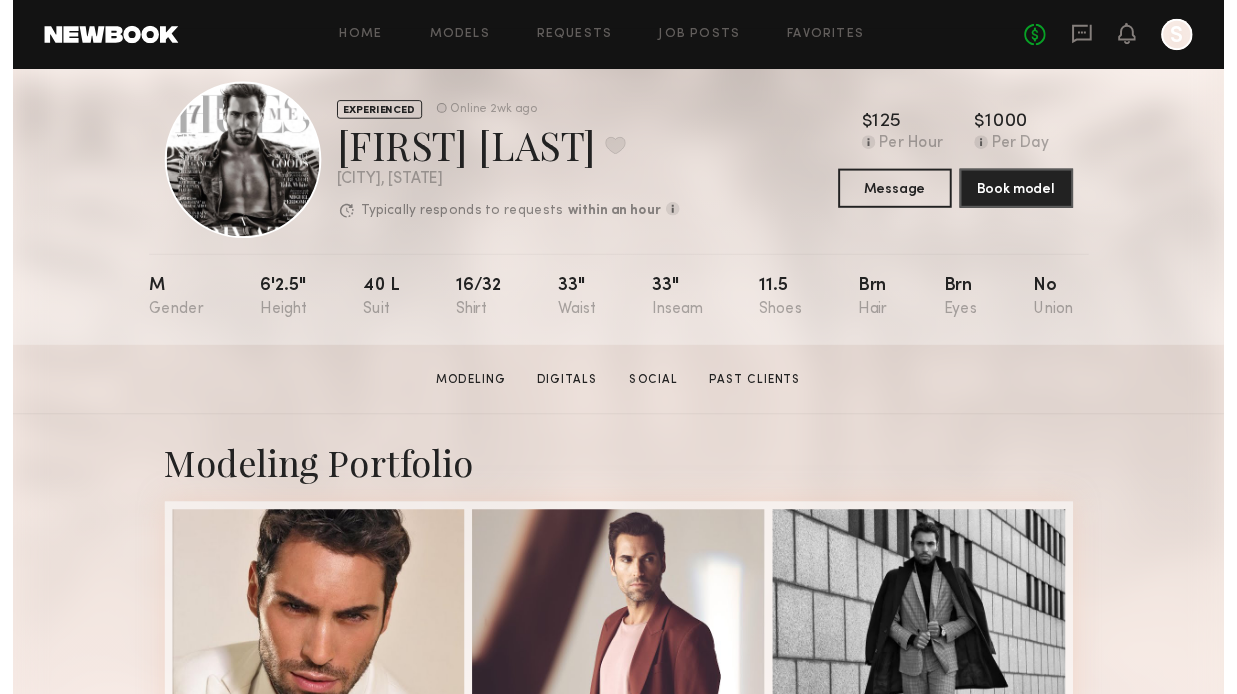scroll, scrollTop: 0, scrollLeft: 0, axis: both 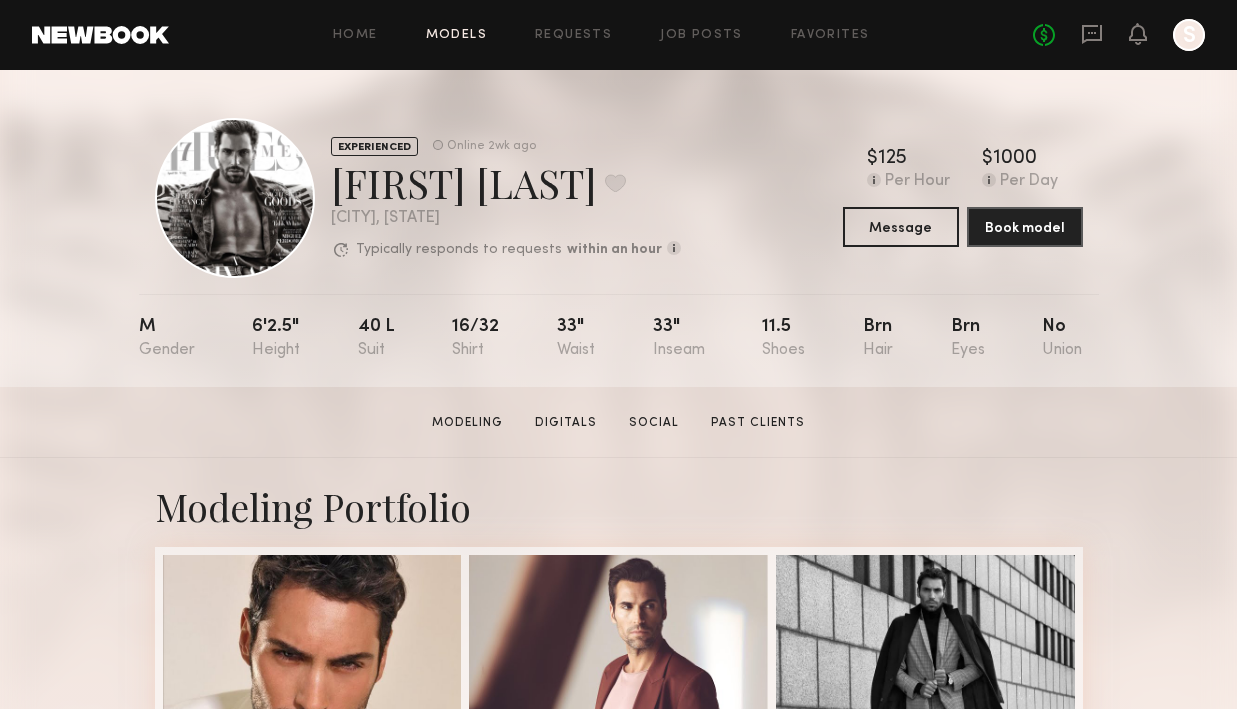 click on "Models" 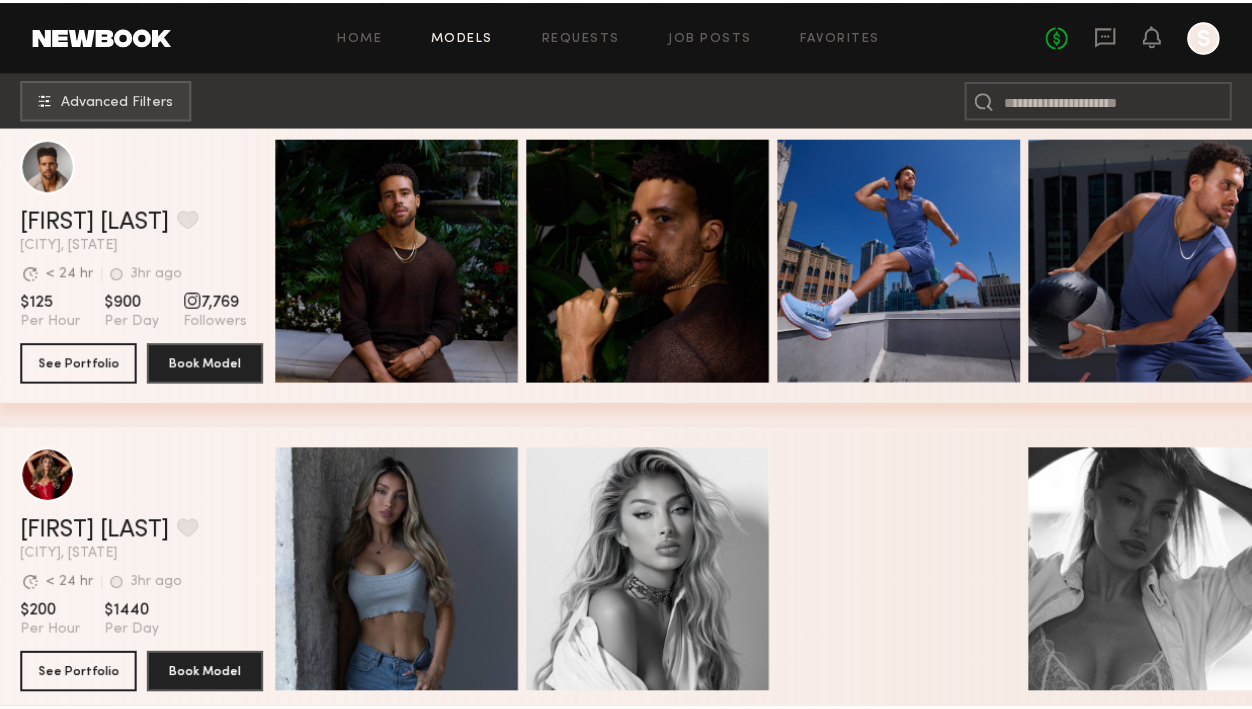 scroll, scrollTop: 0, scrollLeft: 0, axis: both 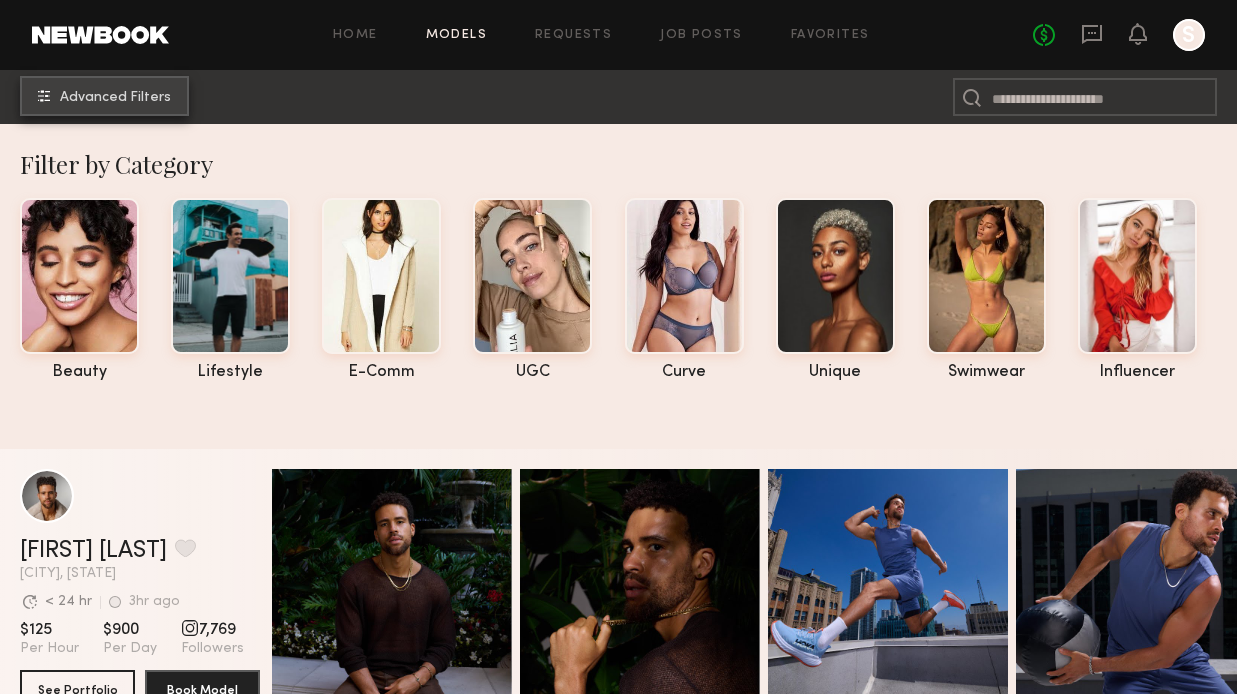 click on "Advanced Filters" 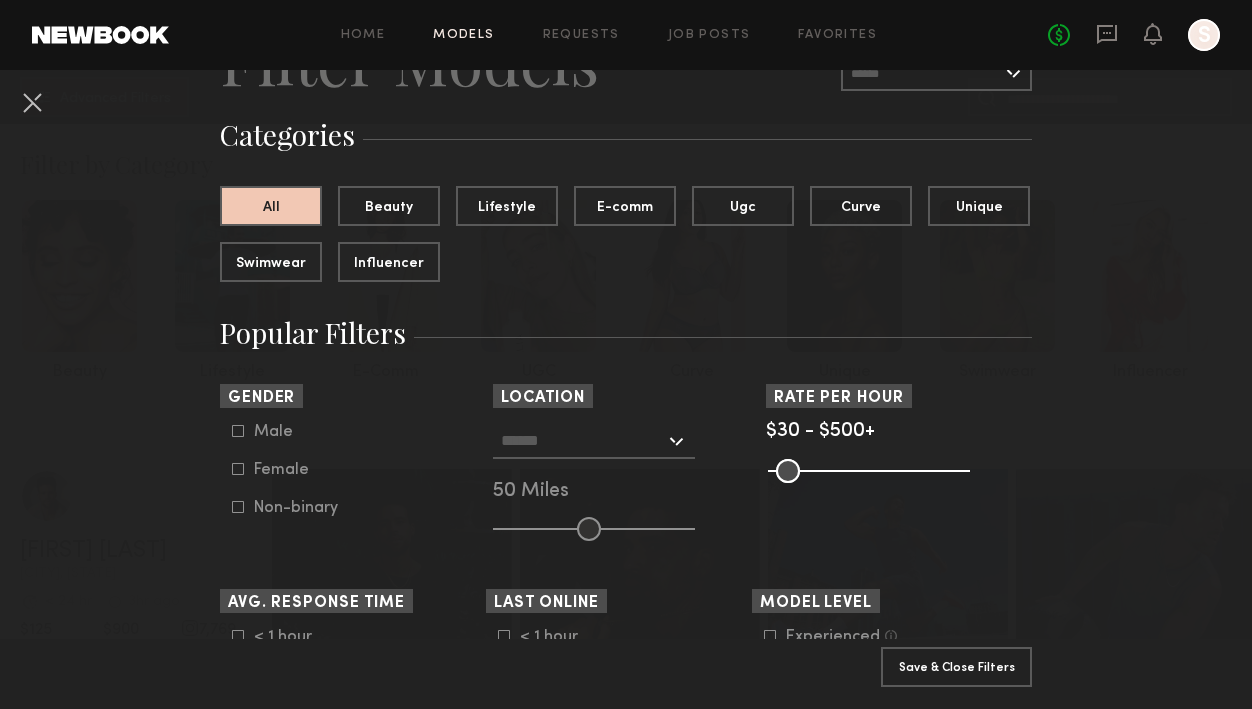 scroll, scrollTop: 218, scrollLeft: 0, axis: vertical 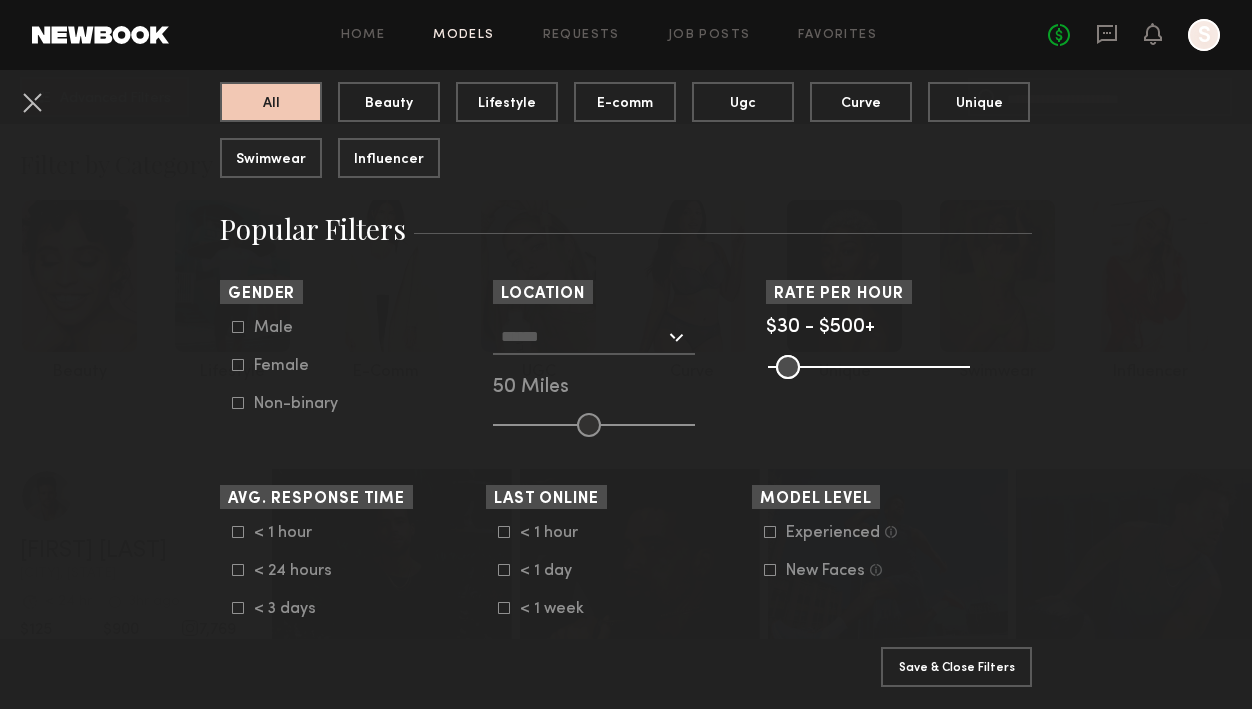 click 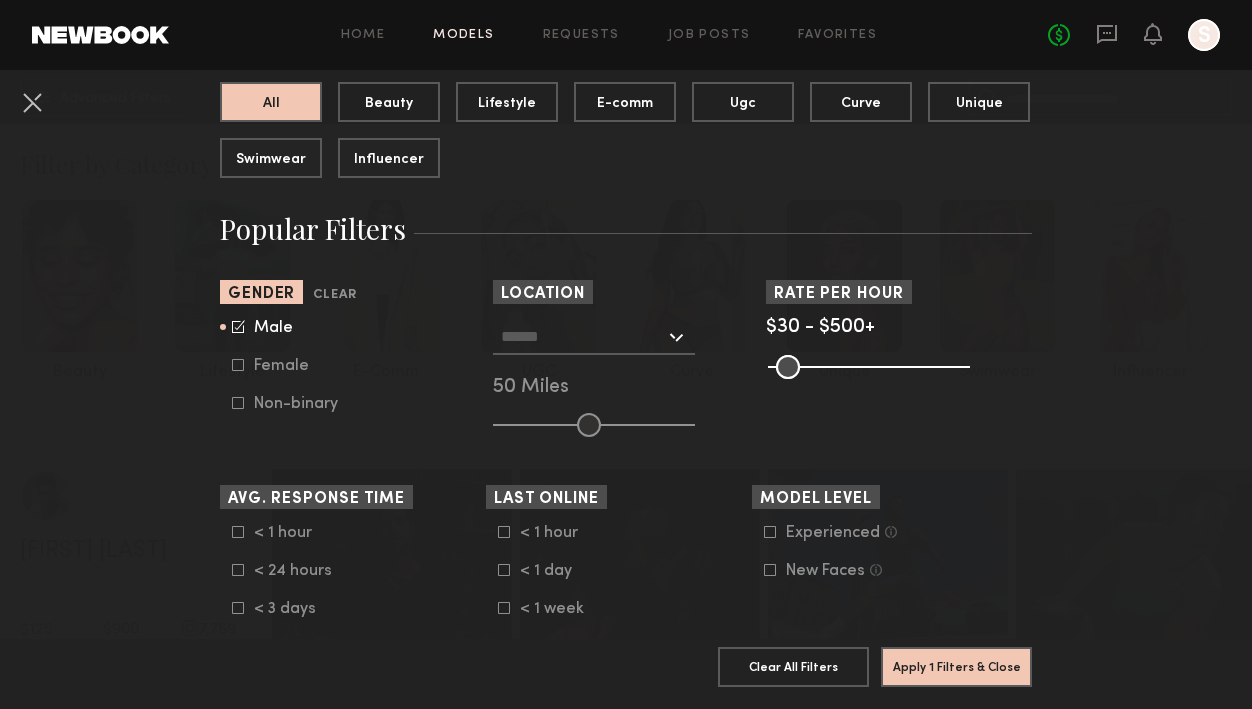 click 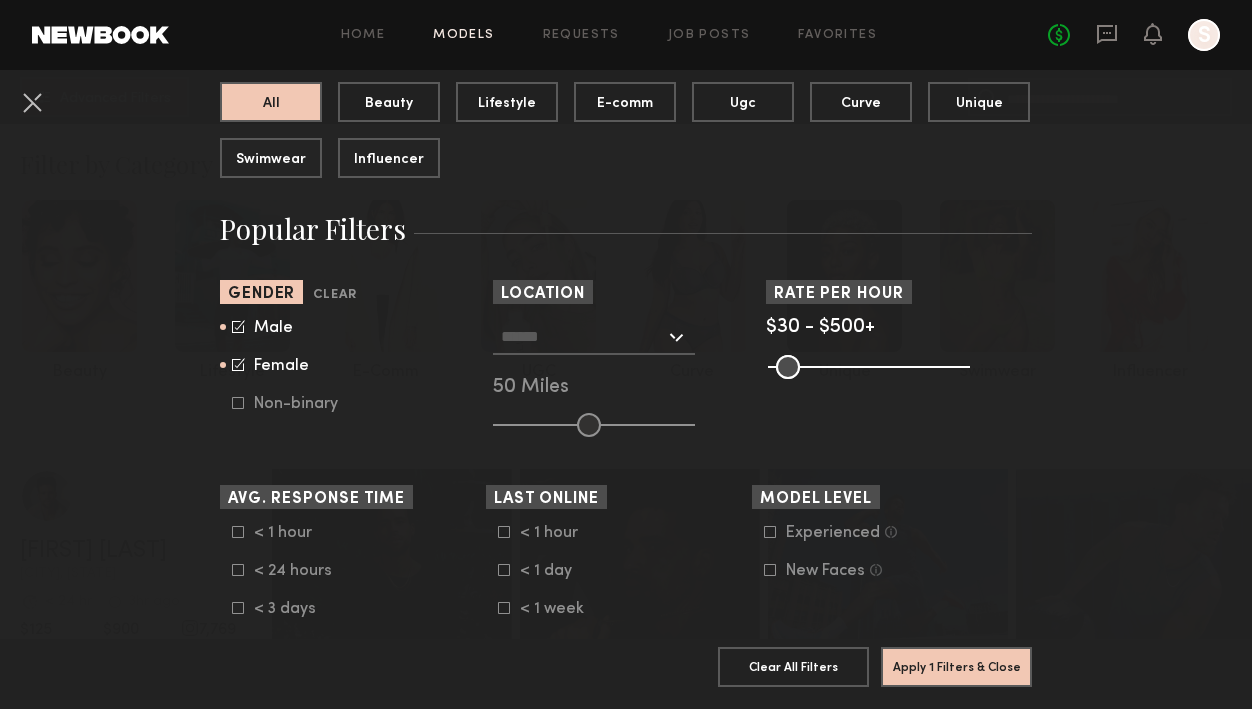 click 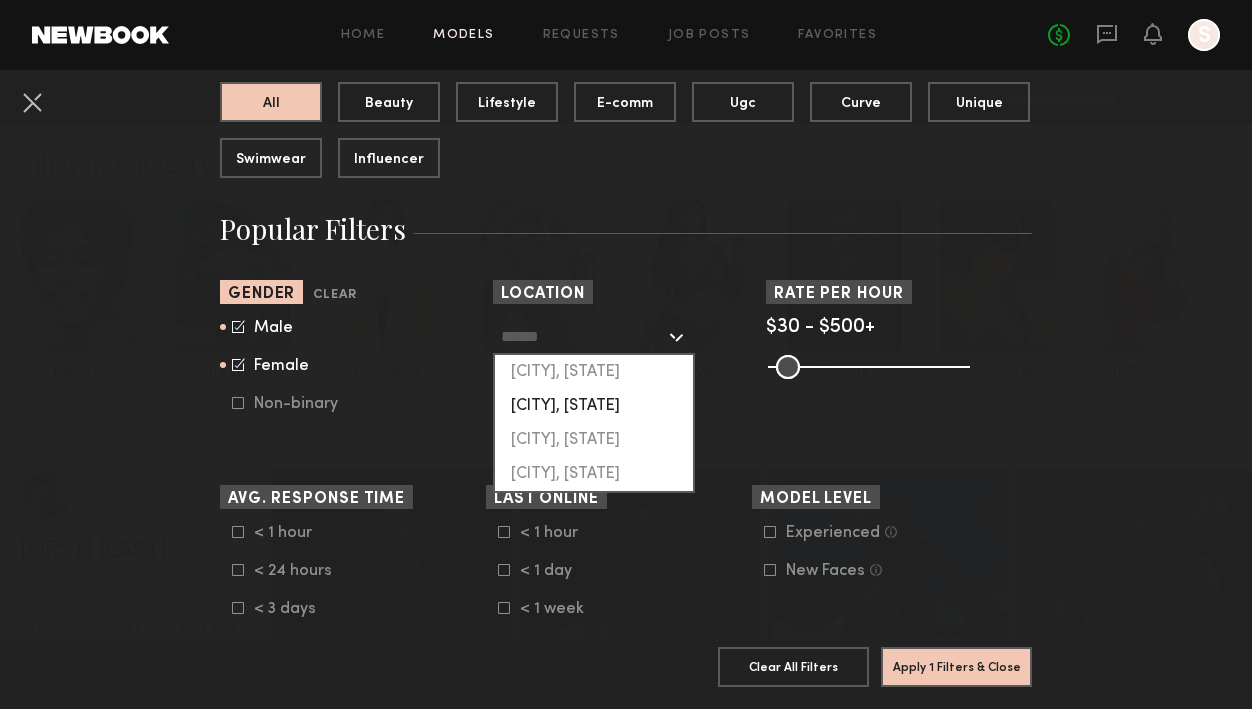 click on "[CITY], [STATE]" 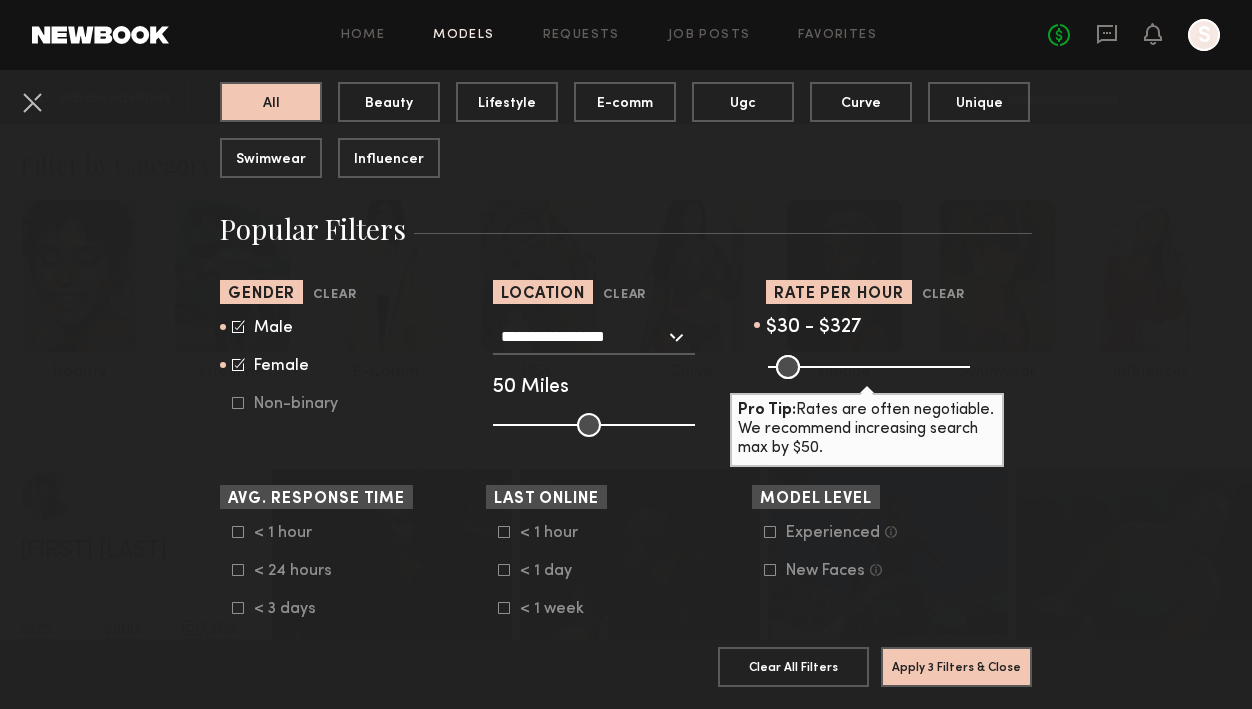 drag, startPoint x: 951, startPoint y: 372, endPoint x: 885, endPoint y: 375, distance: 66.068146 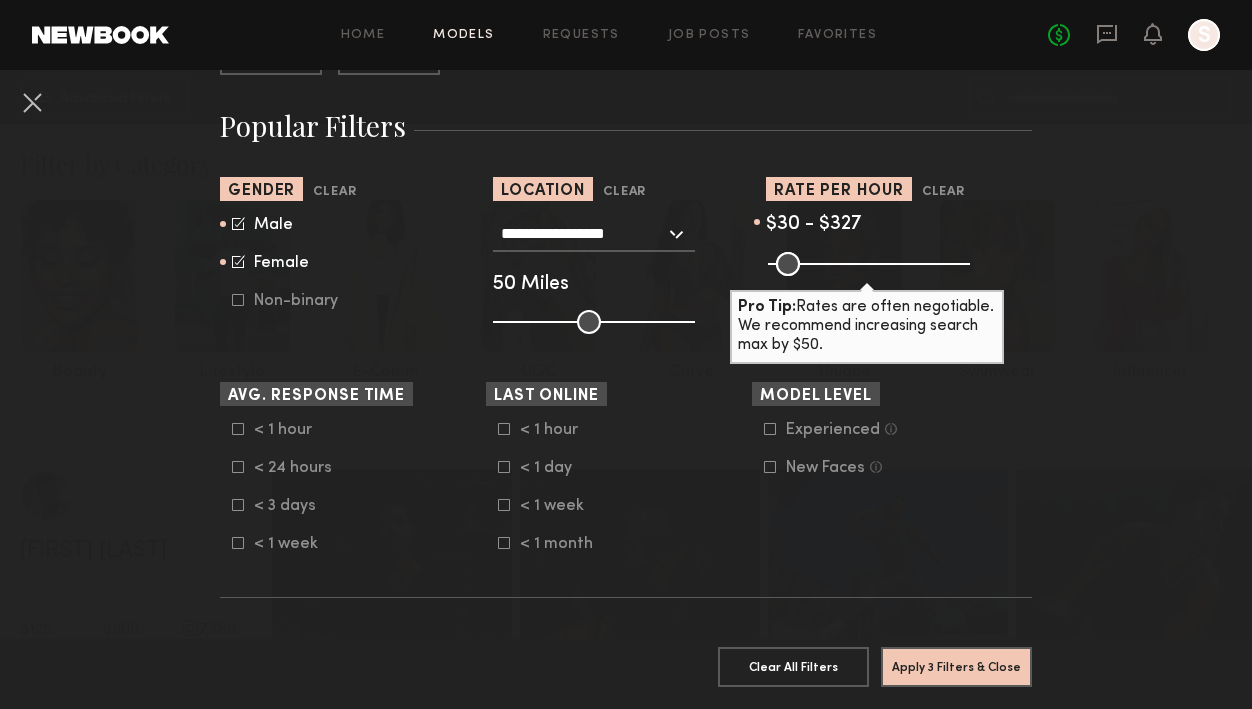 scroll, scrollTop: 409, scrollLeft: 0, axis: vertical 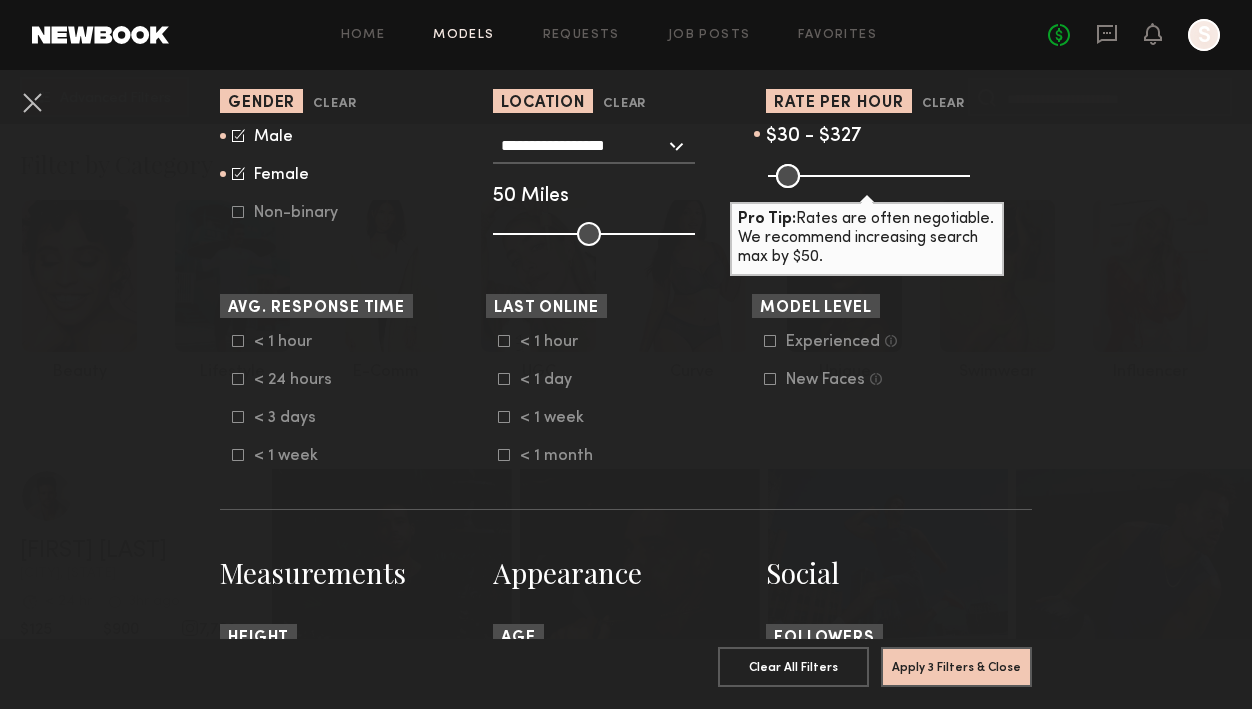 click 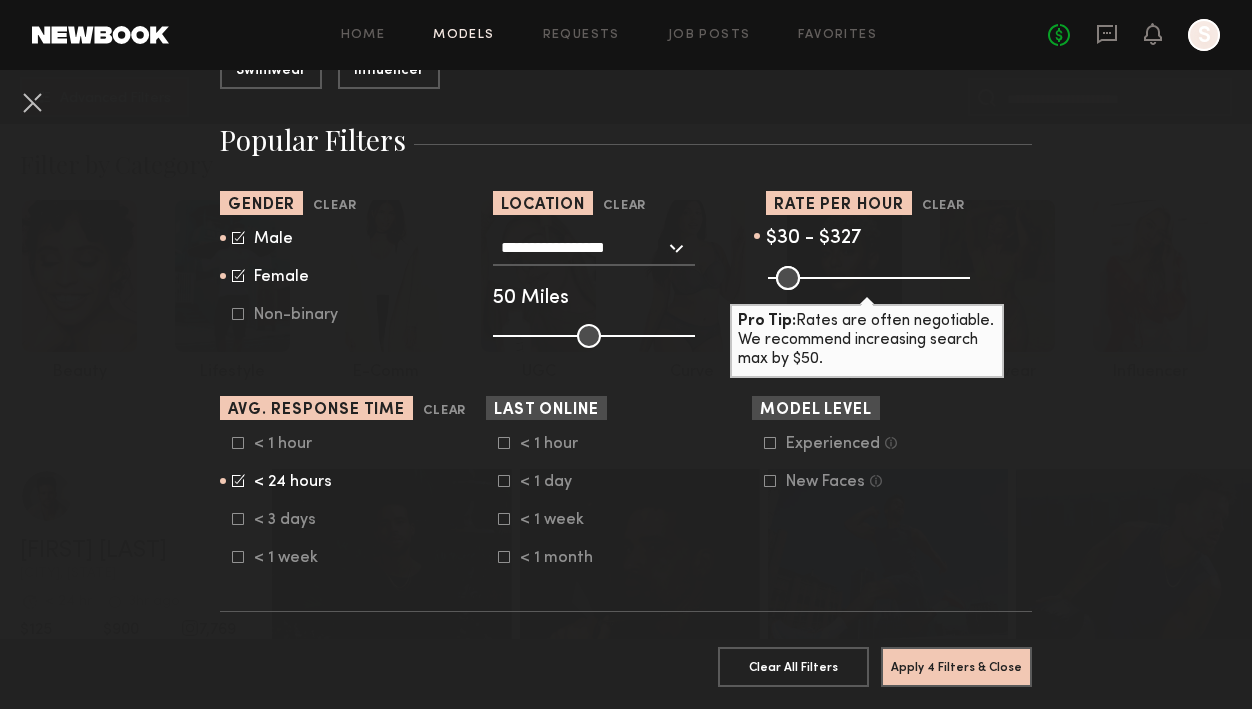 scroll, scrollTop: 0, scrollLeft: 0, axis: both 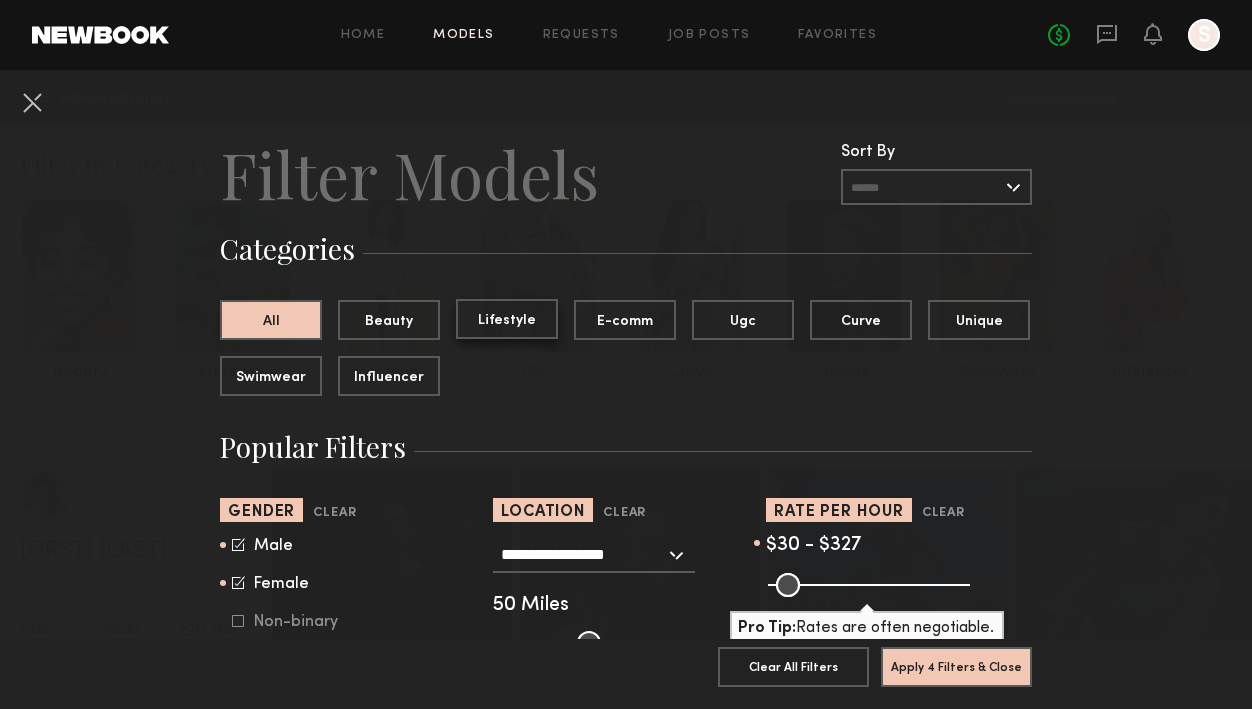click on "Lifestyle" 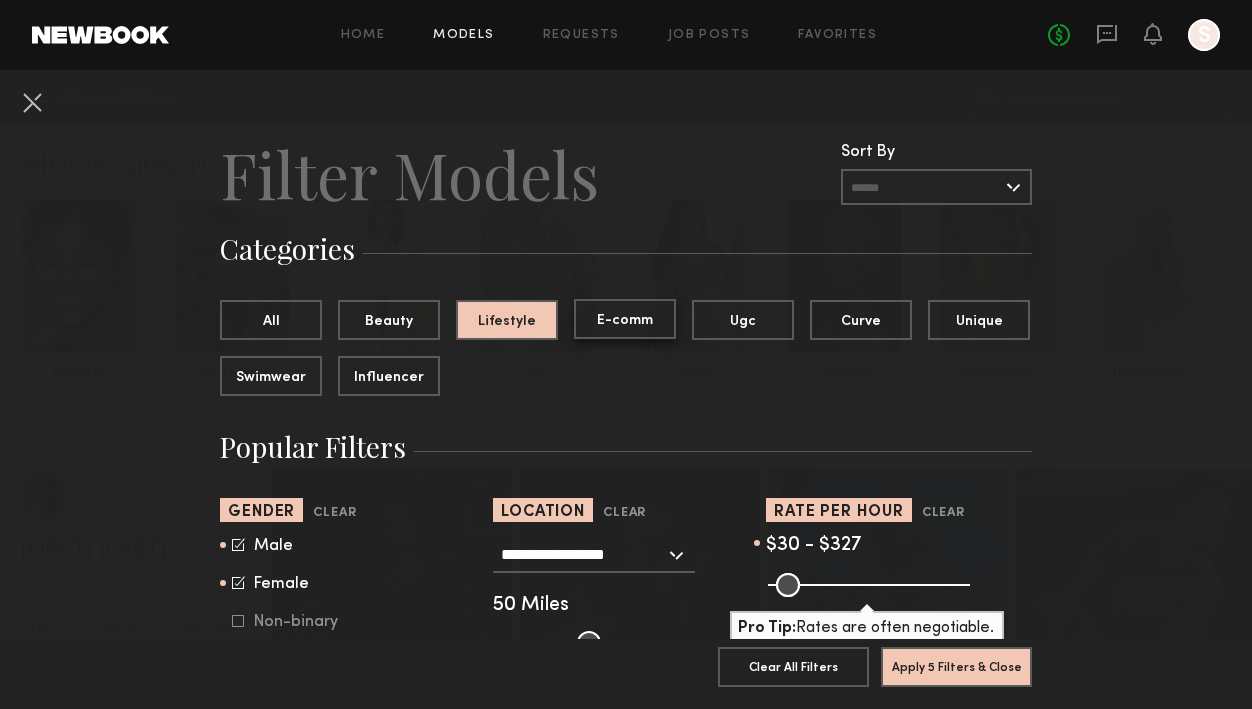 click on "E-comm" 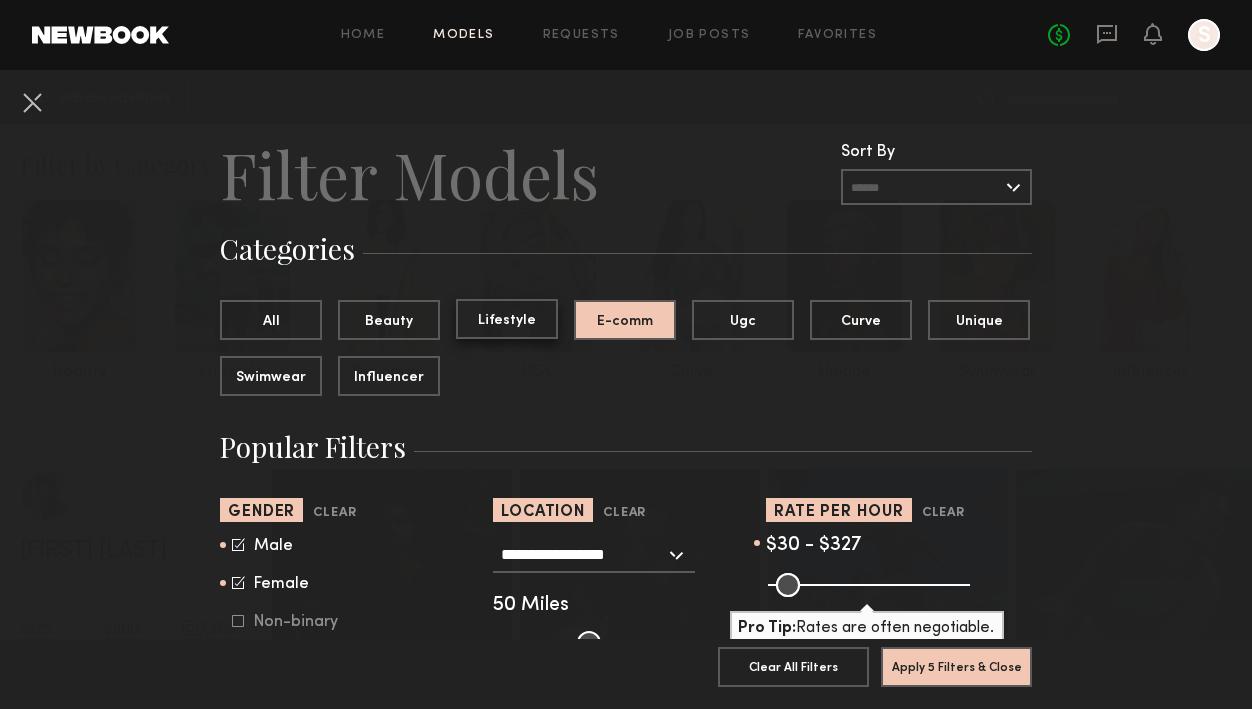 click on "Lifestyle" 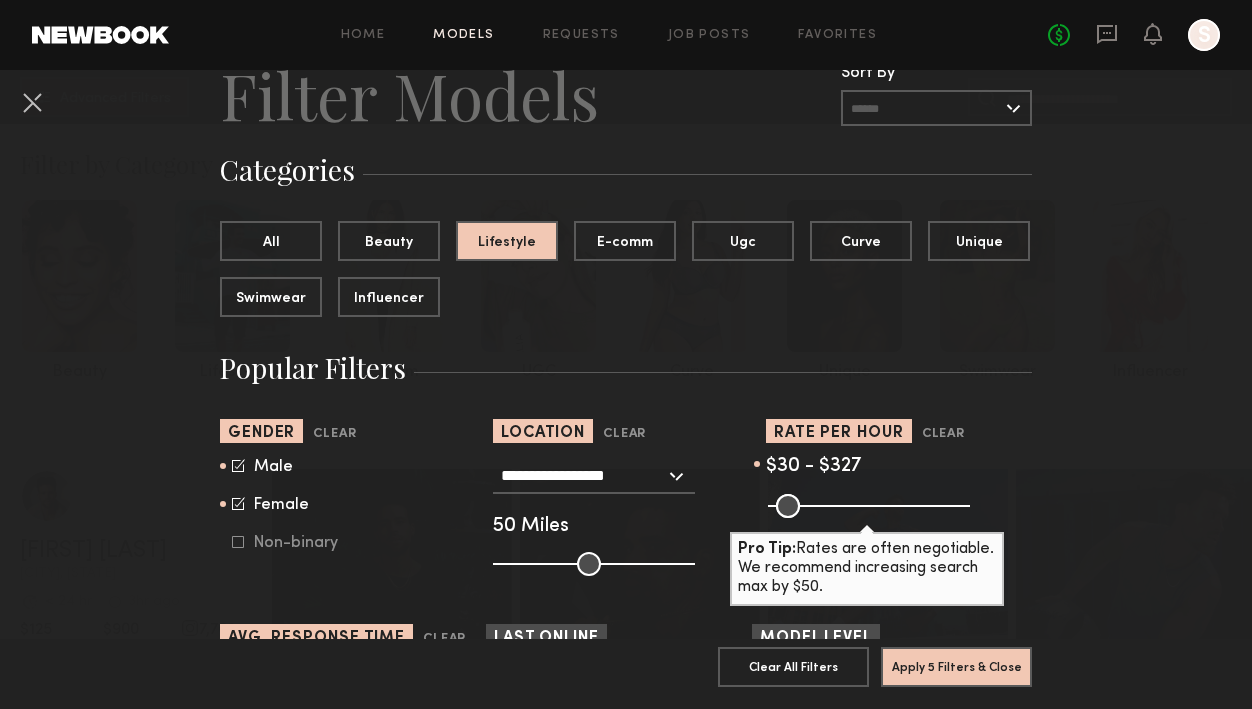 scroll, scrollTop: 136, scrollLeft: 0, axis: vertical 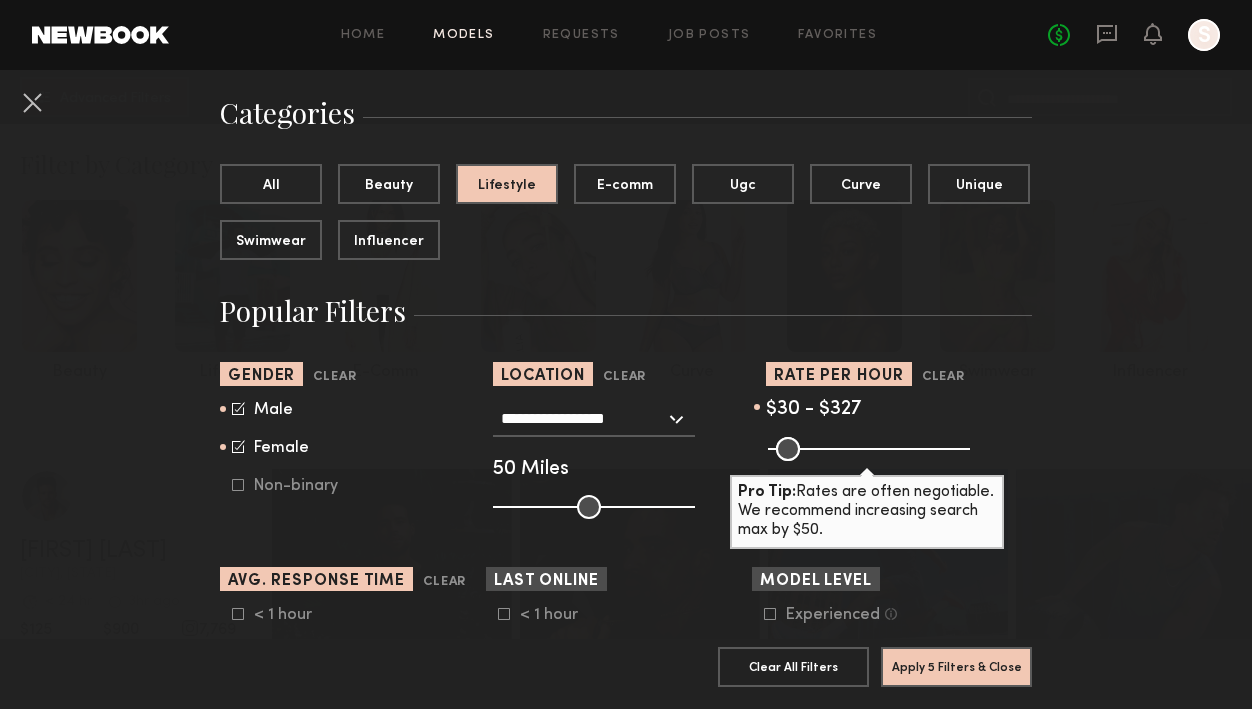 click on "Male" 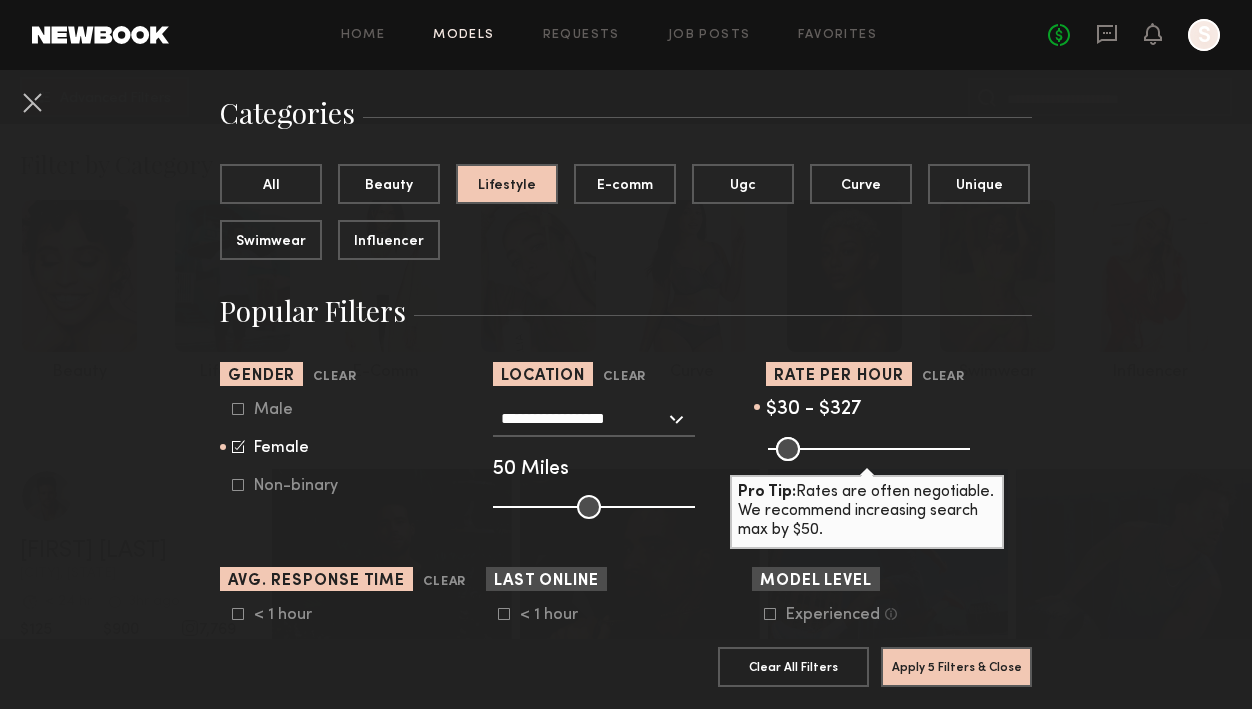 scroll, scrollTop: 629, scrollLeft: 0, axis: vertical 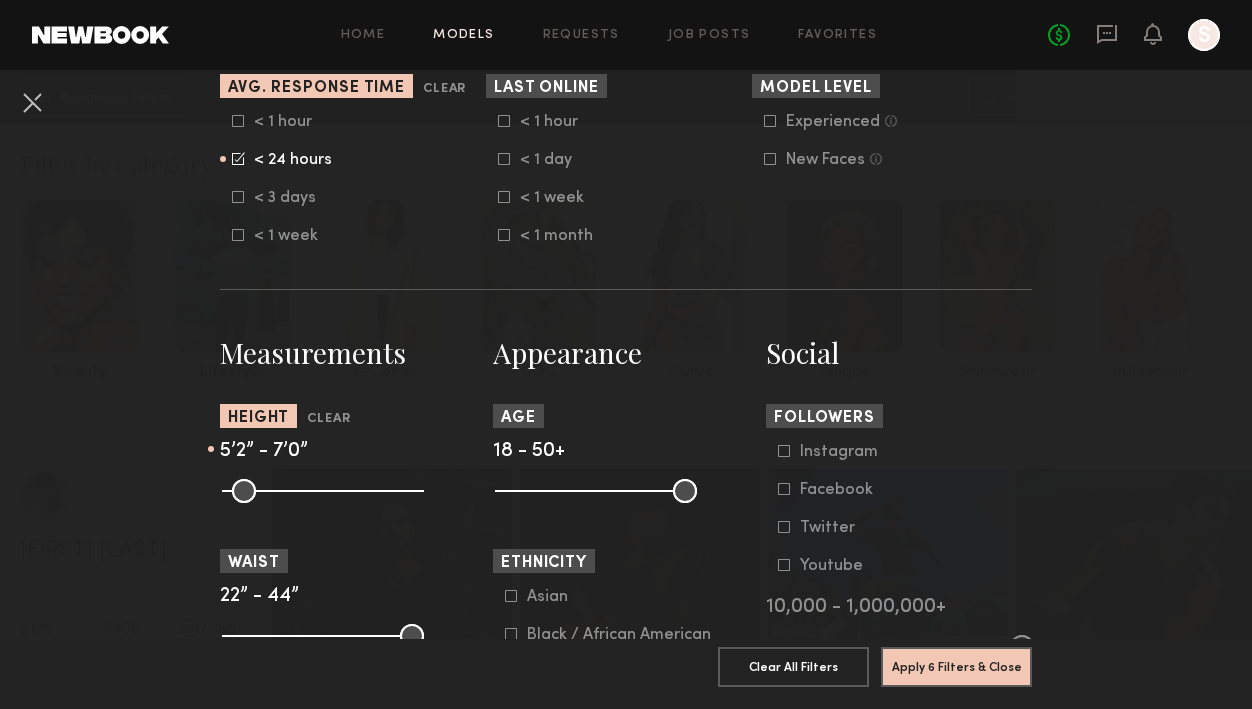 drag, startPoint x: 228, startPoint y: 491, endPoint x: 296, endPoint y: 493, distance: 68.0294 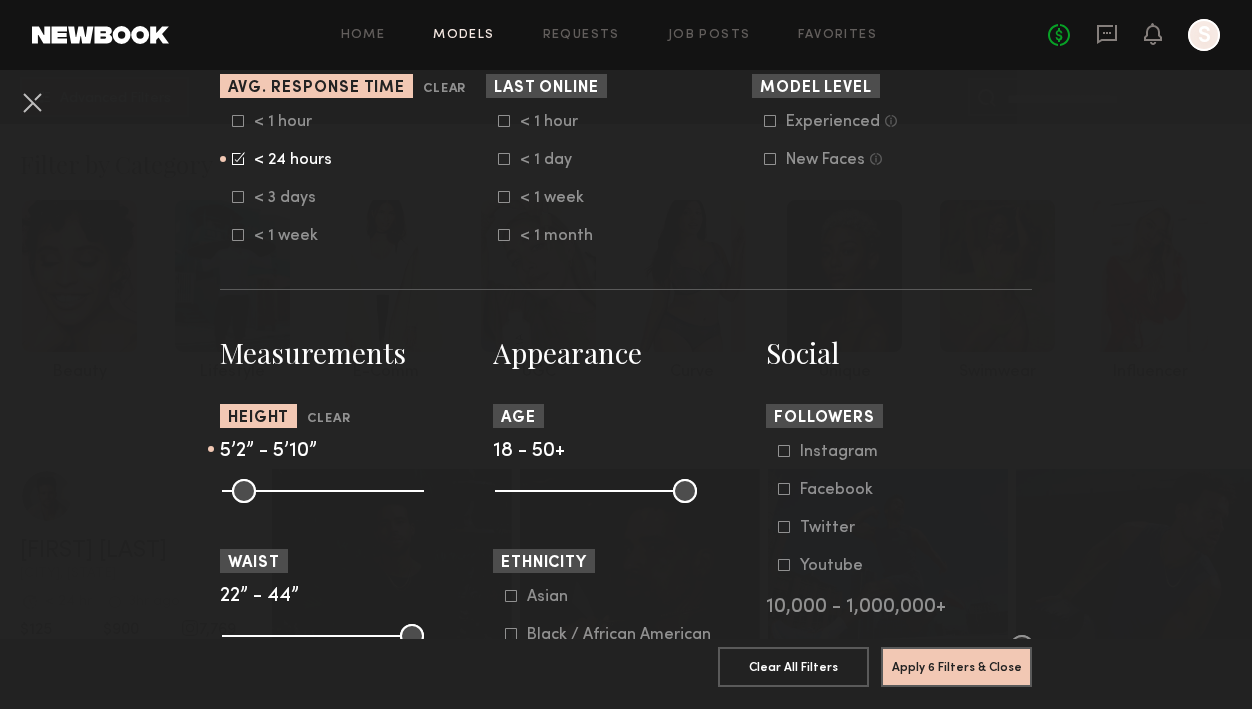 drag, startPoint x: 407, startPoint y: 493, endPoint x: 333, endPoint y: 496, distance: 74.06078 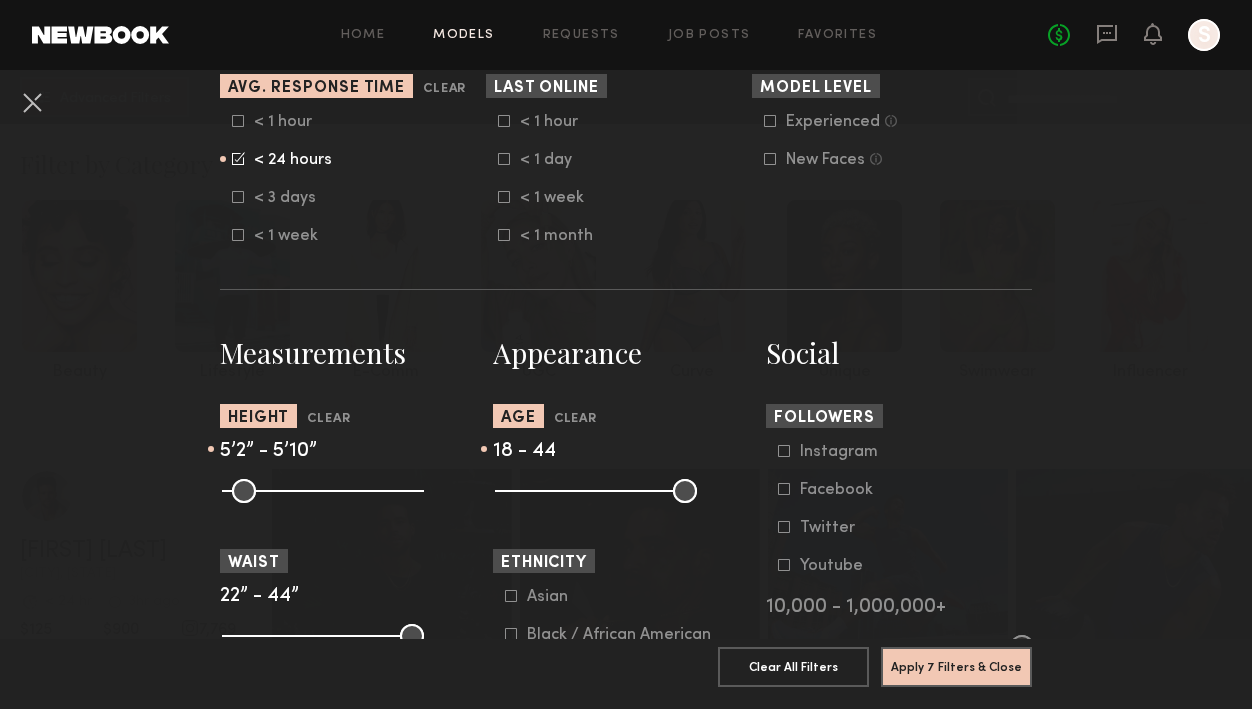 drag, startPoint x: 677, startPoint y: 494, endPoint x: 643, endPoint y: 496, distance: 34.058773 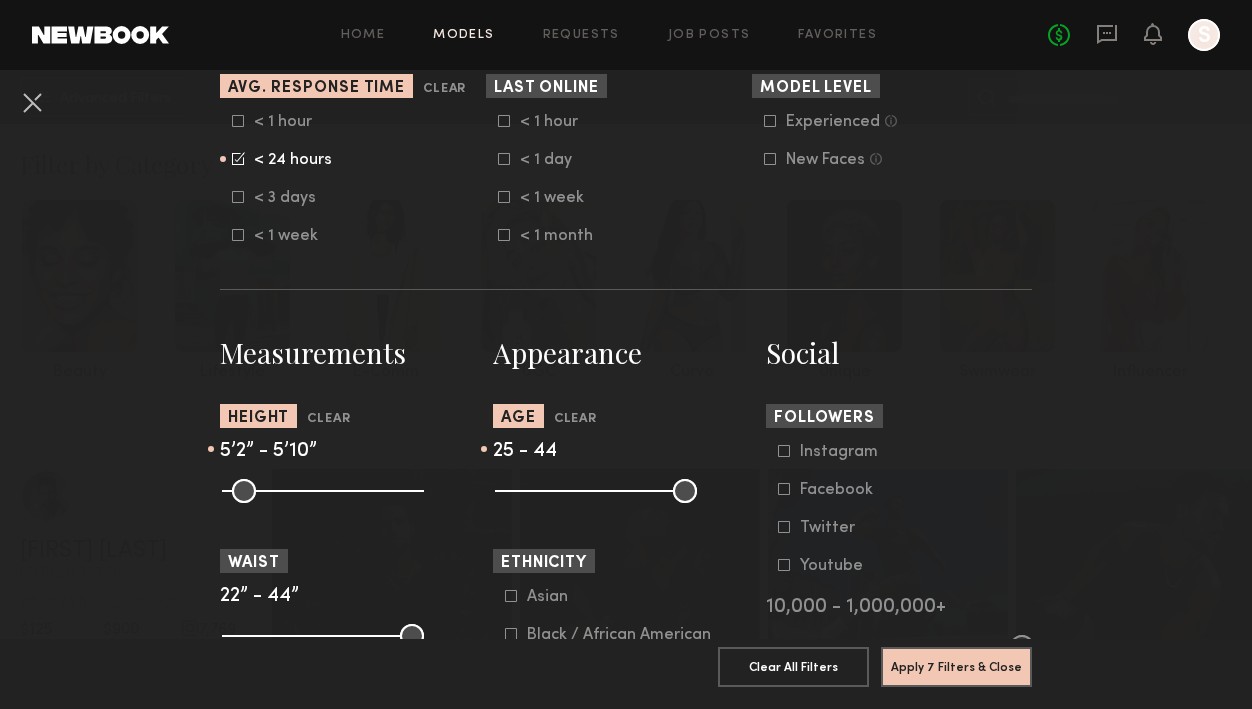 drag, startPoint x: 525, startPoint y: 495, endPoint x: 541, endPoint y: 493, distance: 16.124516 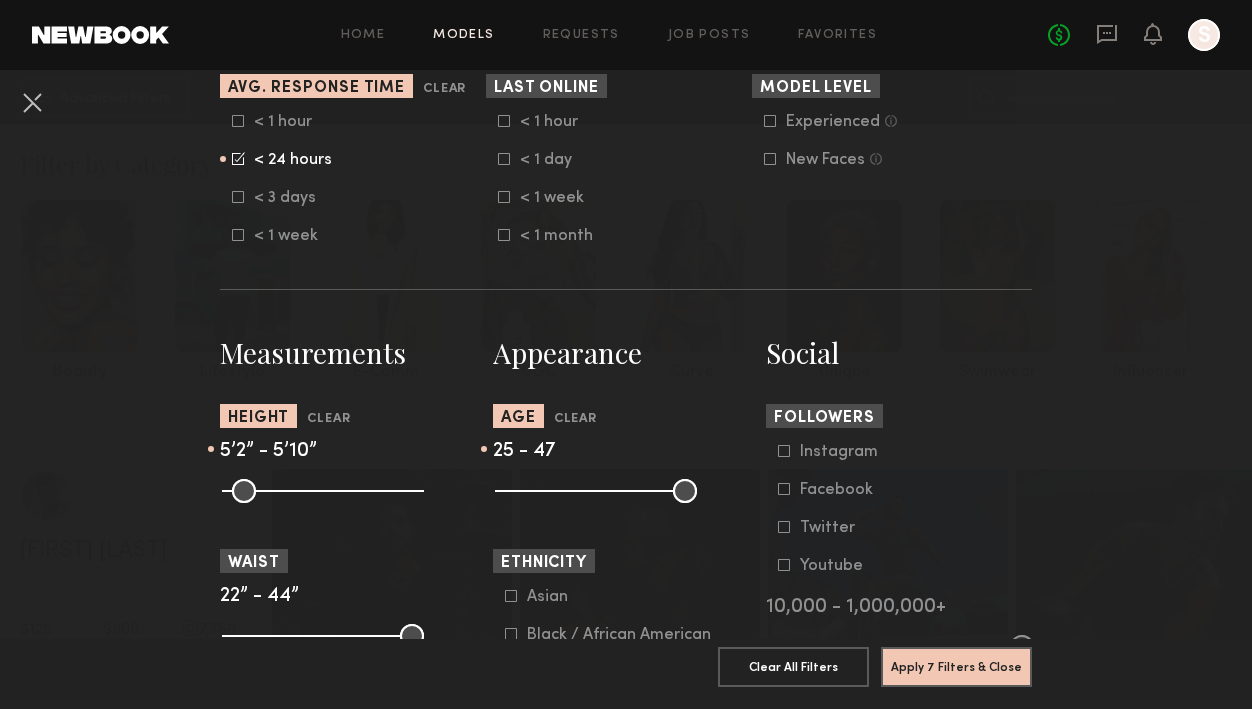 drag, startPoint x: 642, startPoint y: 490, endPoint x: 659, endPoint y: 491, distance: 17.029387 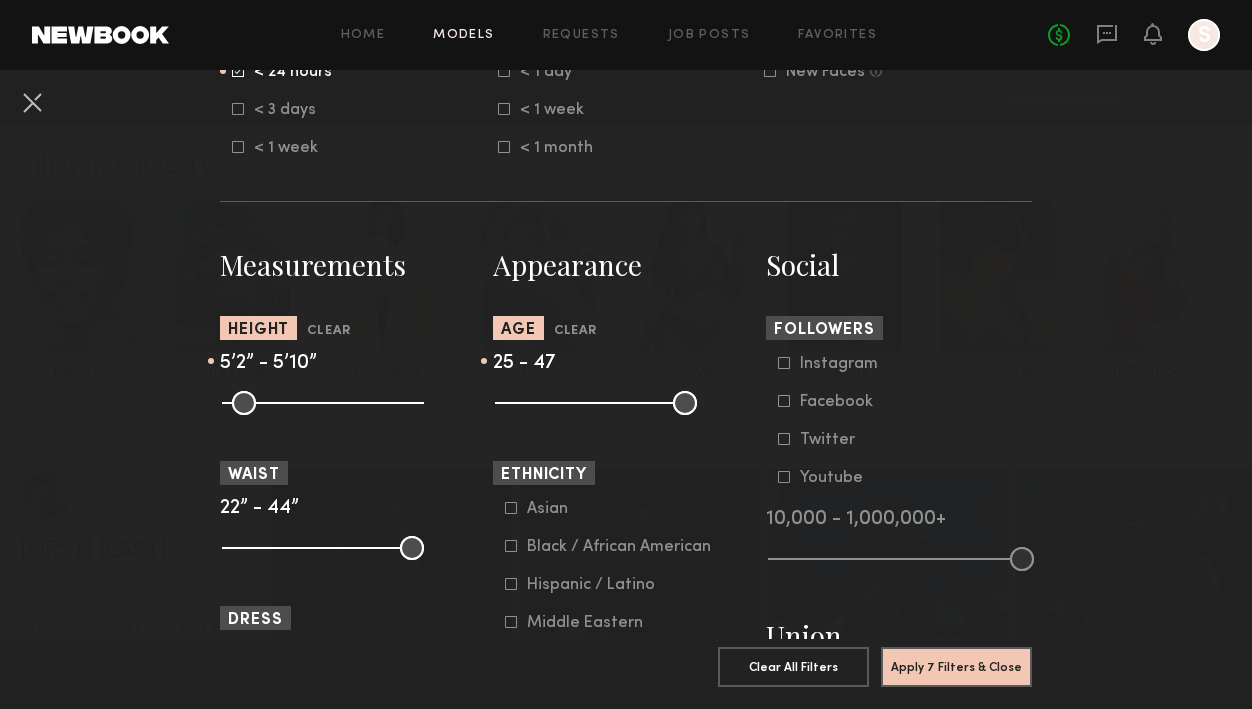 scroll, scrollTop: 736, scrollLeft: 0, axis: vertical 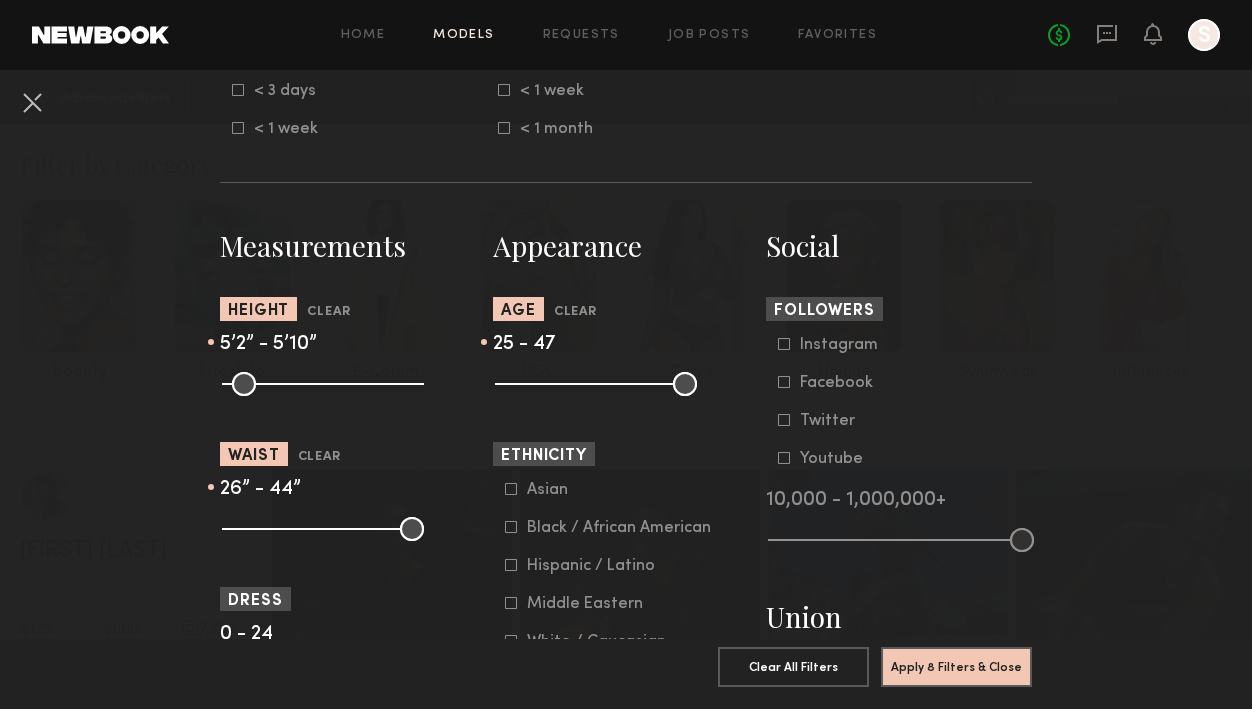 drag, startPoint x: 230, startPoint y: 529, endPoint x: 257, endPoint y: 530, distance: 27.018513 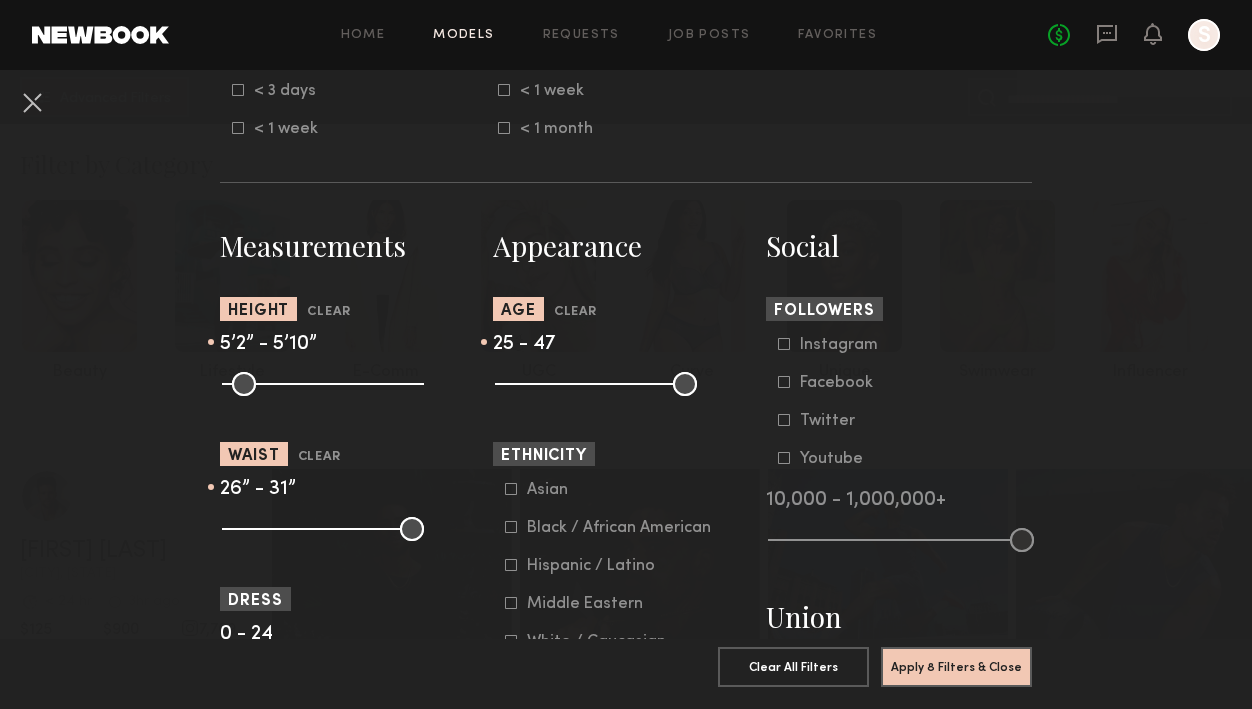 drag, startPoint x: 399, startPoint y: 528, endPoint x: 299, endPoint y: 531, distance: 100.04499 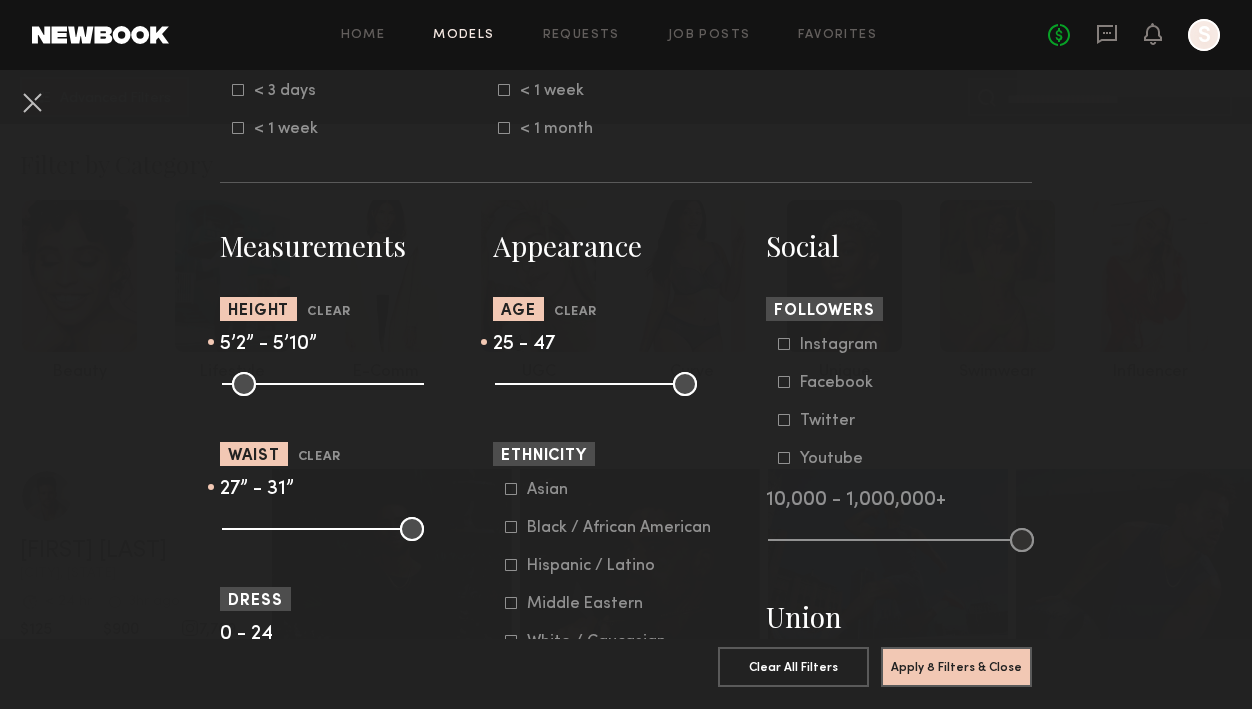 type on "**" 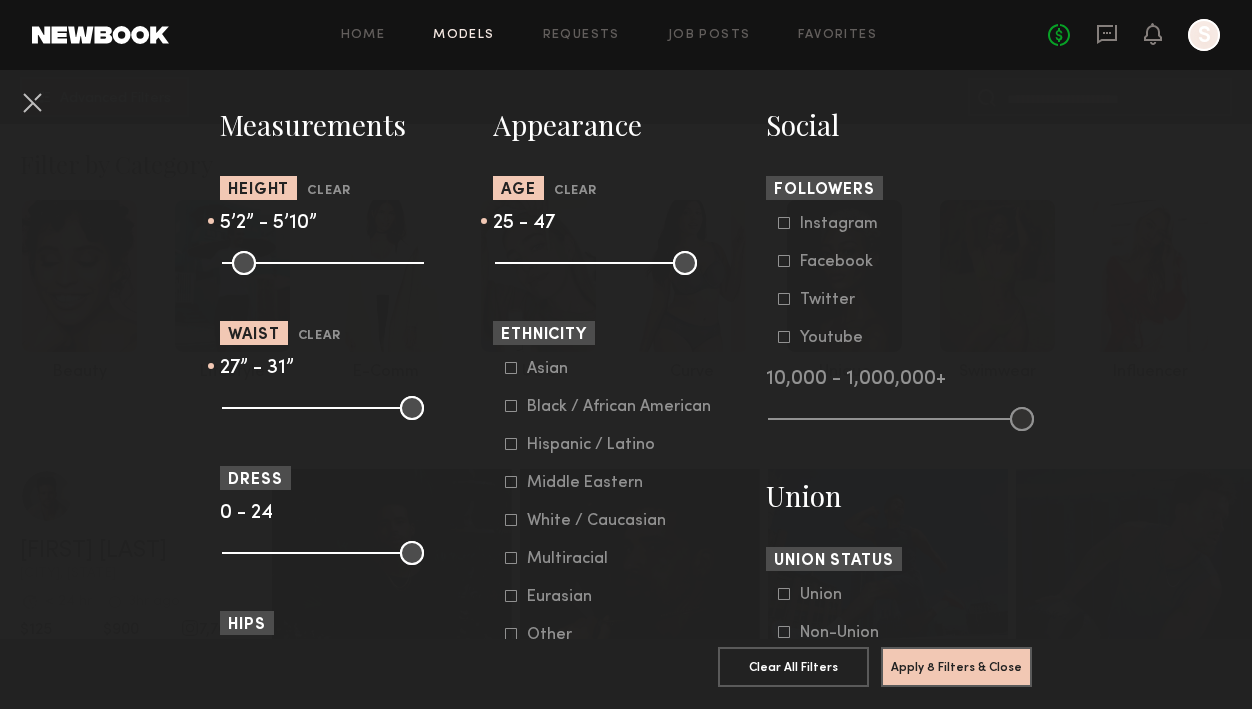 scroll, scrollTop: 900, scrollLeft: 0, axis: vertical 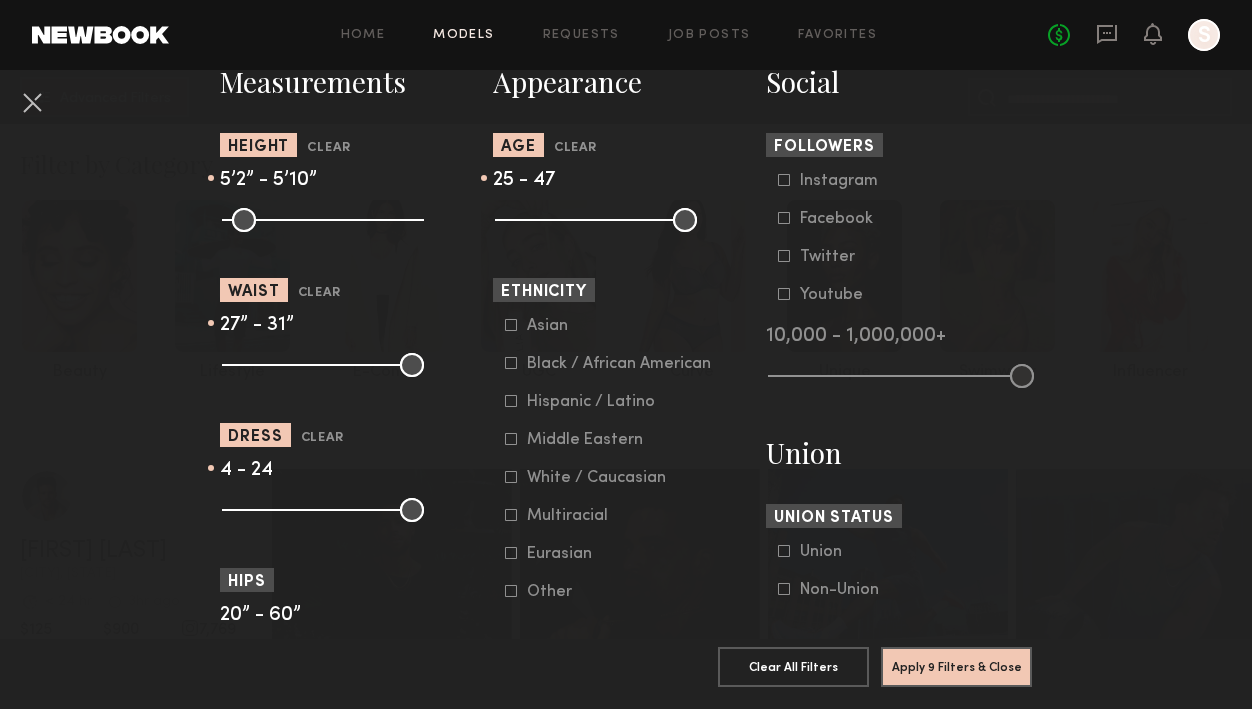type on "*" 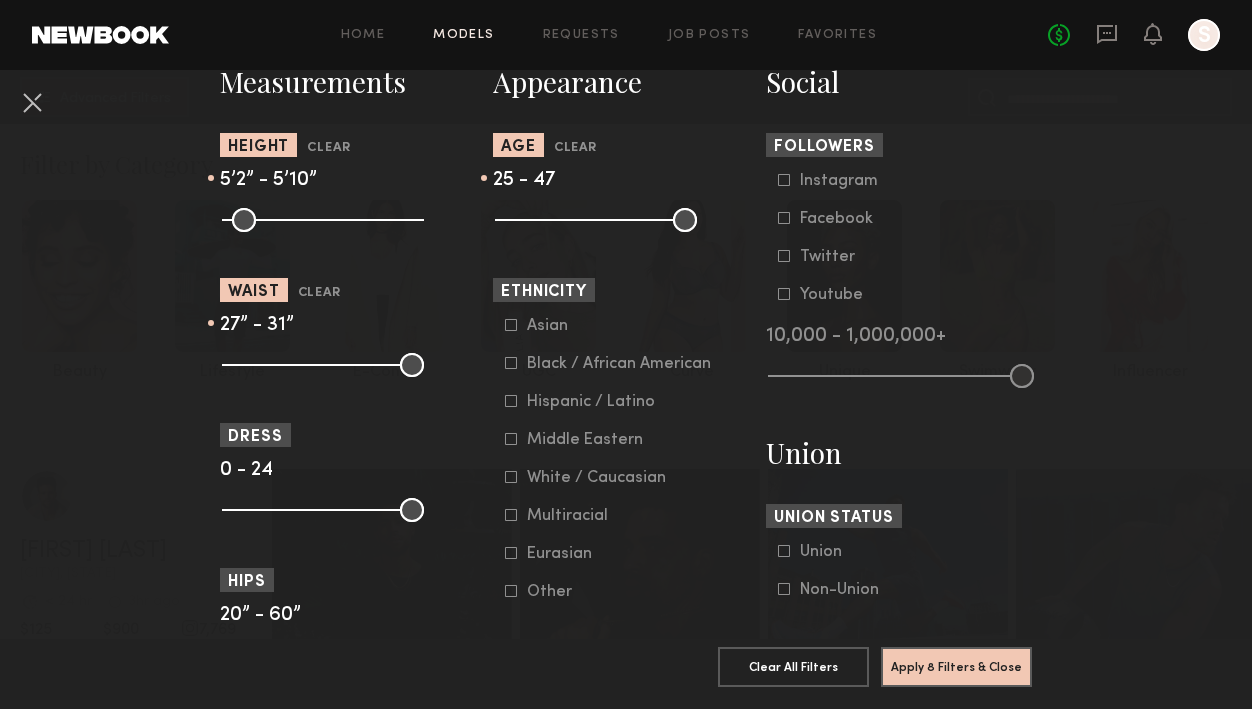 drag, startPoint x: 230, startPoint y: 509, endPoint x: 195, endPoint y: 509, distance: 35 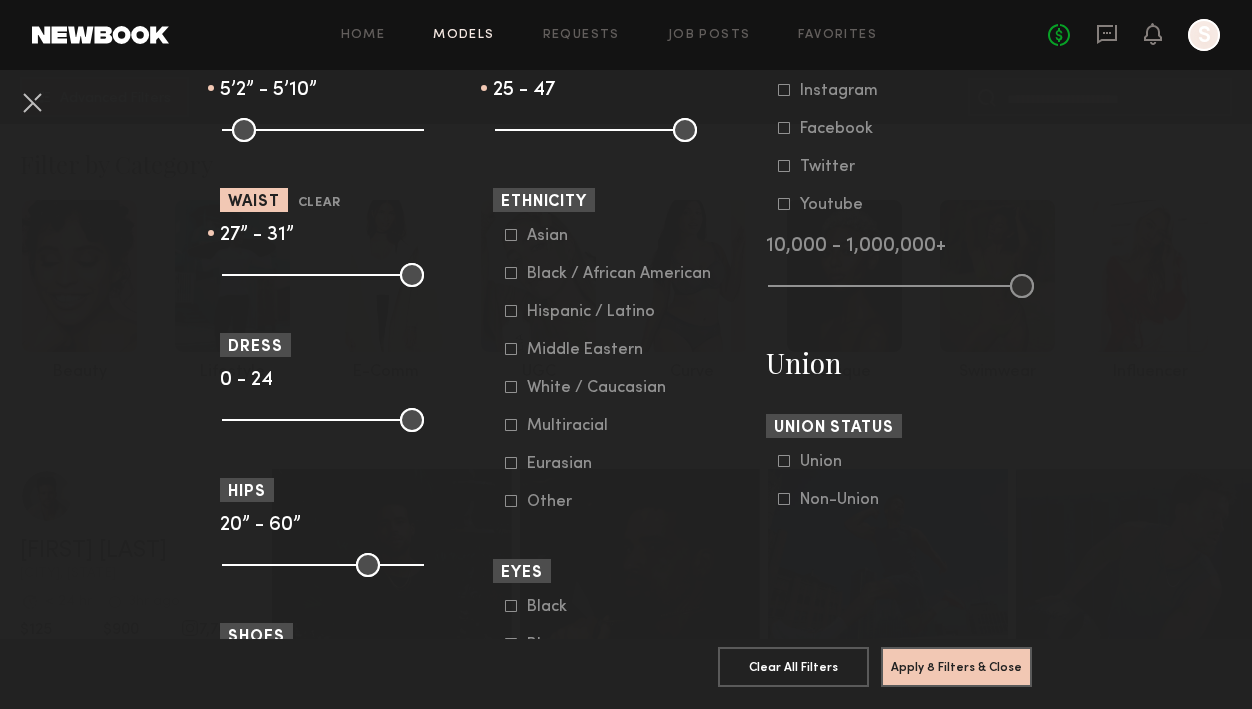 scroll, scrollTop: 1060, scrollLeft: 0, axis: vertical 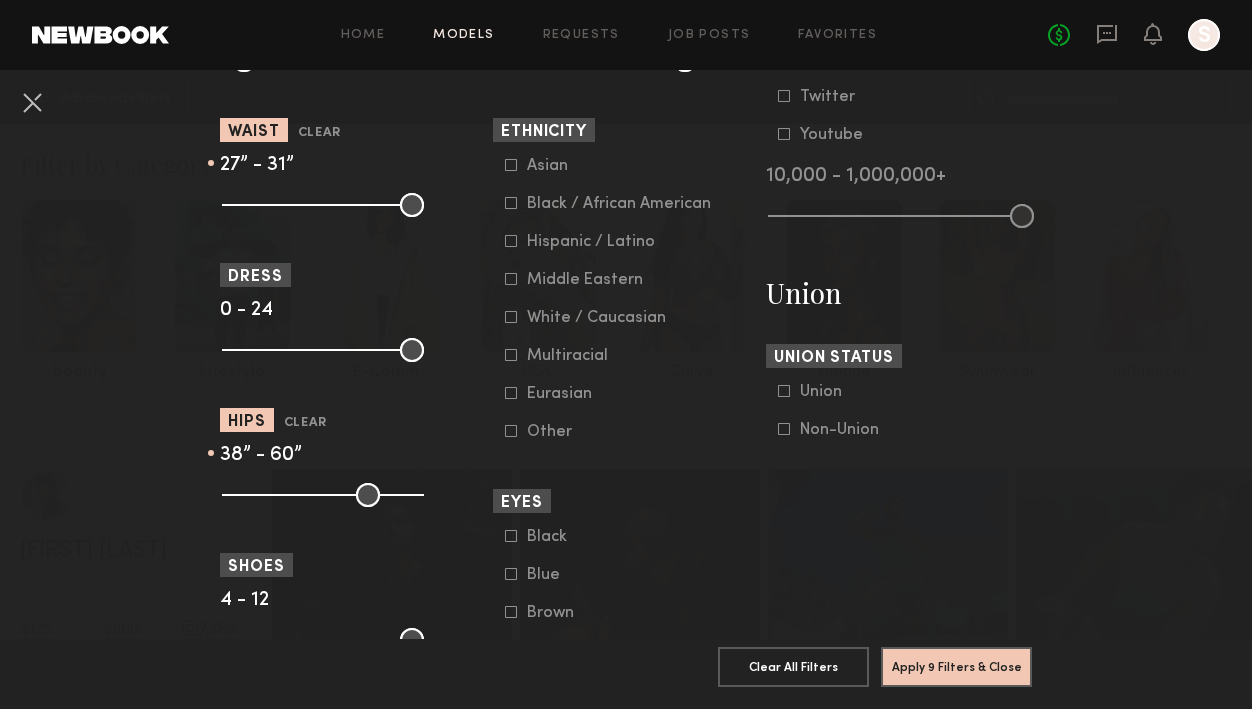 drag, startPoint x: 230, startPoint y: 498, endPoint x: 307, endPoint y: 498, distance: 77 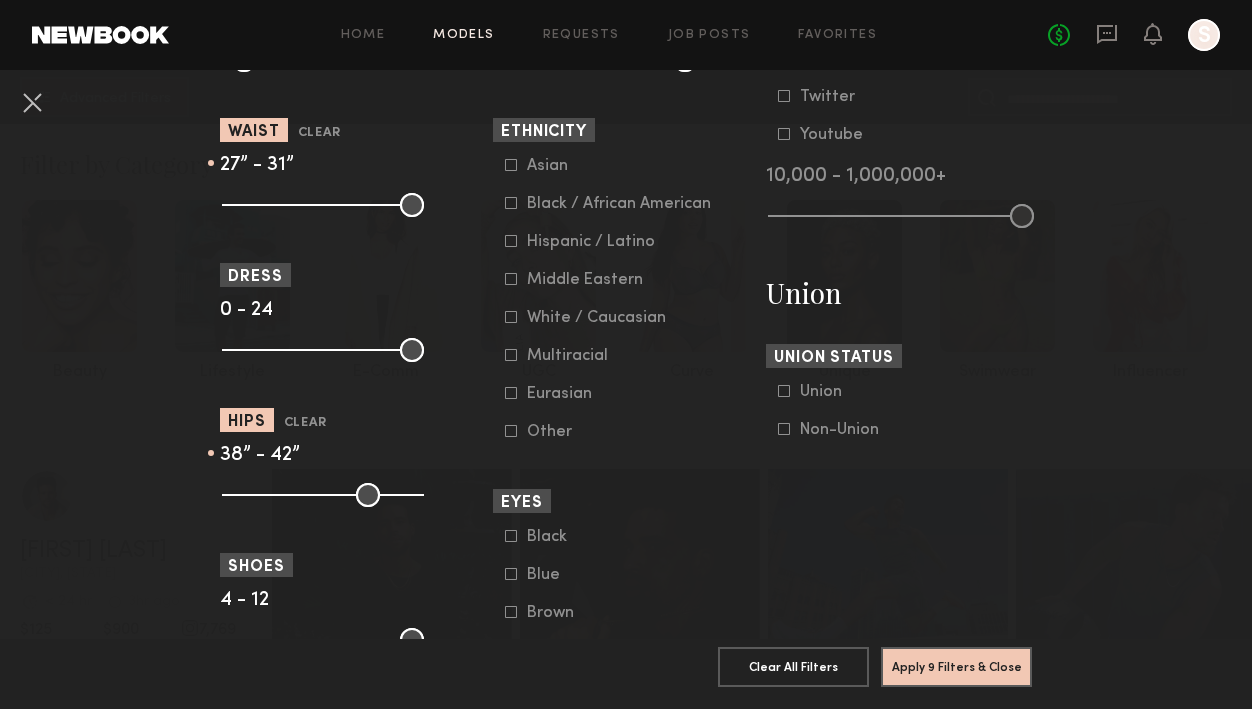 drag, startPoint x: 407, startPoint y: 495, endPoint x: 323, endPoint y: 496, distance: 84.00595 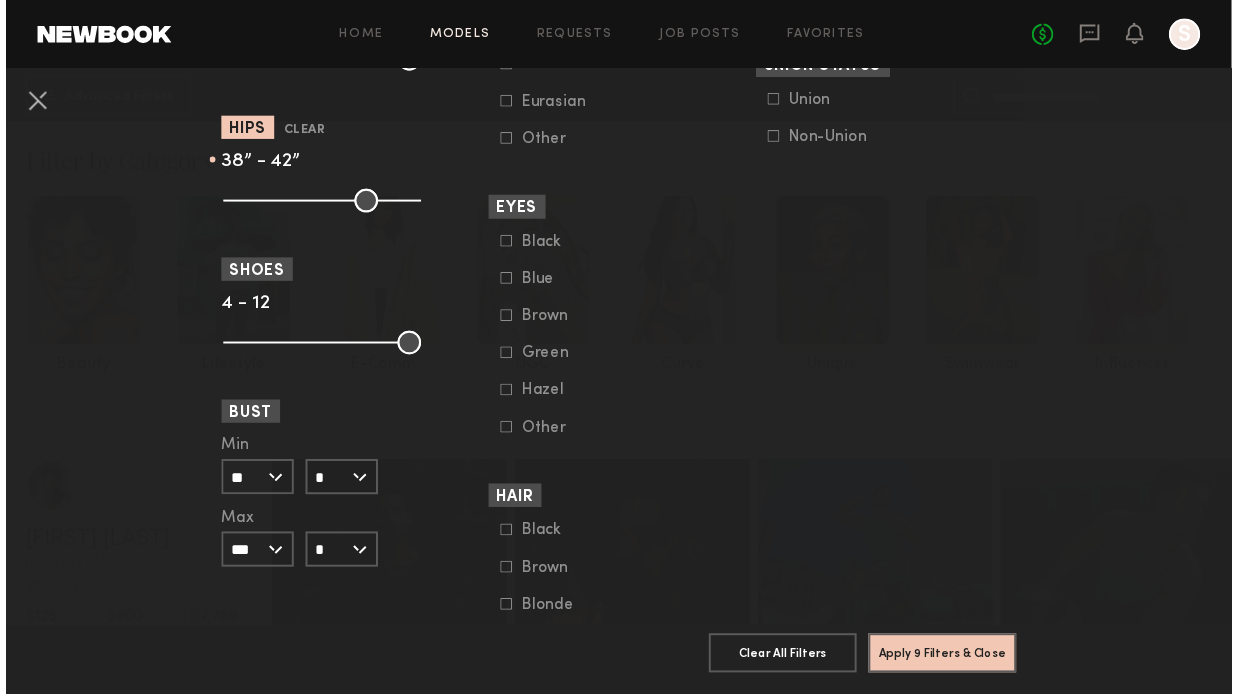 scroll, scrollTop: 1354, scrollLeft: 0, axis: vertical 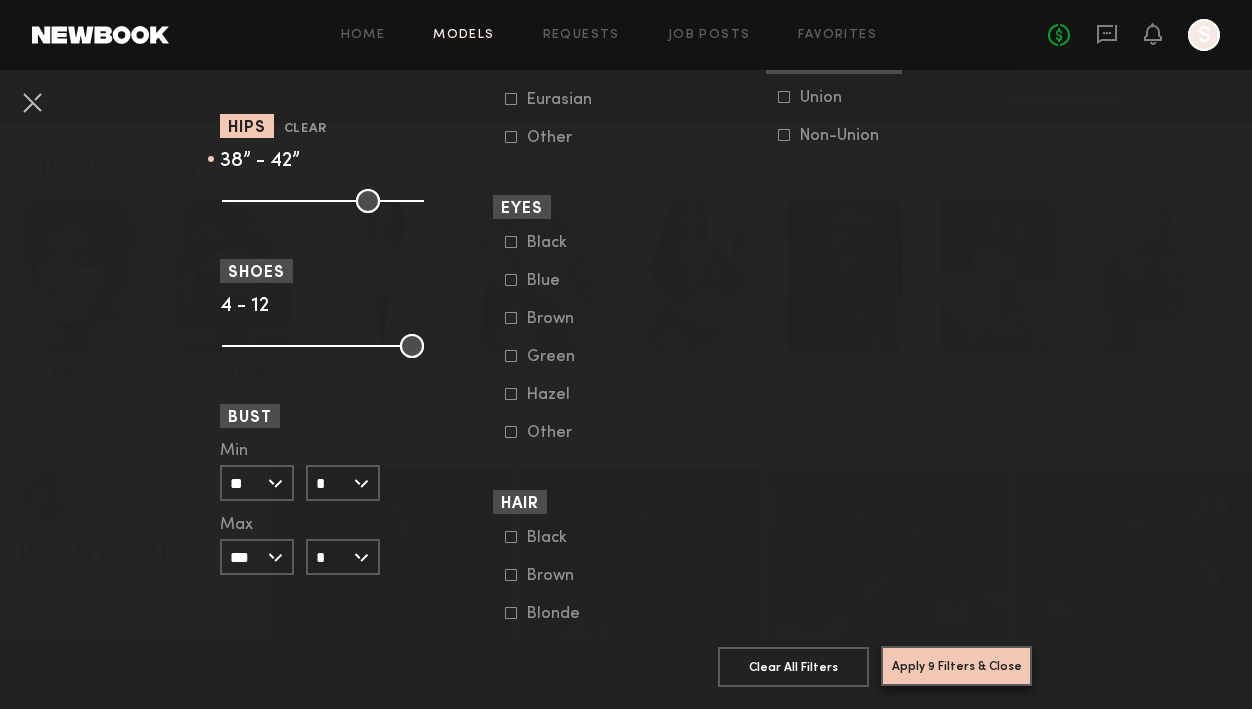 click on "Apply 9 Filters & Close" 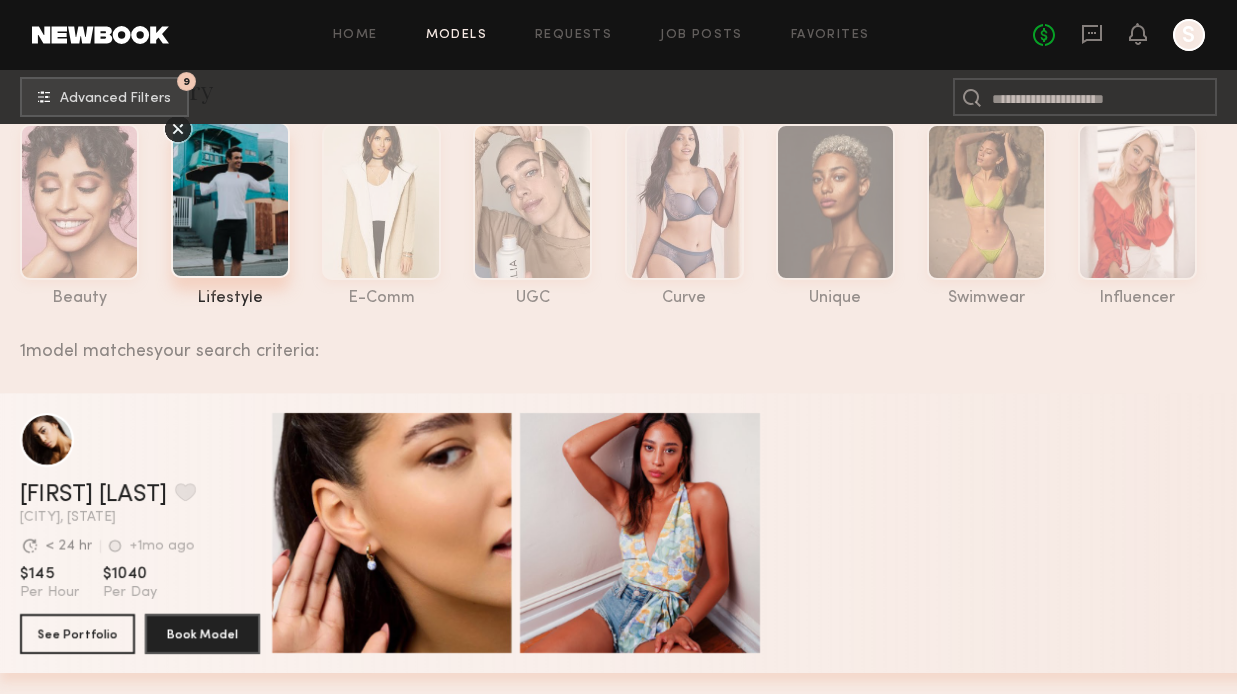 scroll, scrollTop: 106, scrollLeft: 0, axis: vertical 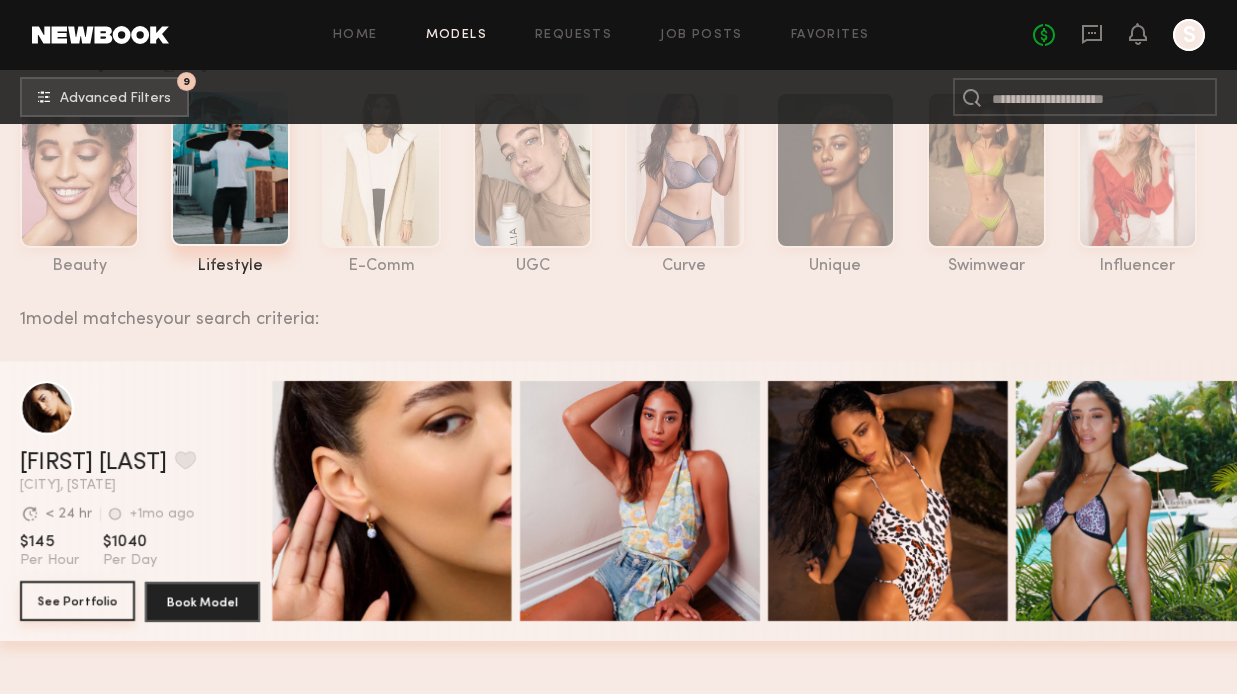 click on "See Portfolio" 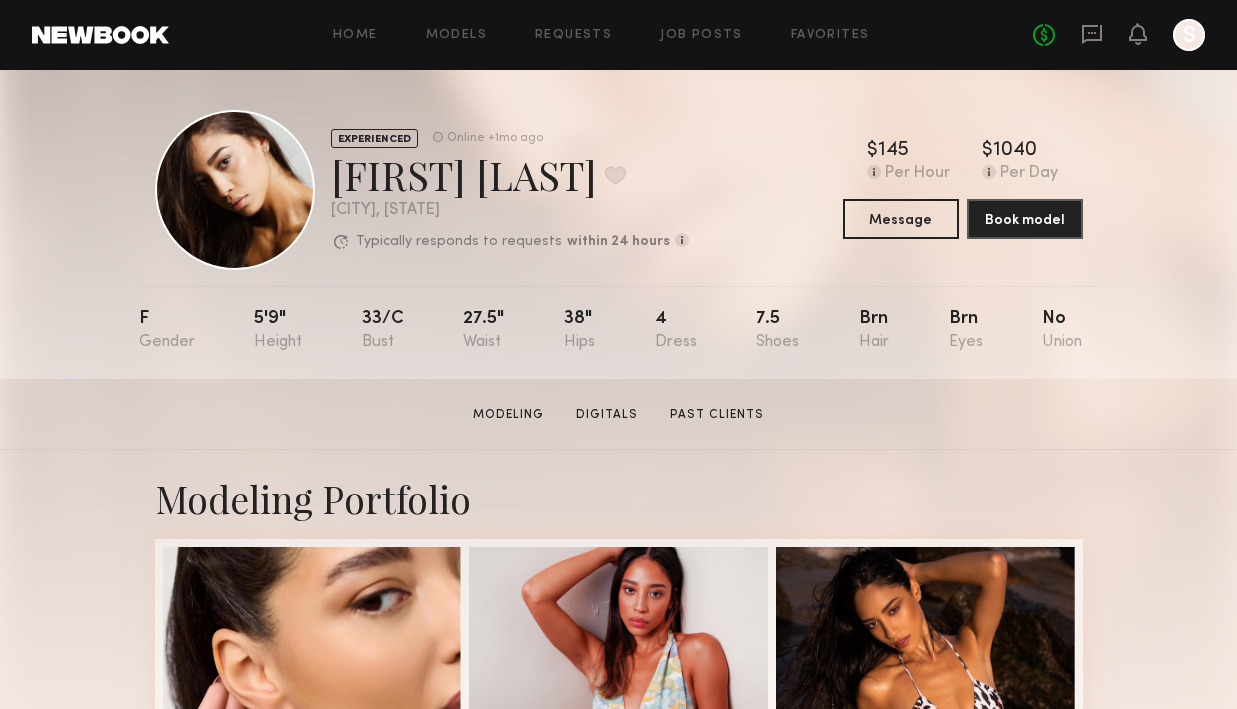 scroll, scrollTop: 13, scrollLeft: 0, axis: vertical 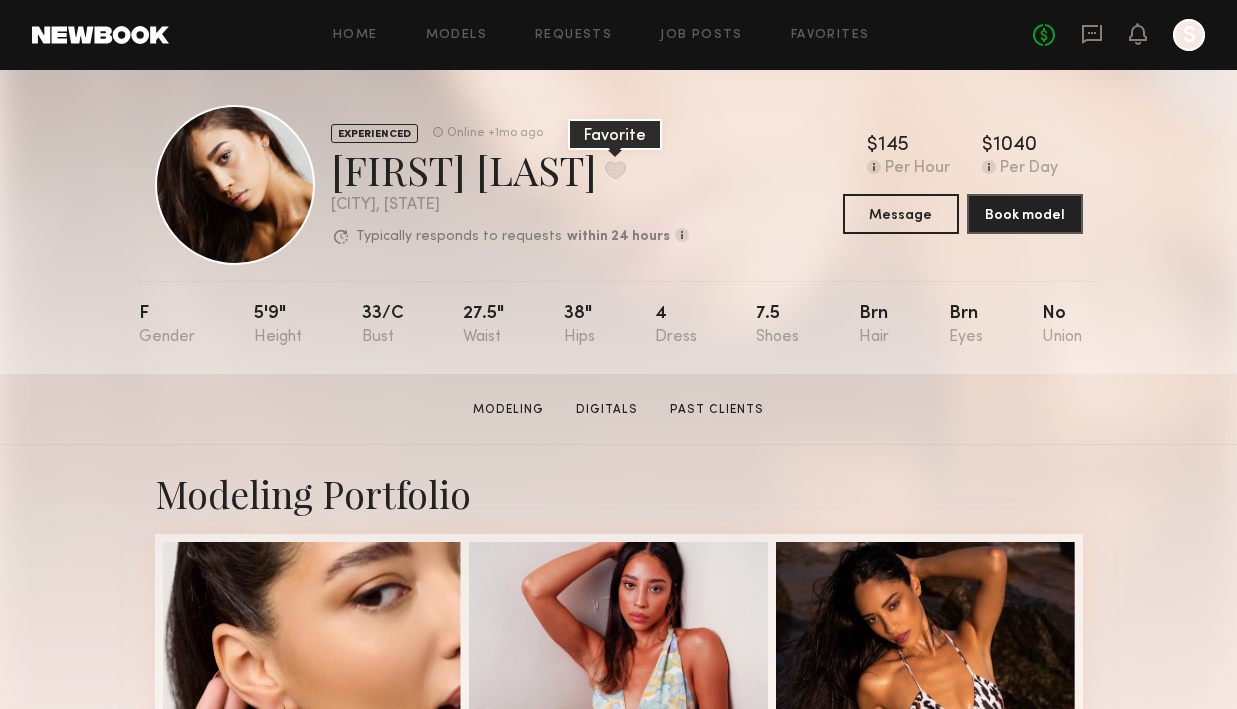 click 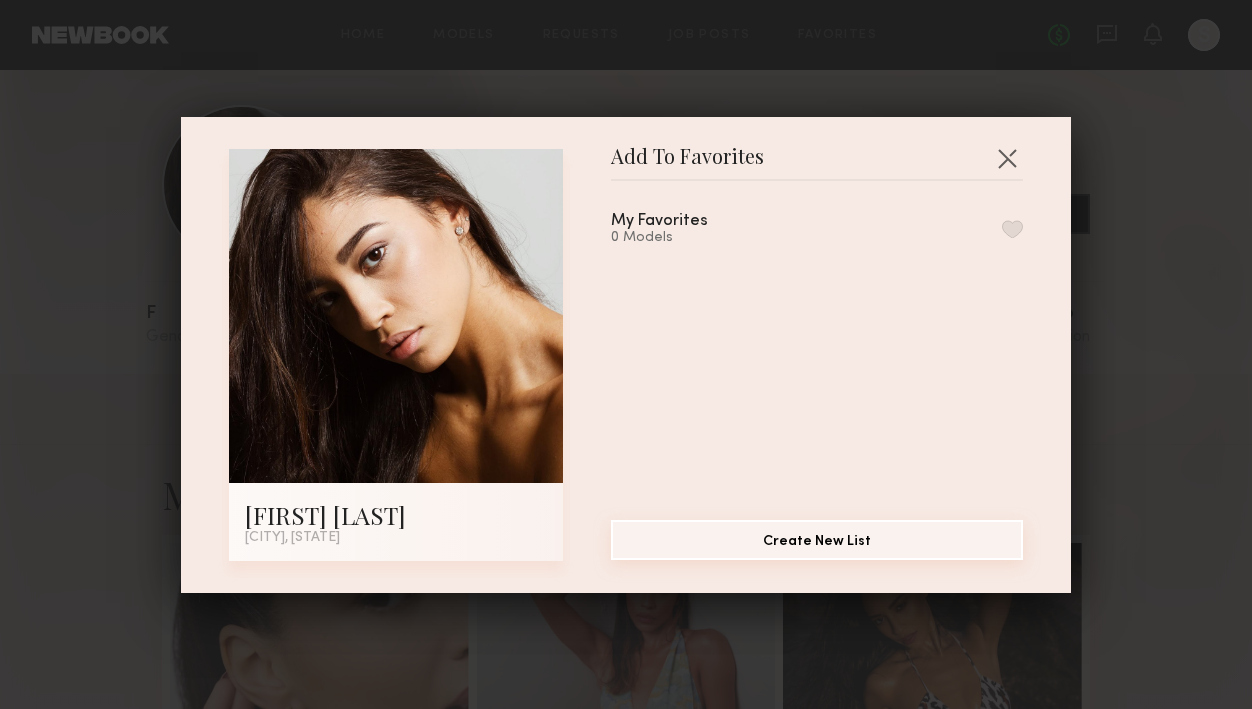 click on "Create New List" at bounding box center (817, 540) 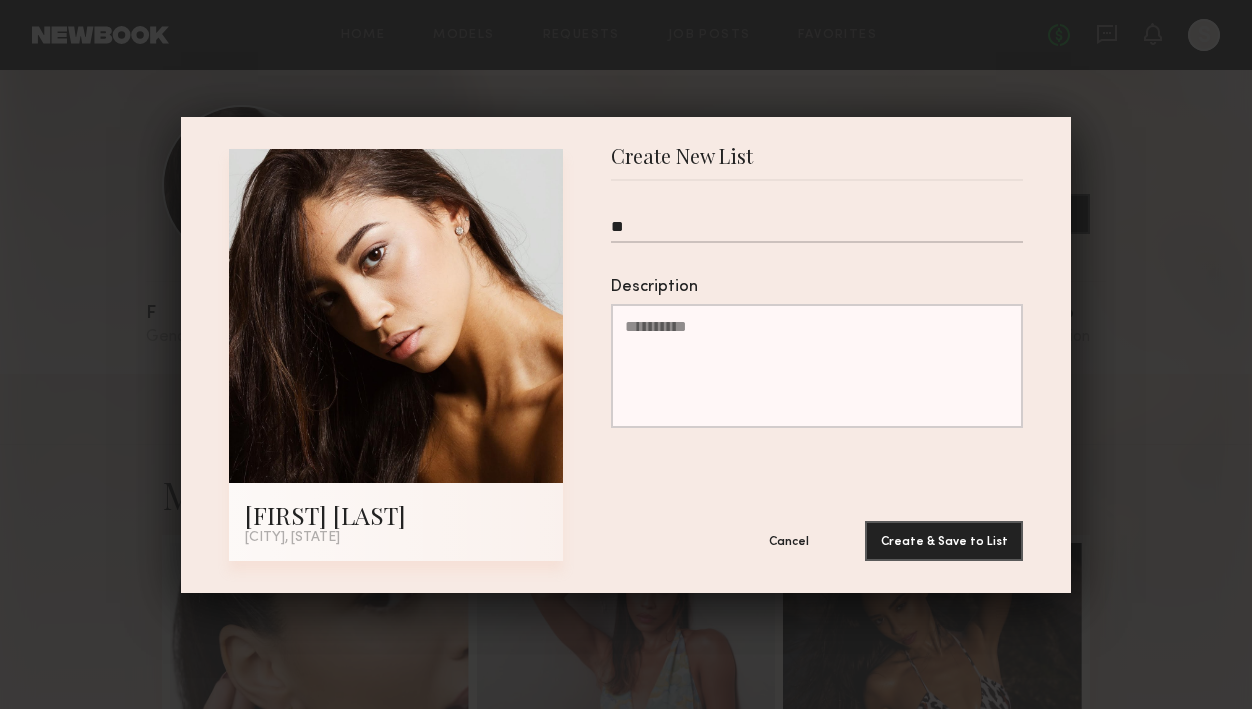 type on "*" 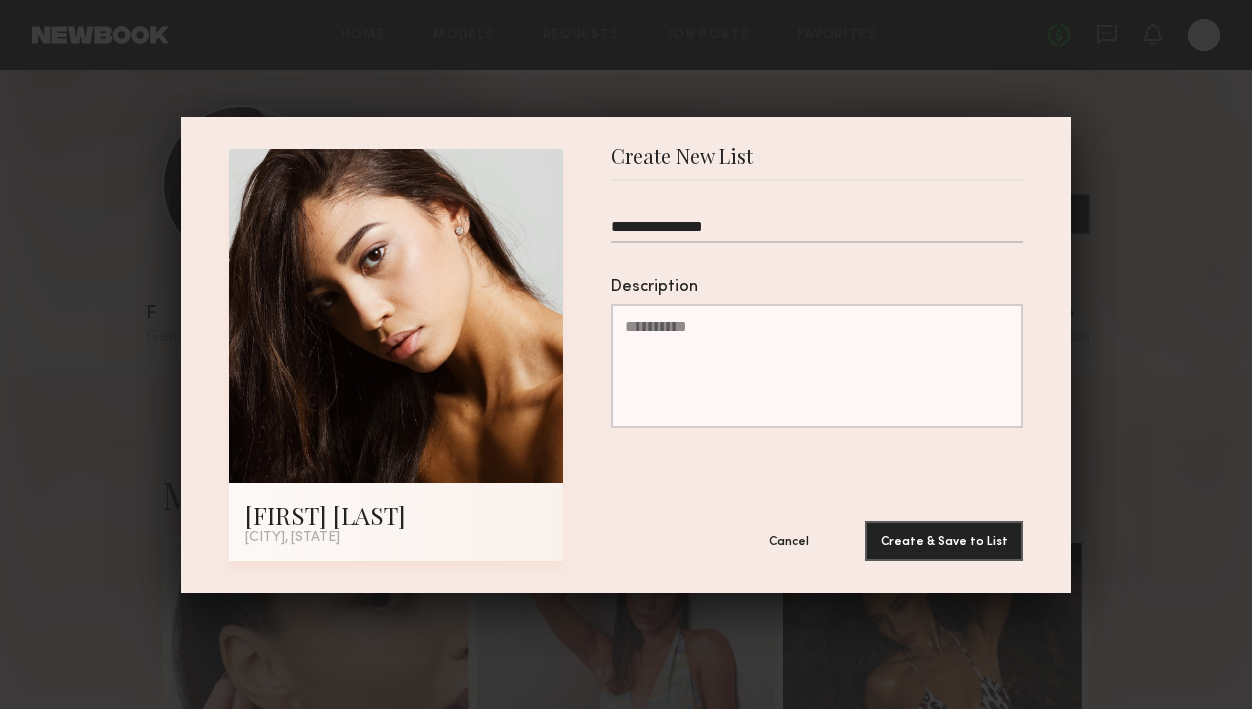 type on "**********" 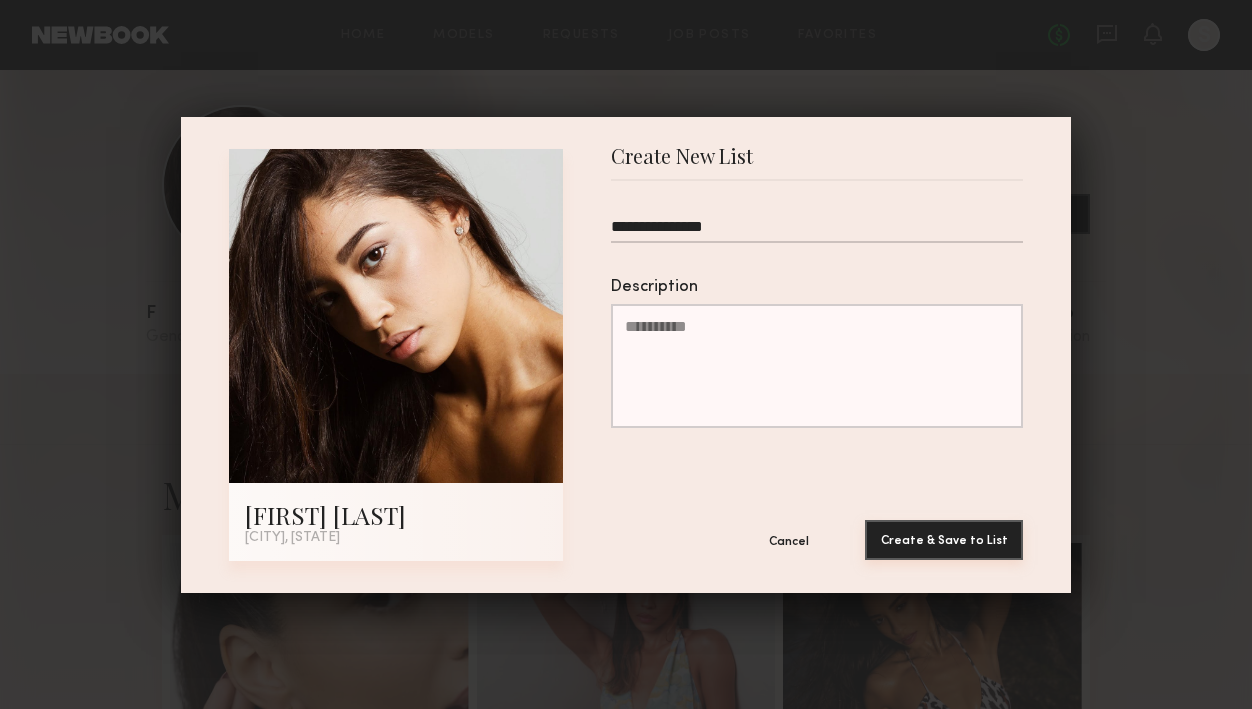 click on "Create & Save to List" at bounding box center (944, 540) 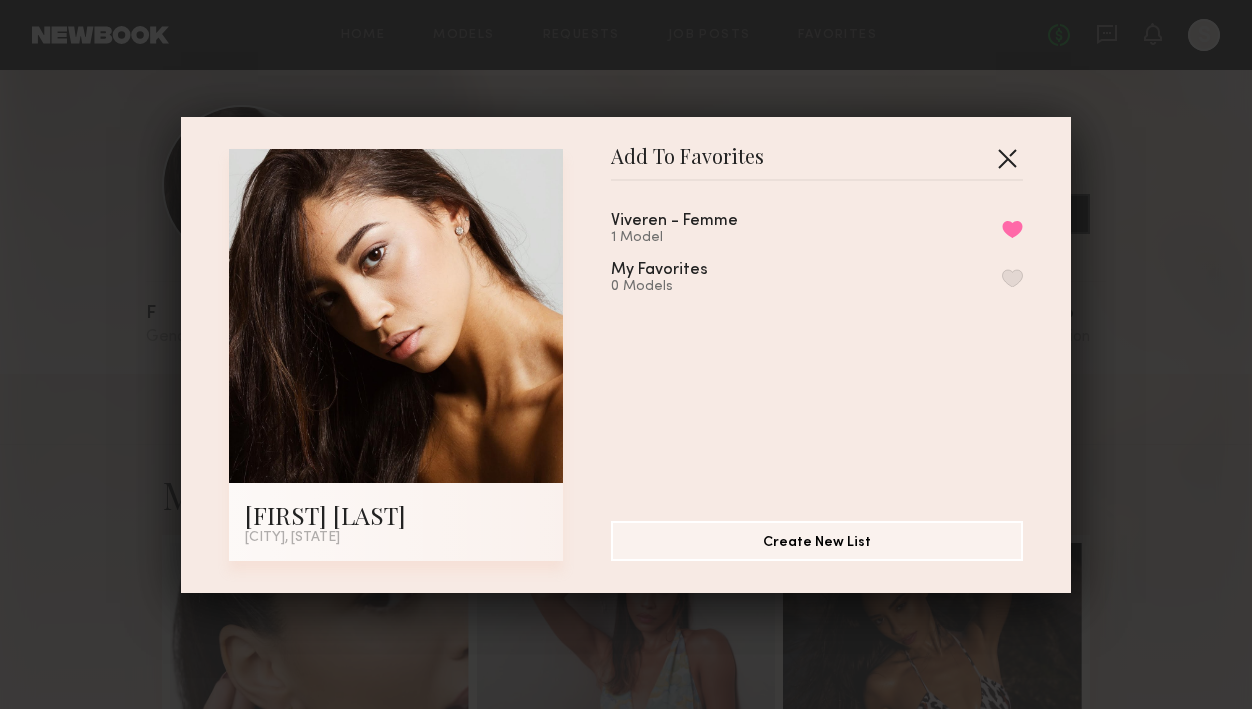 click at bounding box center [1007, 158] 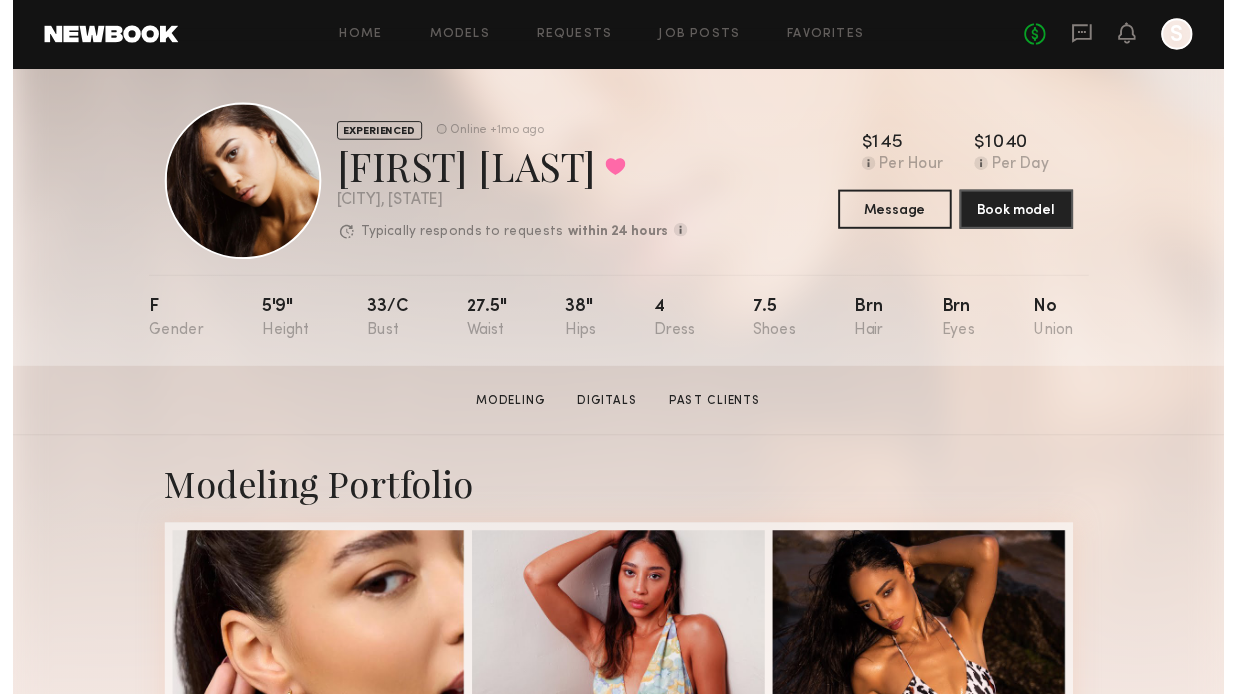 scroll, scrollTop: 0, scrollLeft: 0, axis: both 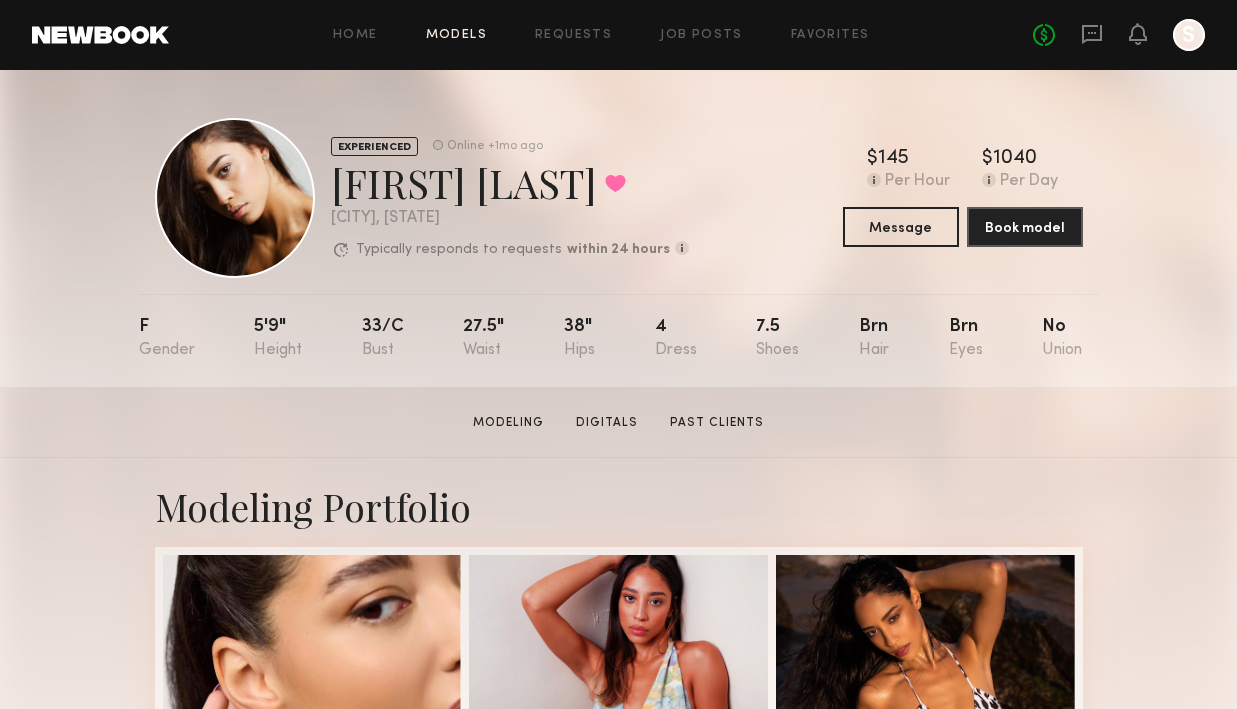 click on "Models" 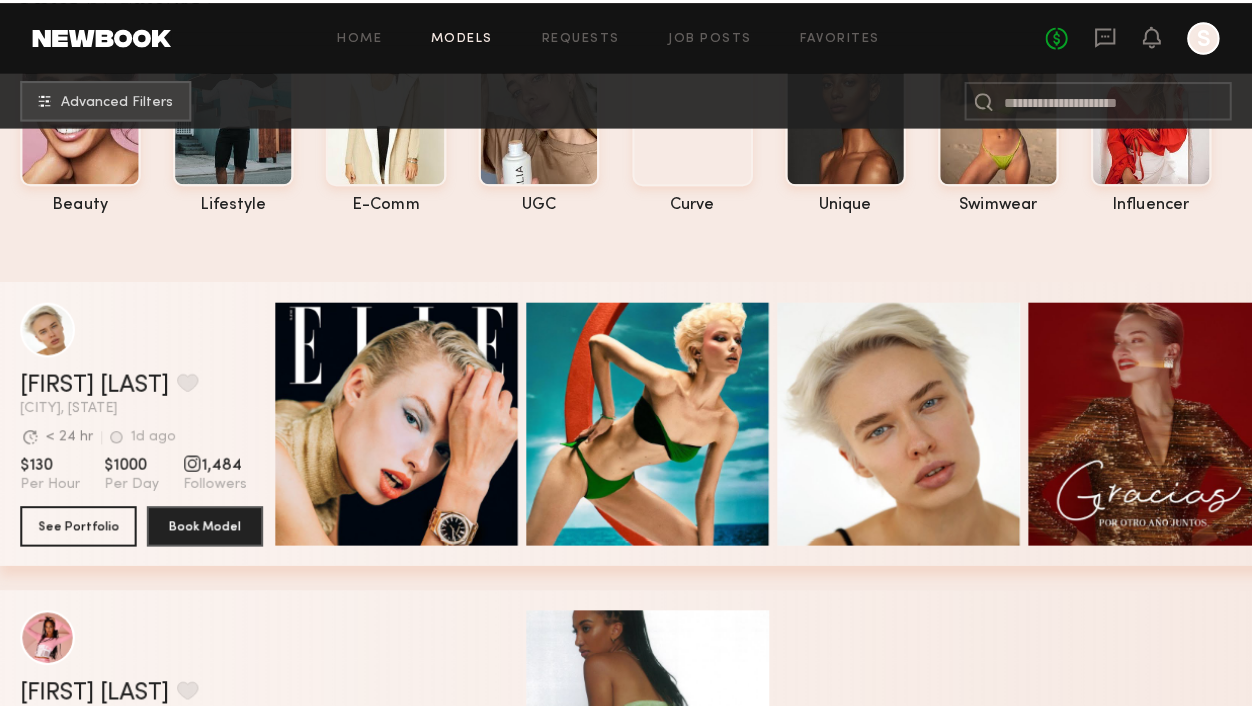 scroll, scrollTop: 0, scrollLeft: 0, axis: both 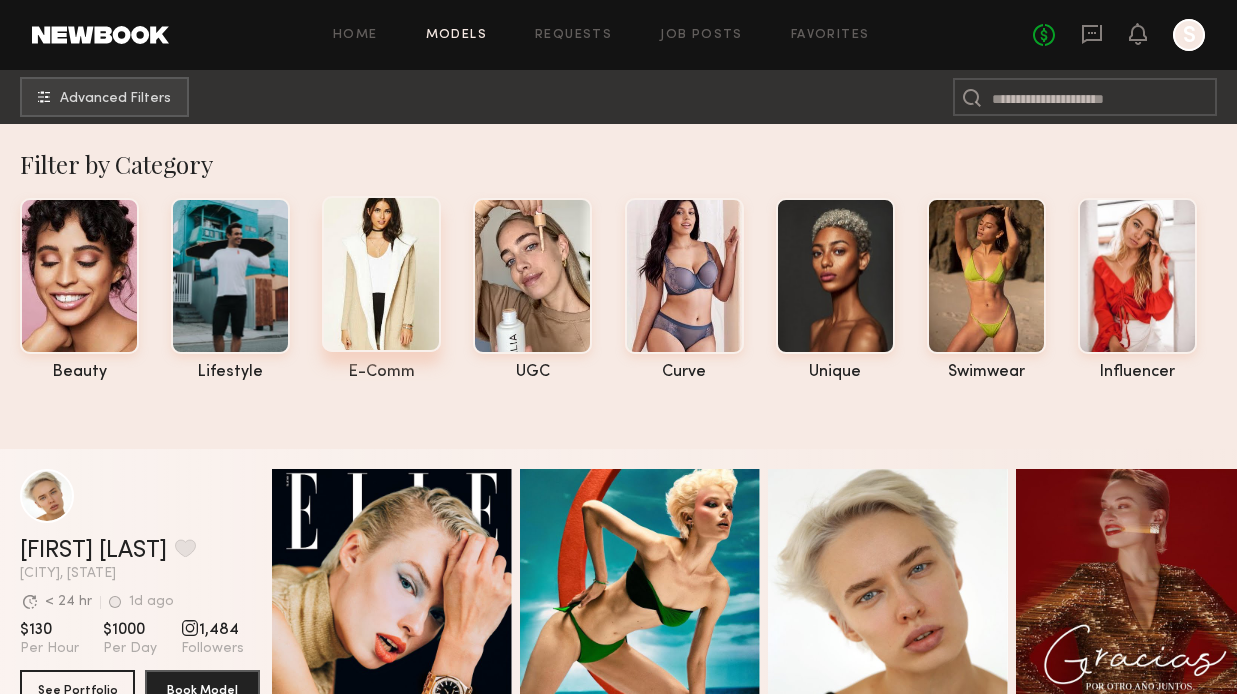 click 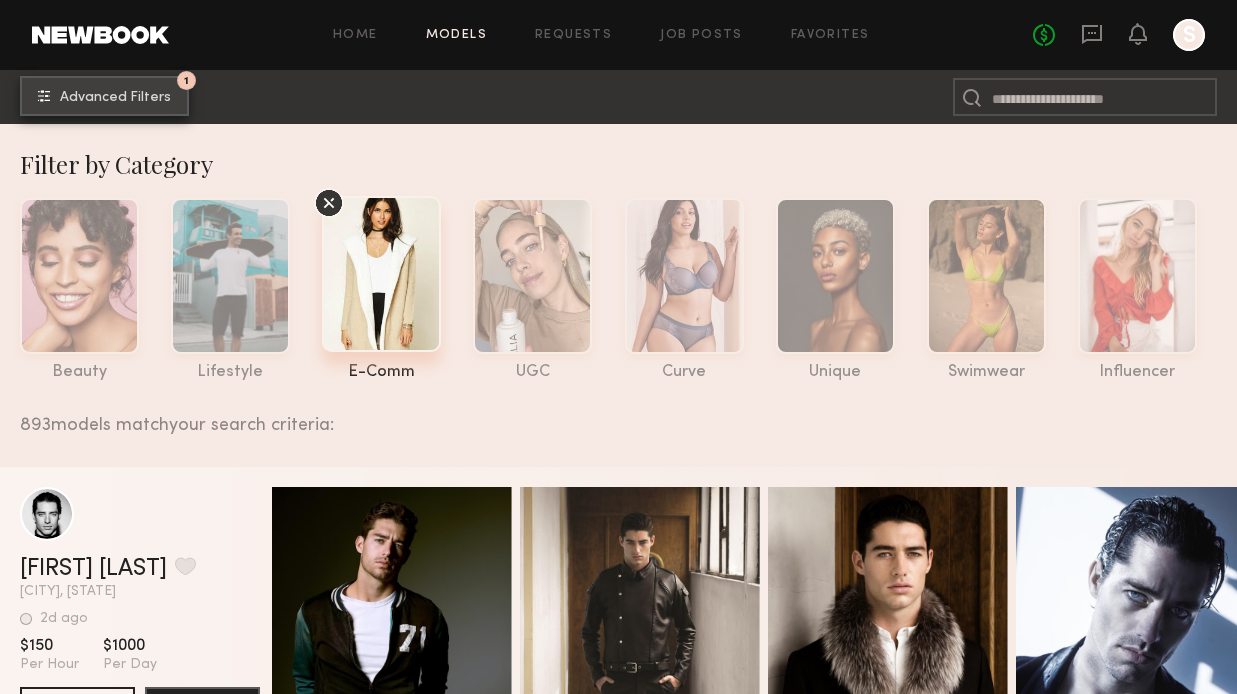 click on "Advanced Filters" 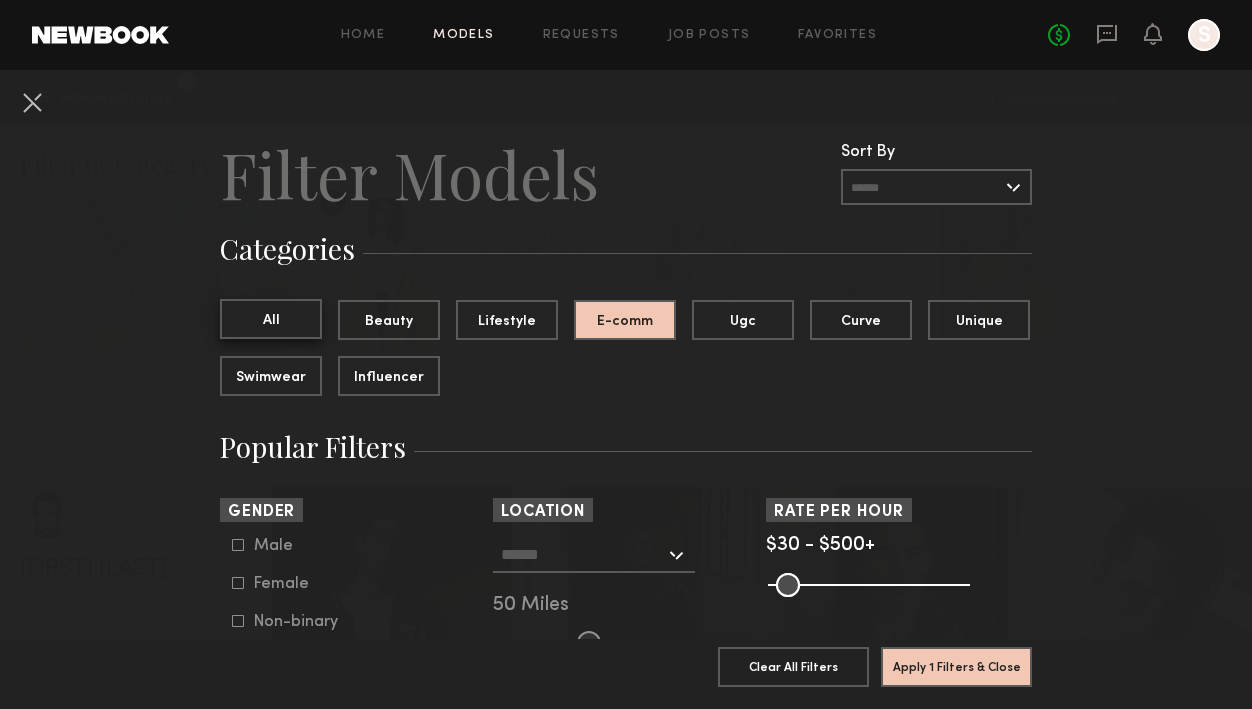 click on "All" 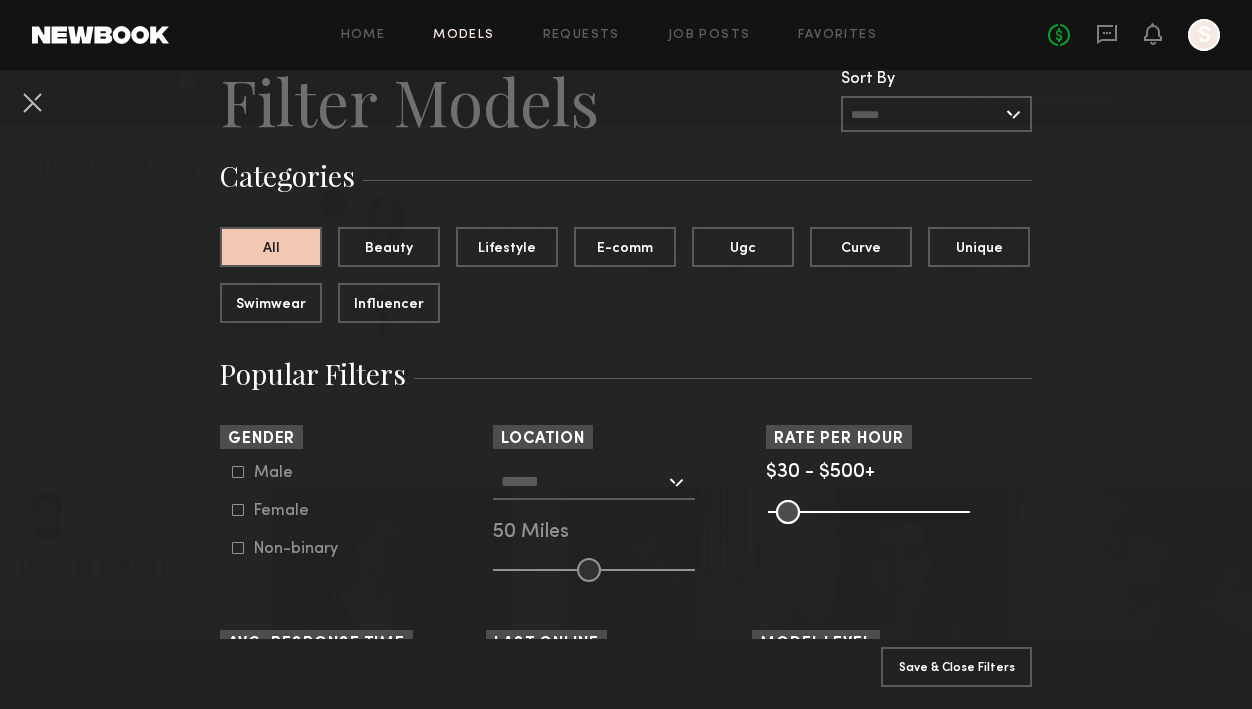 scroll, scrollTop: 113, scrollLeft: 0, axis: vertical 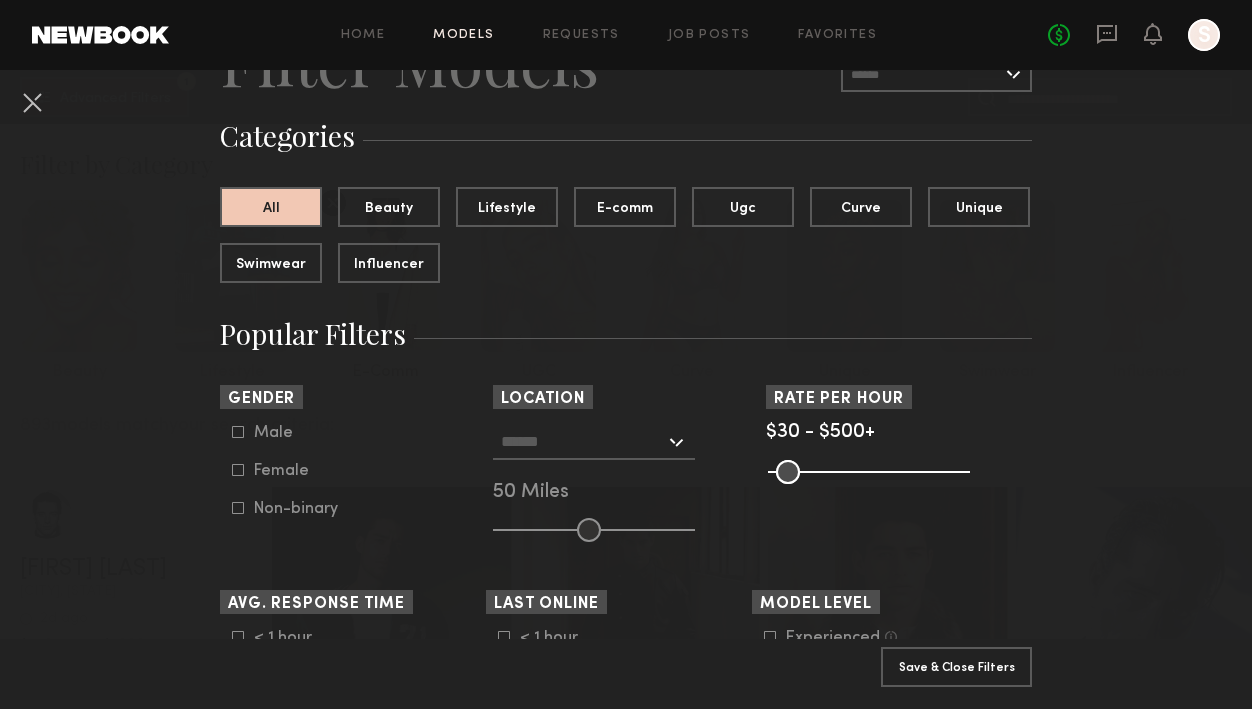click 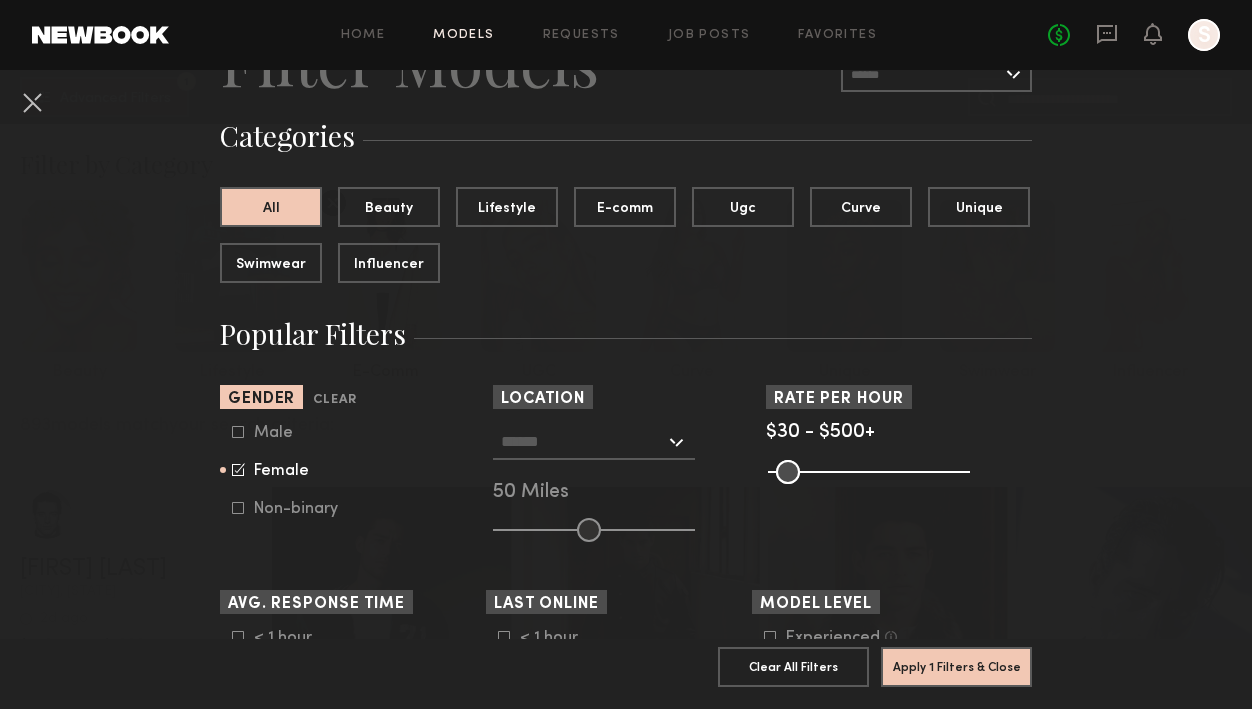 click 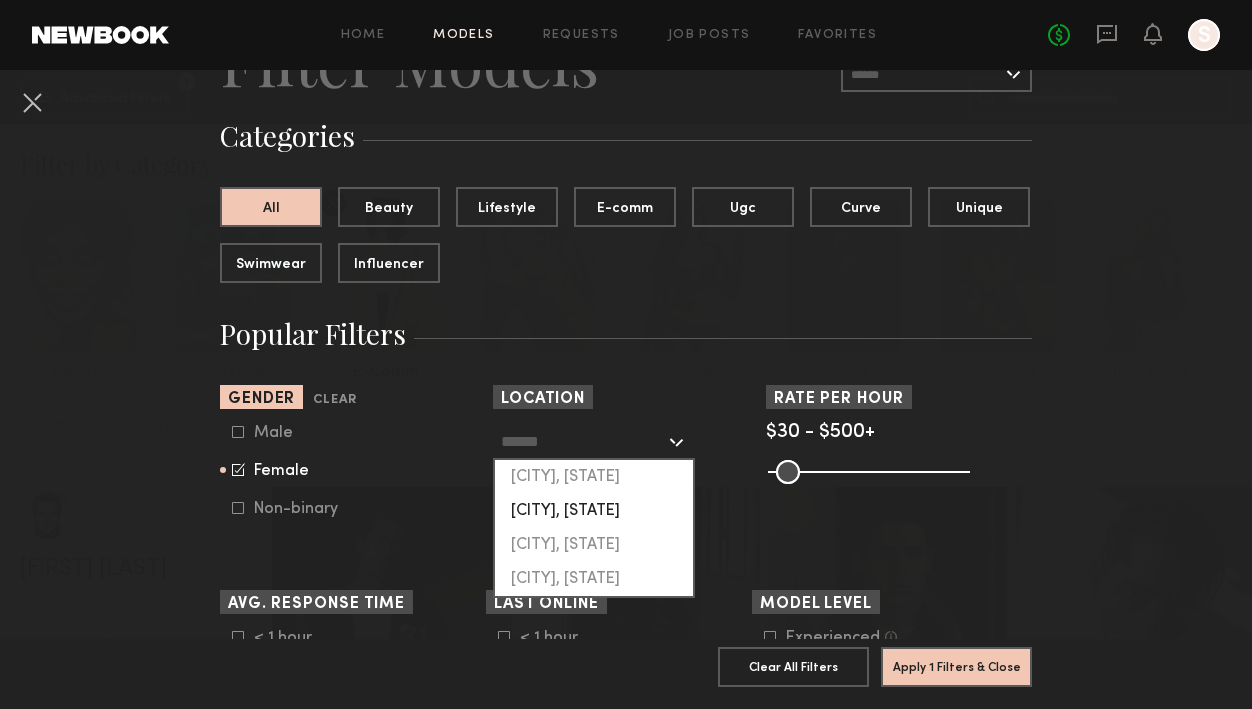 click on "[CITY], [STATE]" 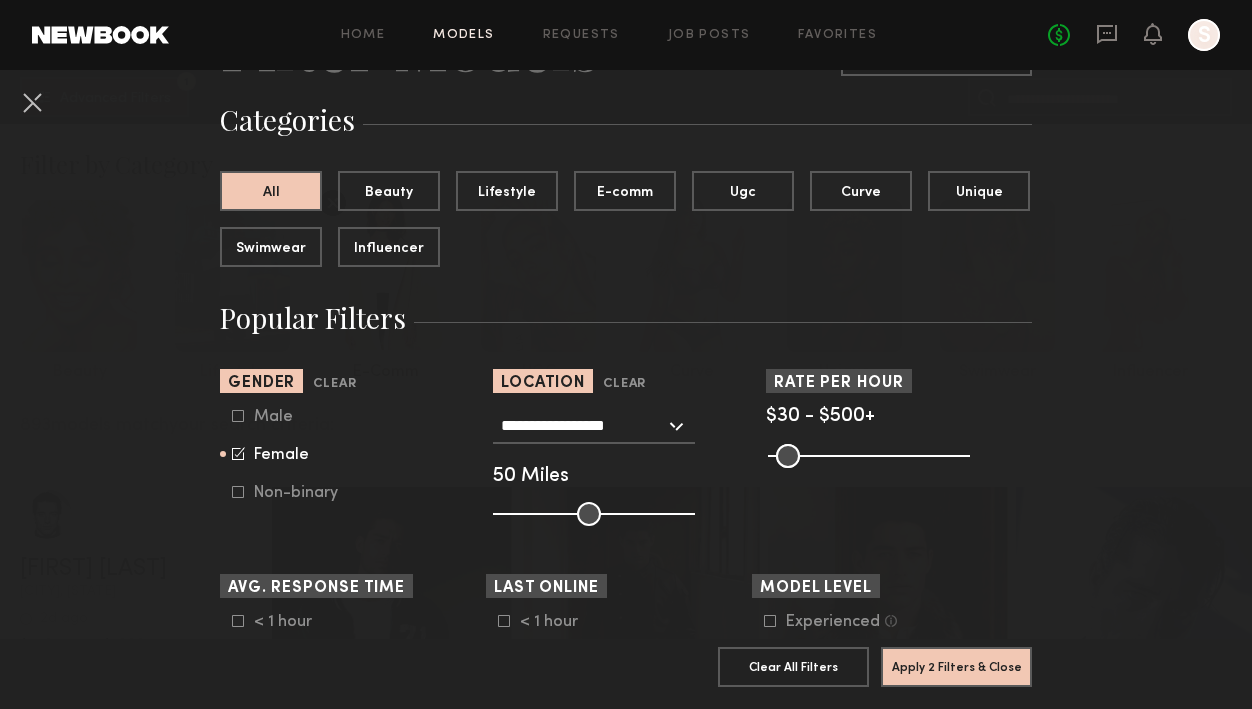 scroll, scrollTop: 187, scrollLeft: 0, axis: vertical 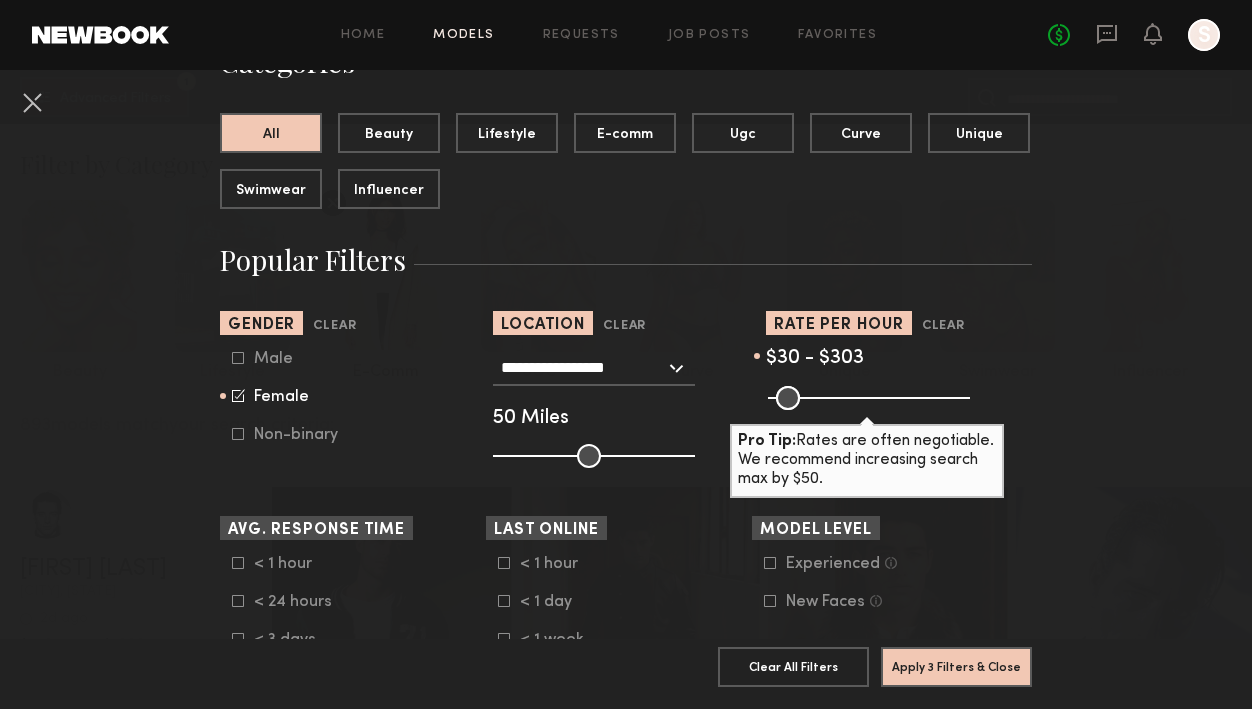 drag, startPoint x: 955, startPoint y: 398, endPoint x: 876, endPoint y: 399, distance: 79.00633 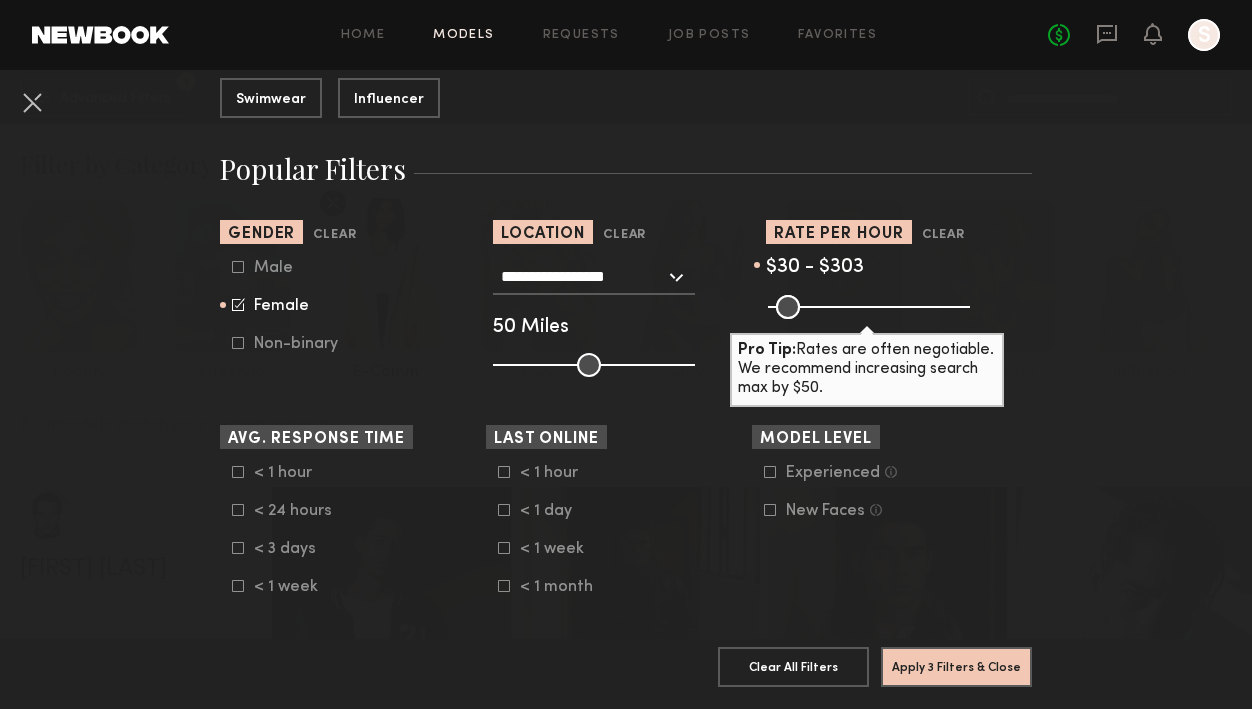 scroll, scrollTop: 360, scrollLeft: 0, axis: vertical 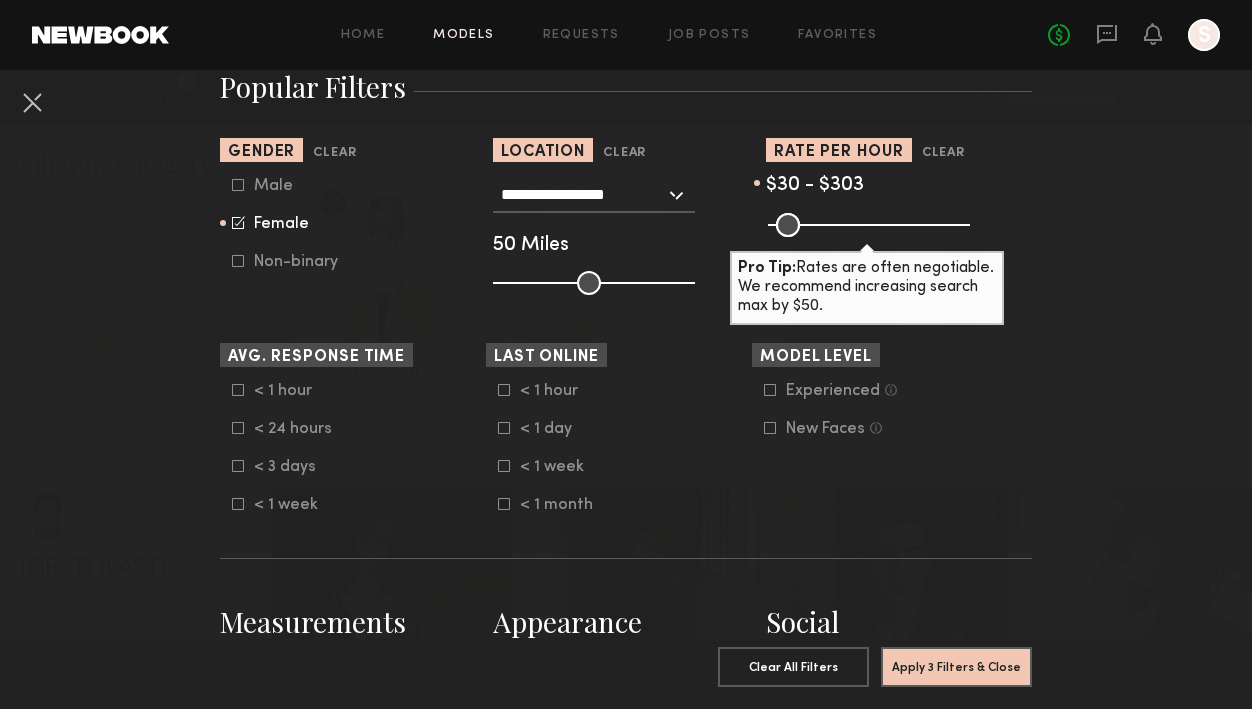 click 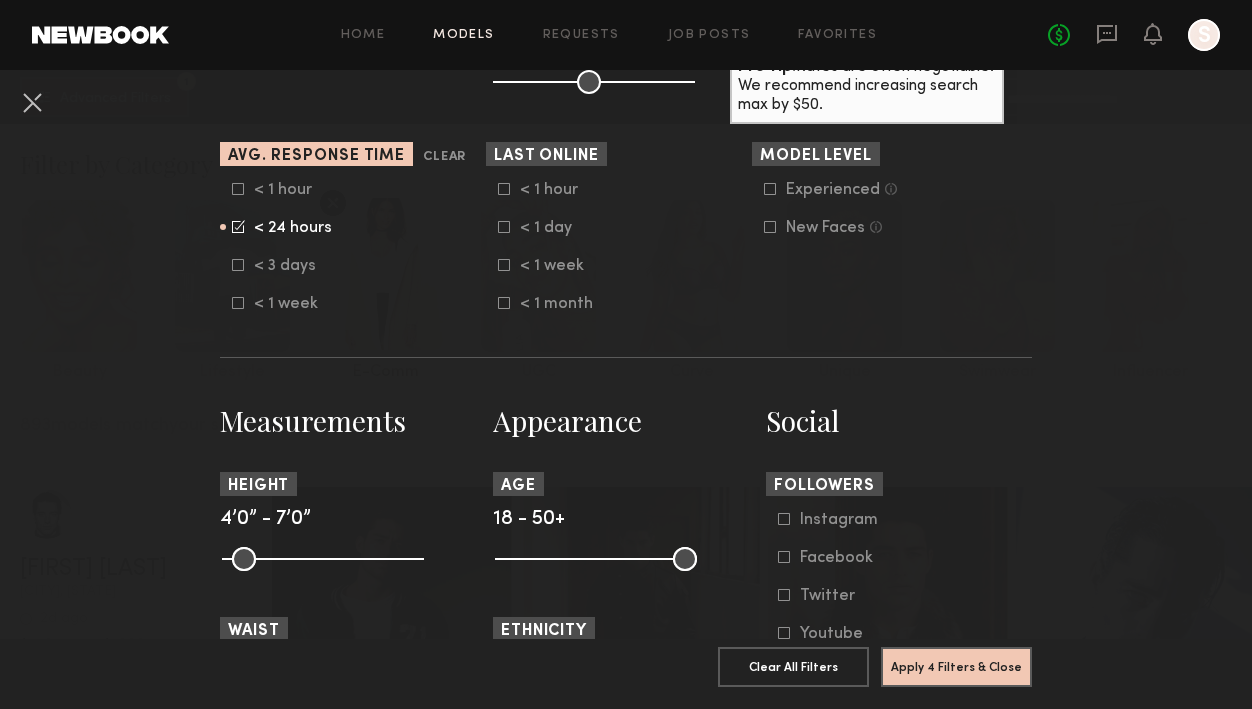 scroll, scrollTop: 742, scrollLeft: 0, axis: vertical 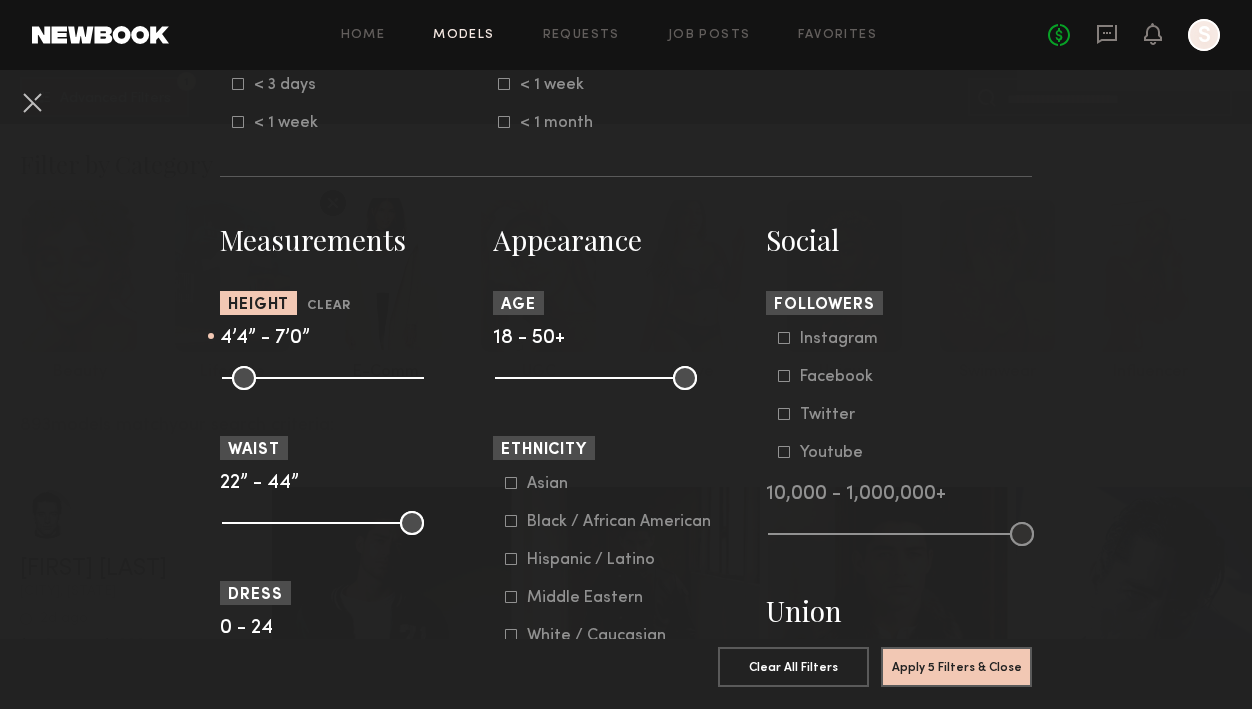 drag, startPoint x: 230, startPoint y: 375, endPoint x: 248, endPoint y: 381, distance: 18.973665 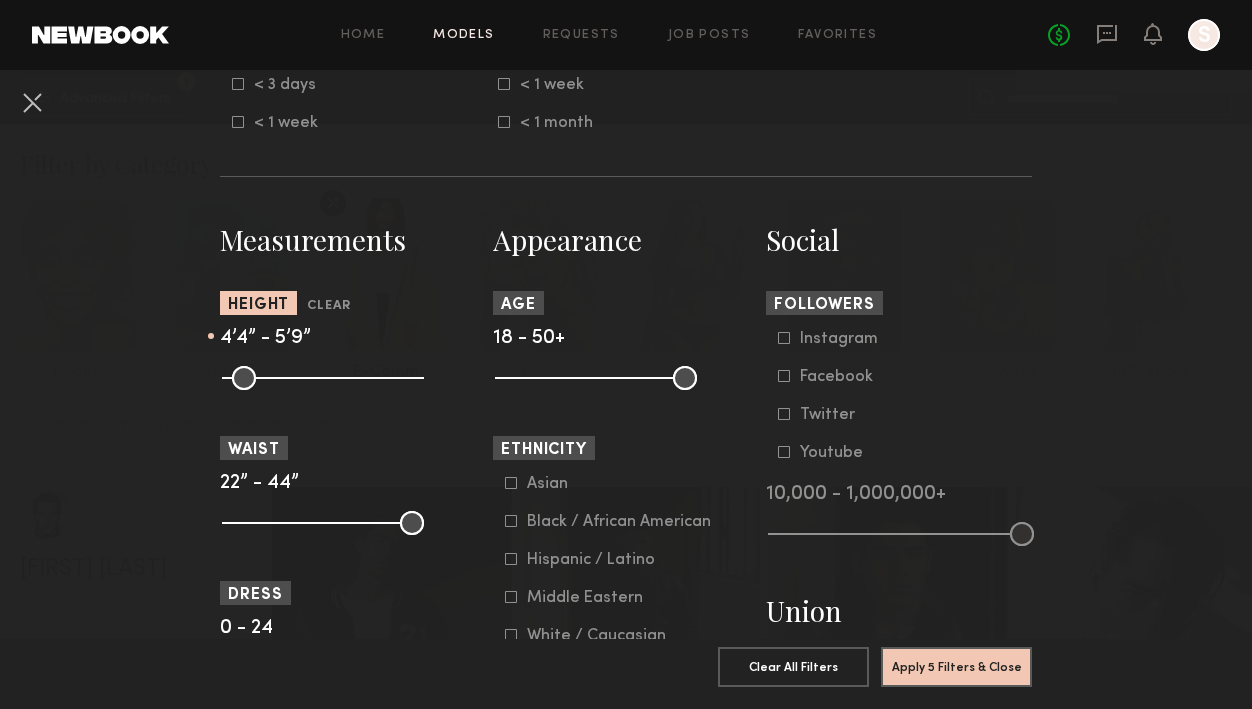 drag, startPoint x: 398, startPoint y: 382, endPoint x: 331, endPoint y: 381, distance: 67.00746 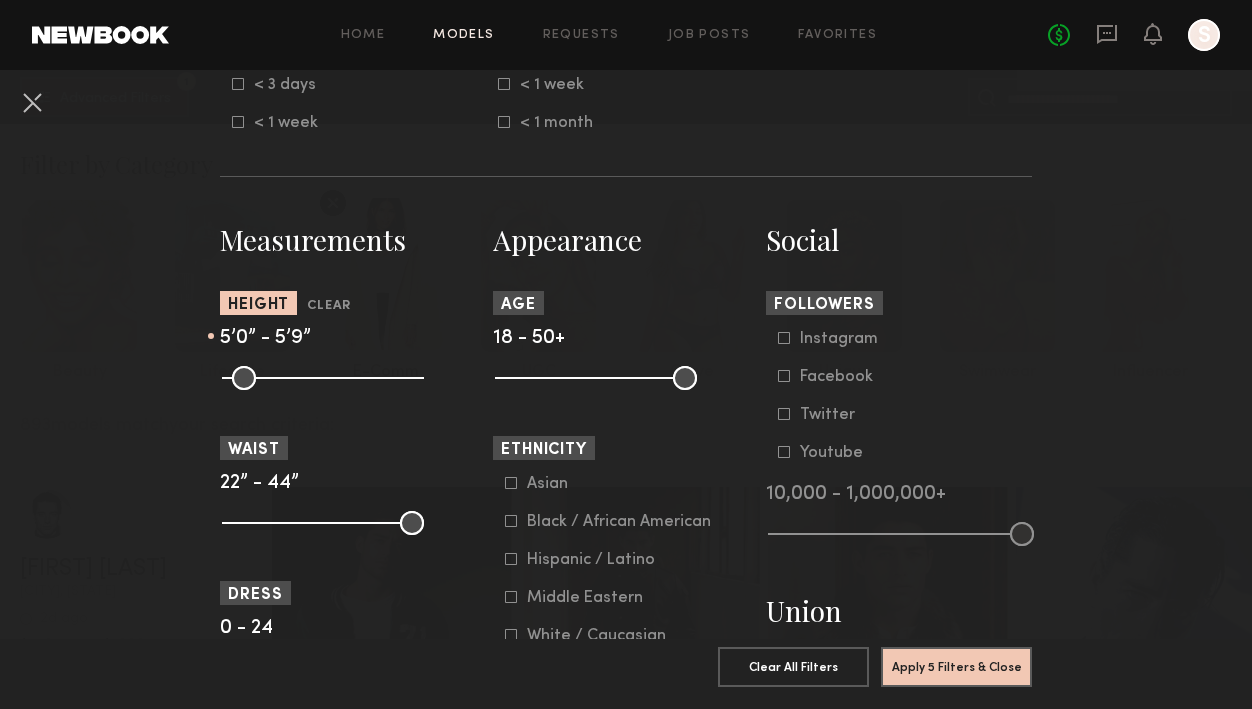 drag, startPoint x: 253, startPoint y: 376, endPoint x: 286, endPoint y: 375, distance: 33.01515 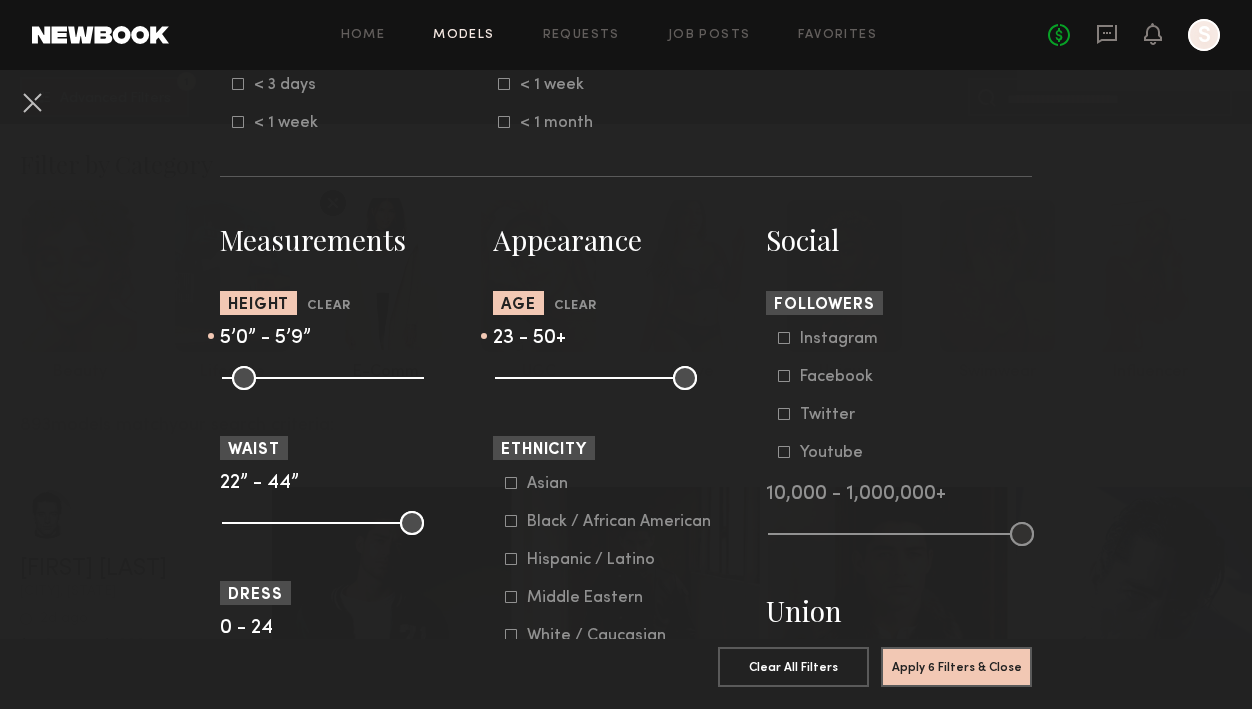drag, startPoint x: 502, startPoint y: 384, endPoint x: 526, endPoint y: 382, distance: 24.083189 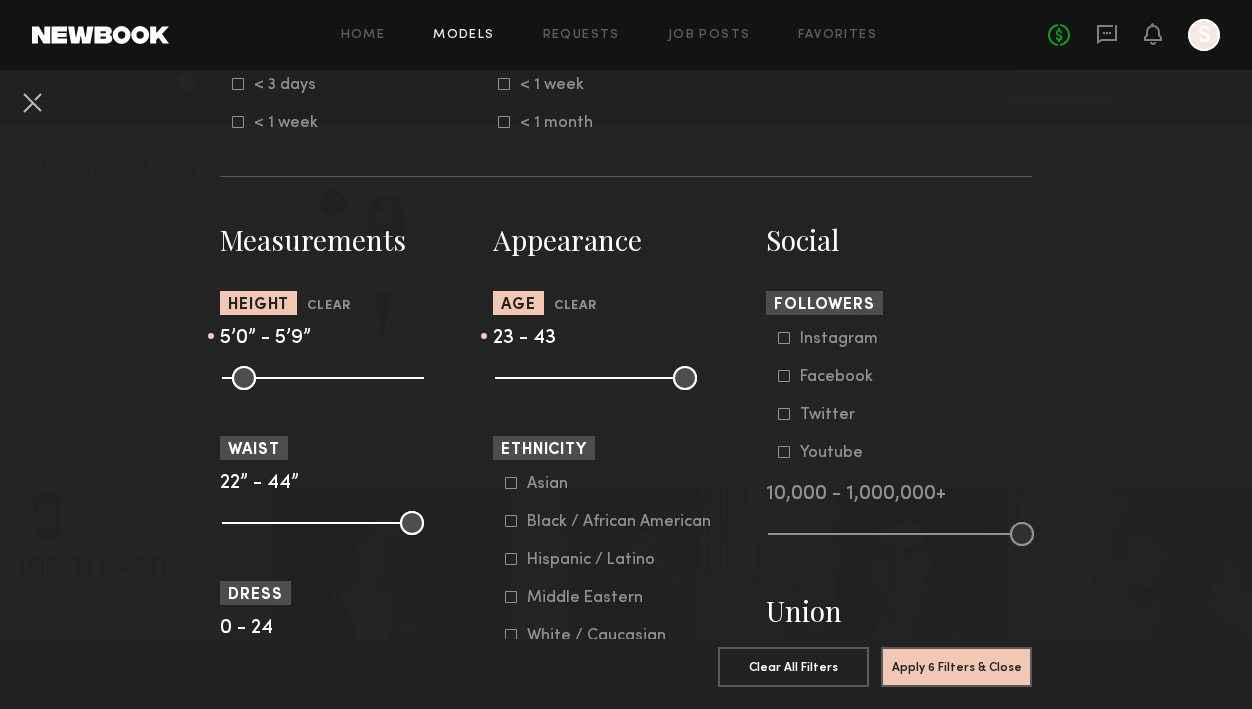 drag, startPoint x: 679, startPoint y: 384, endPoint x: 637, endPoint y: 378, distance: 42.426407 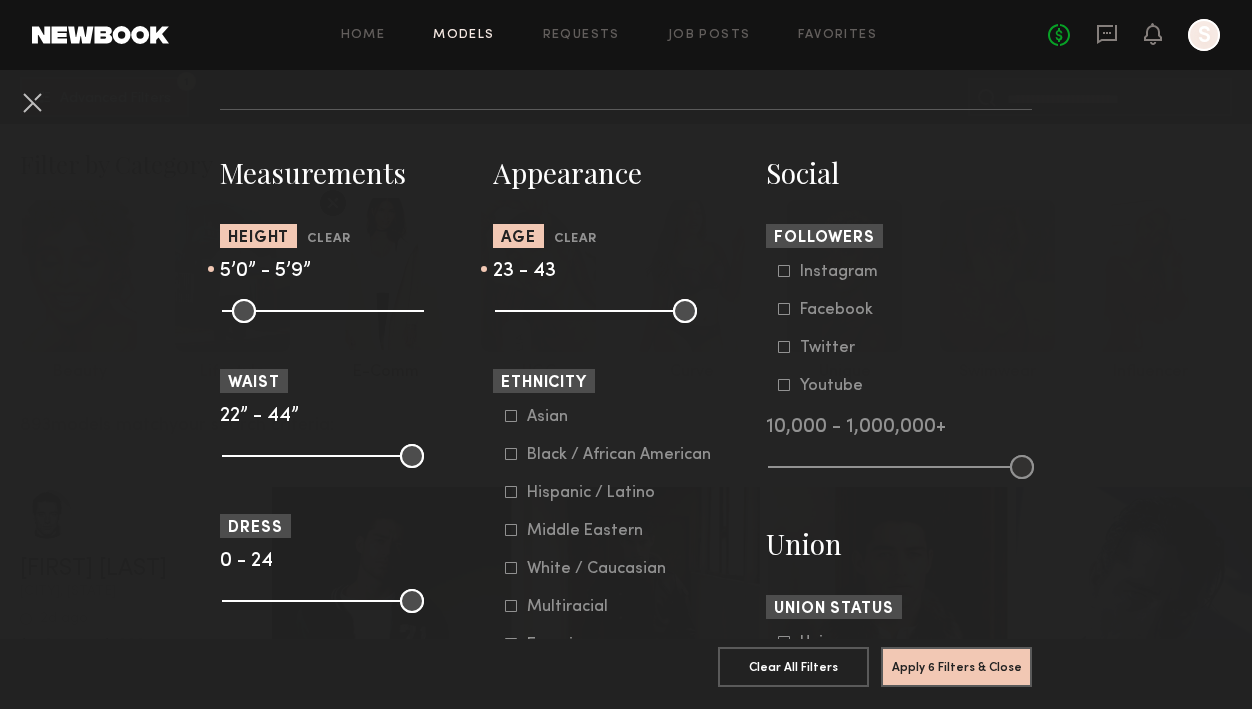 scroll, scrollTop: 880, scrollLeft: 0, axis: vertical 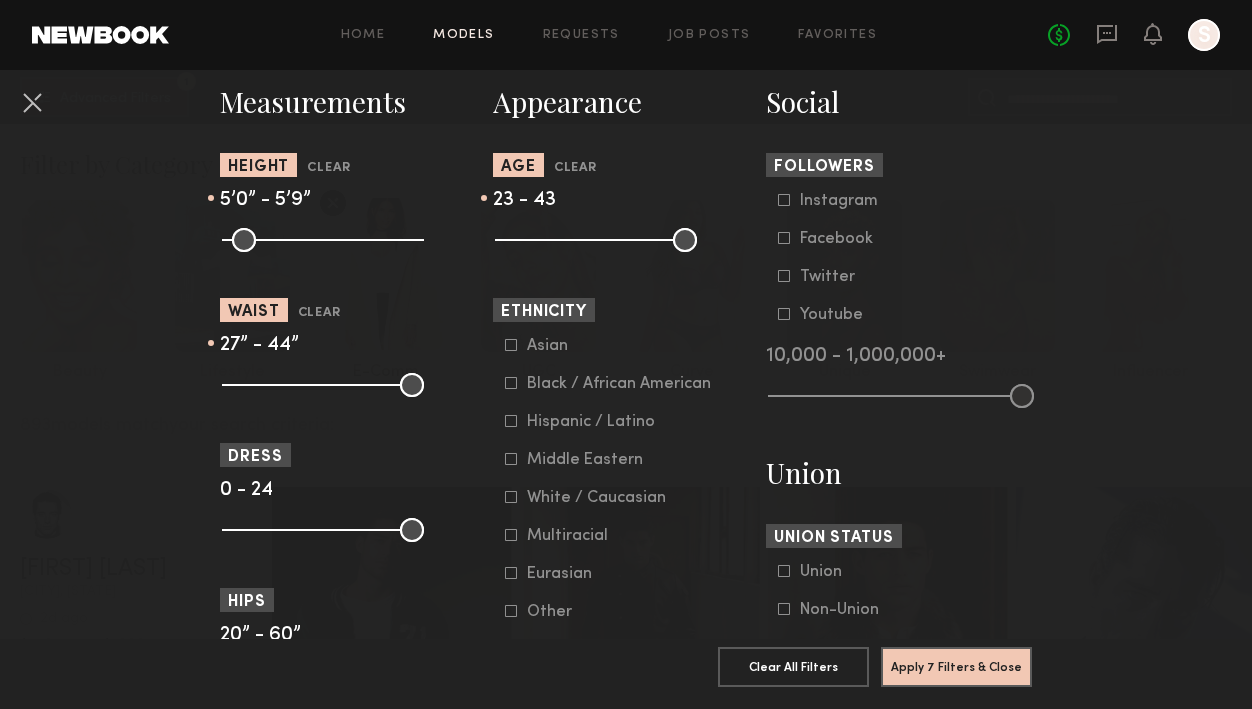drag, startPoint x: 237, startPoint y: 384, endPoint x: 269, endPoint y: 386, distance: 32.06244 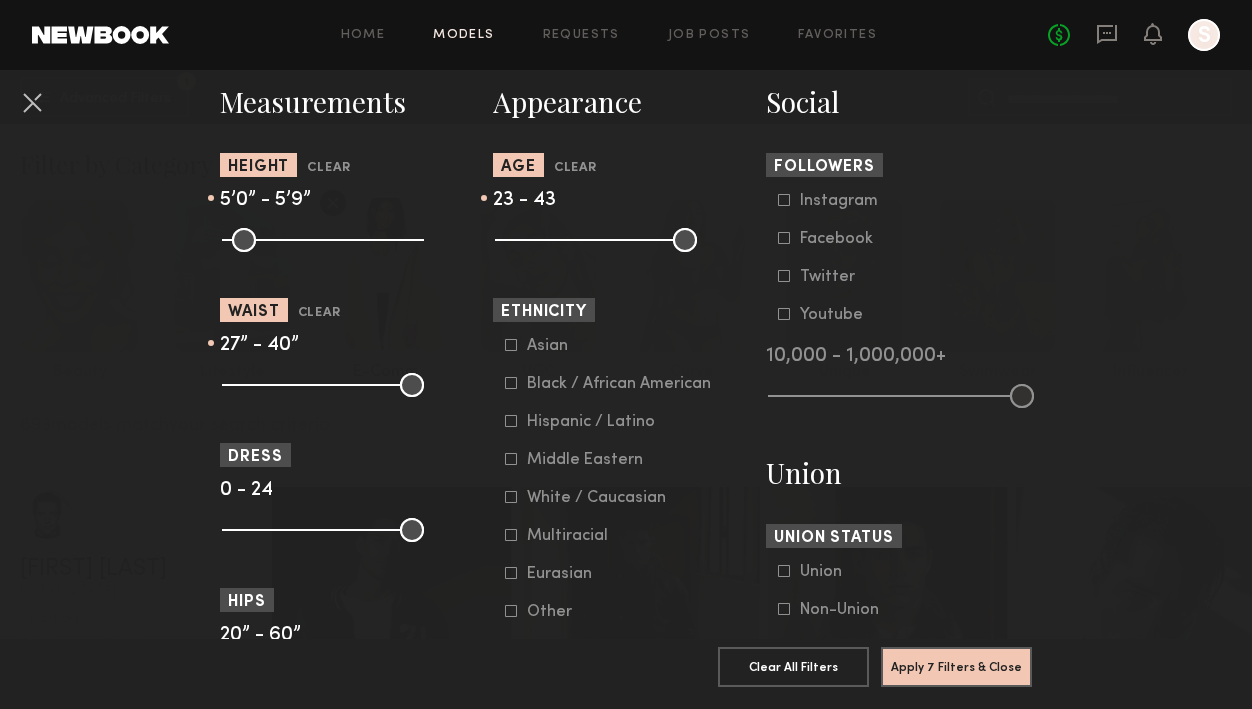 drag, startPoint x: 399, startPoint y: 383, endPoint x: 369, endPoint y: 383, distance: 30 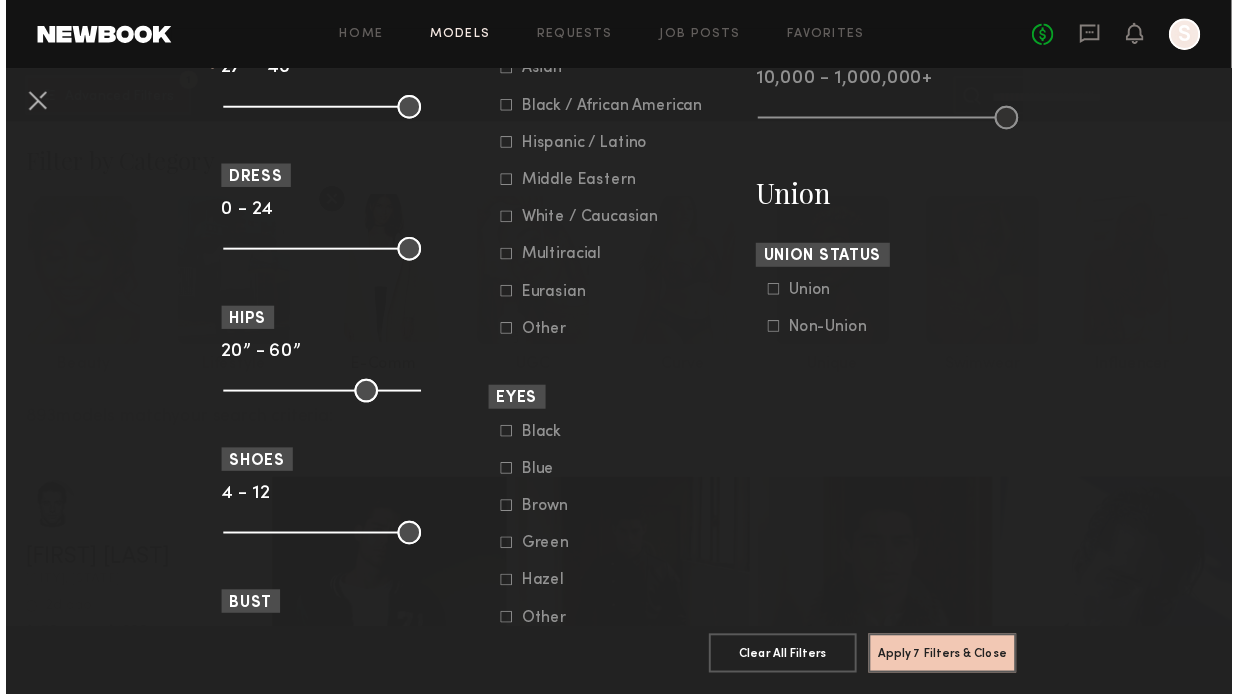 scroll, scrollTop: 1253, scrollLeft: 0, axis: vertical 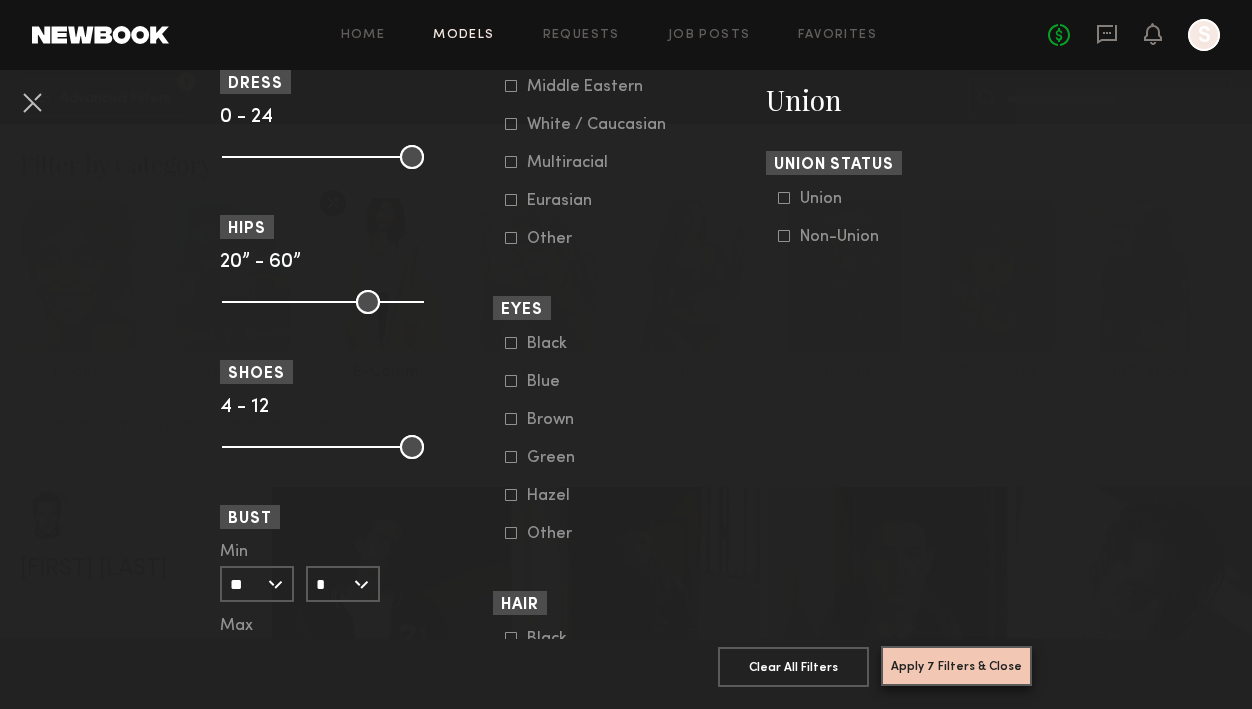 click on "Apply 7 Filters & Close" 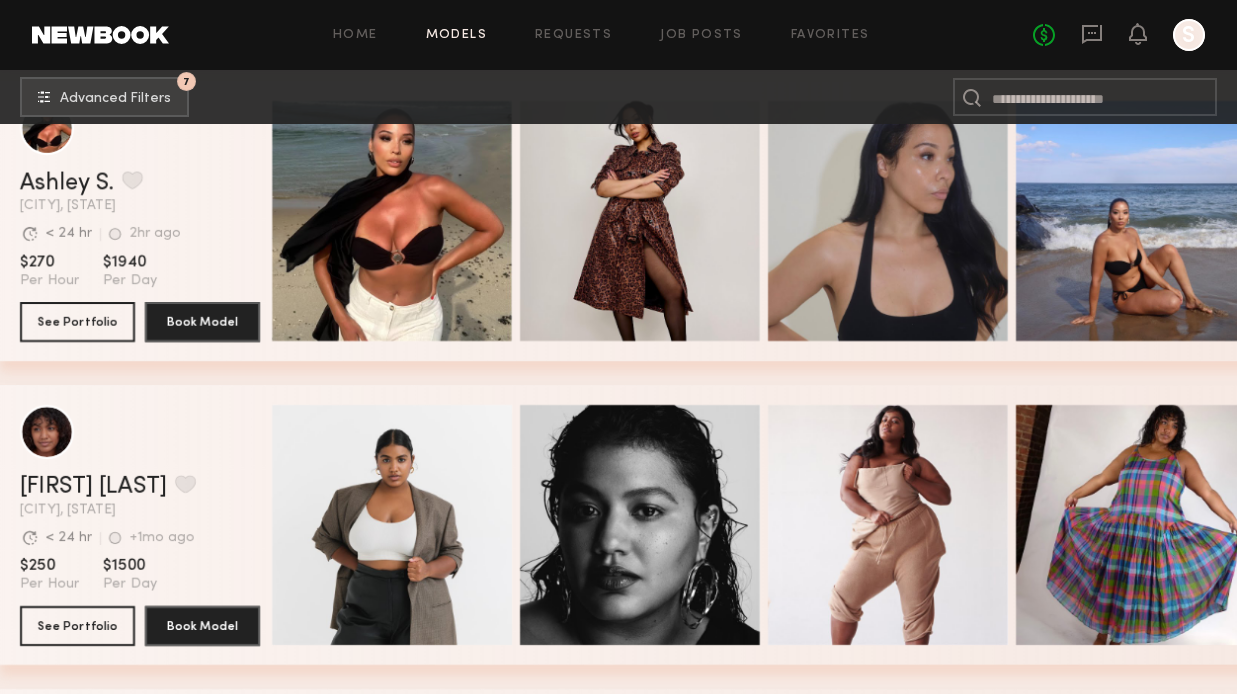 scroll, scrollTop: 0, scrollLeft: 0, axis: both 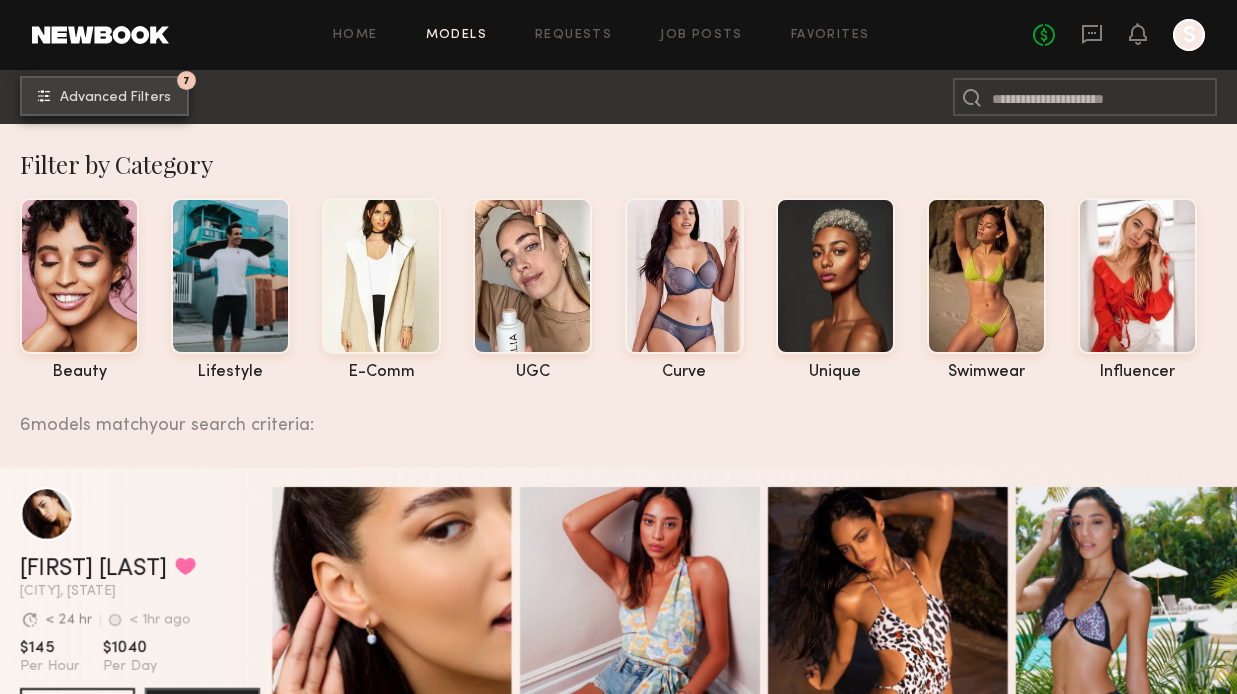 click on "Advanced Filters" 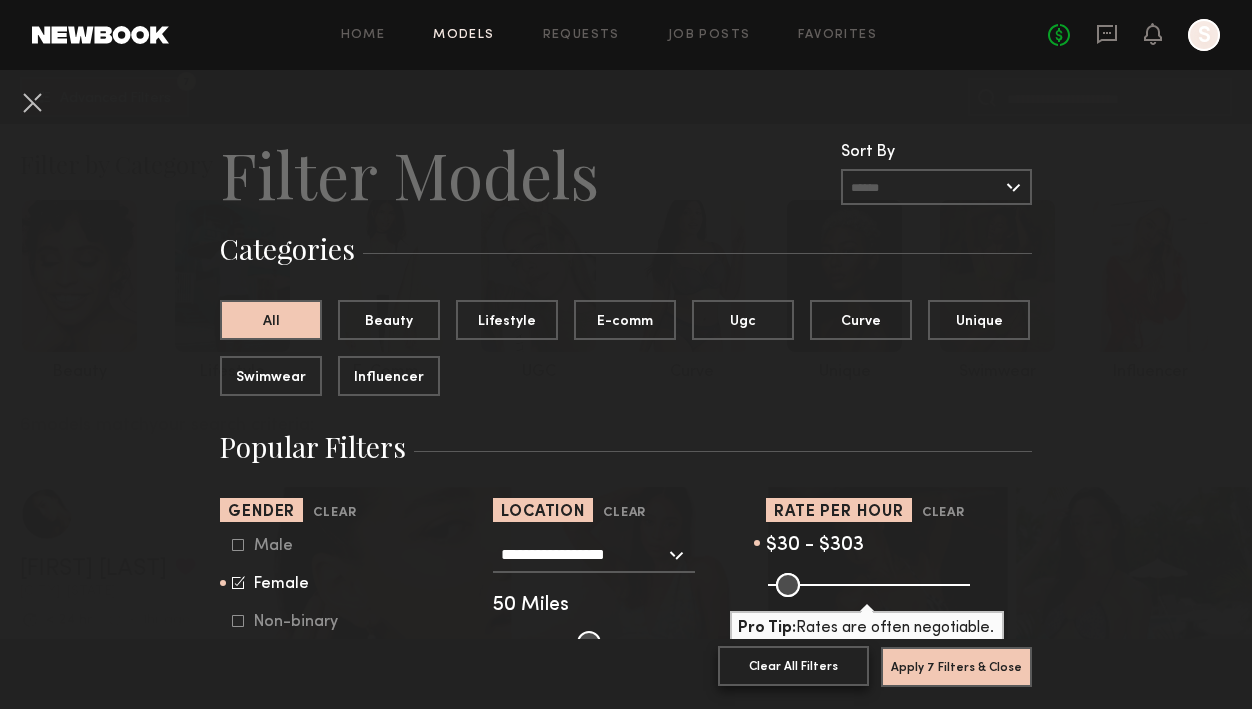 click on "Clear All Filters" 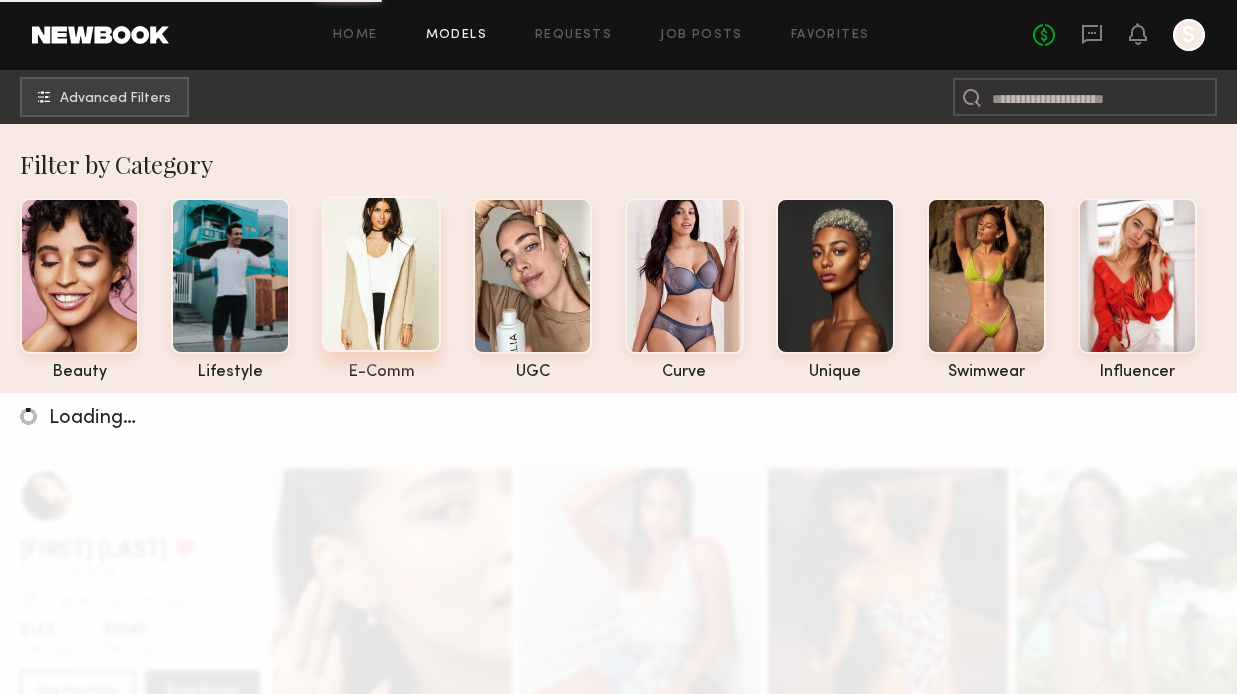 click 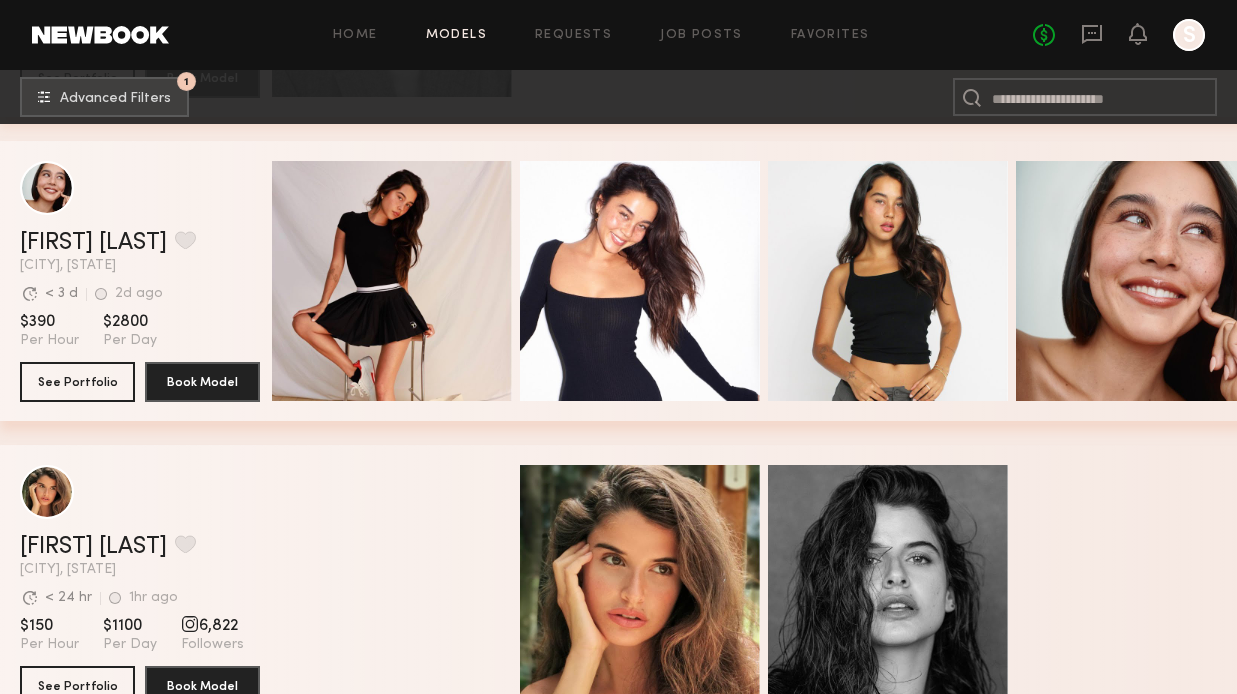 scroll, scrollTop: 3529, scrollLeft: 0, axis: vertical 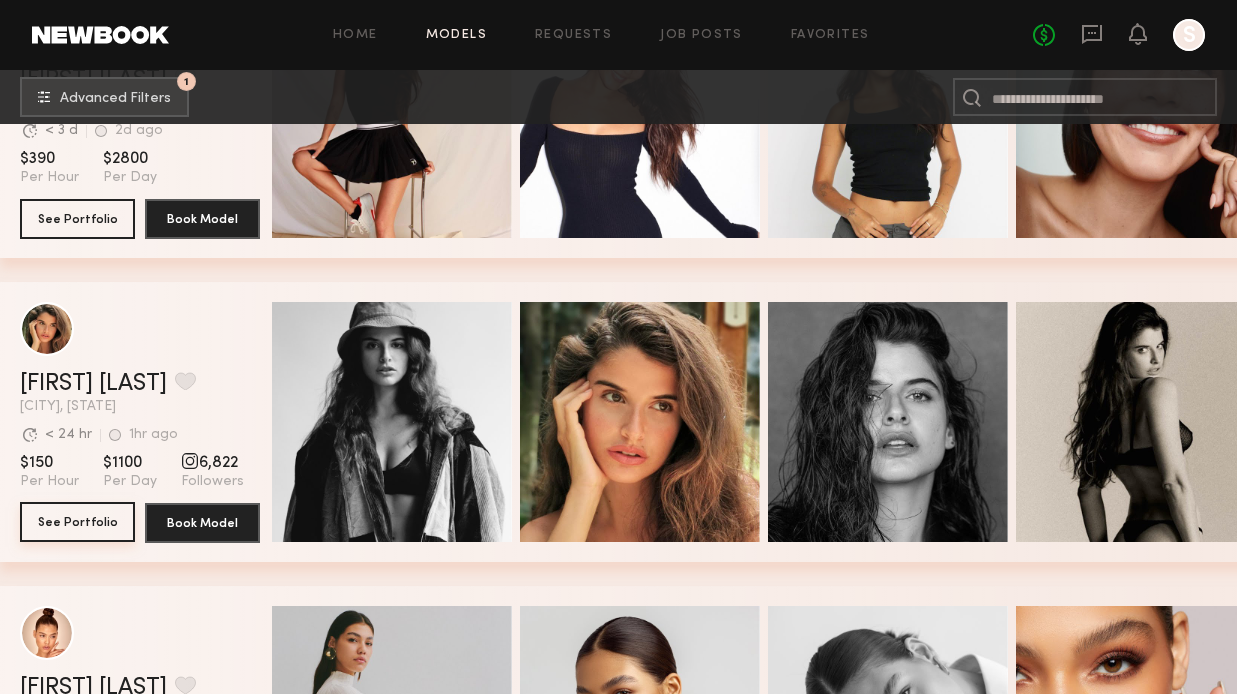 click on "See Portfolio" 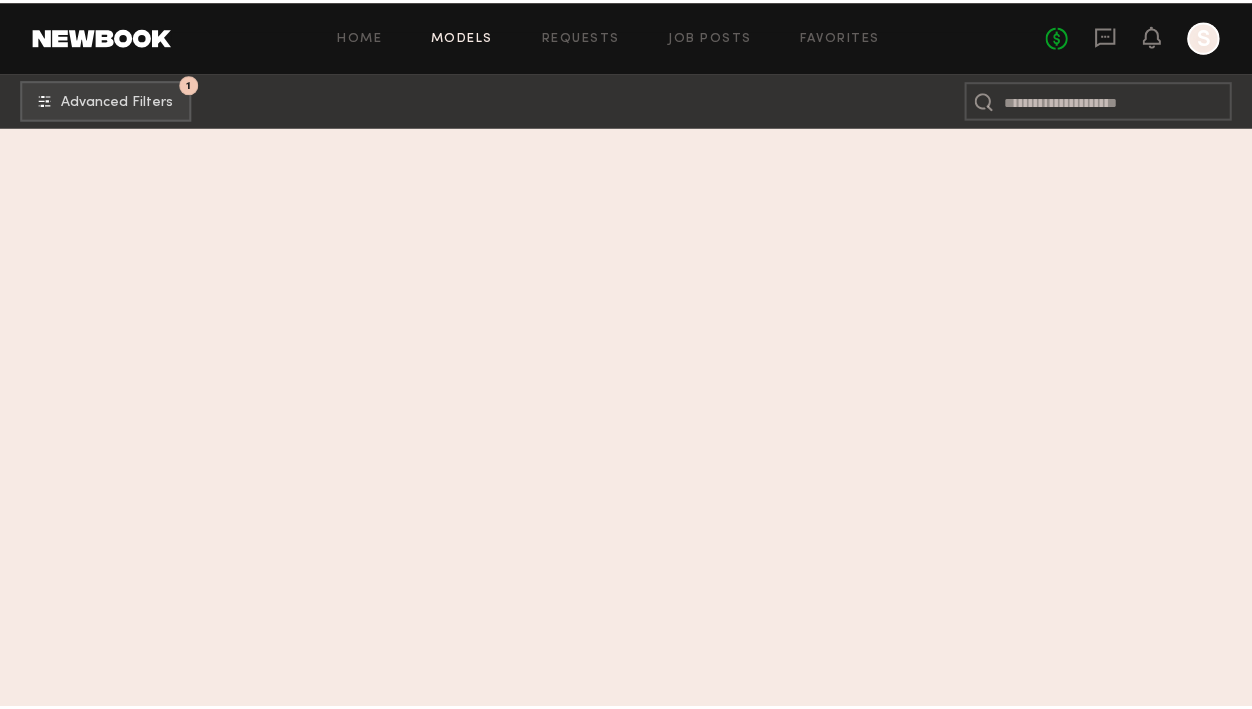 scroll, scrollTop: 2439, scrollLeft: 0, axis: vertical 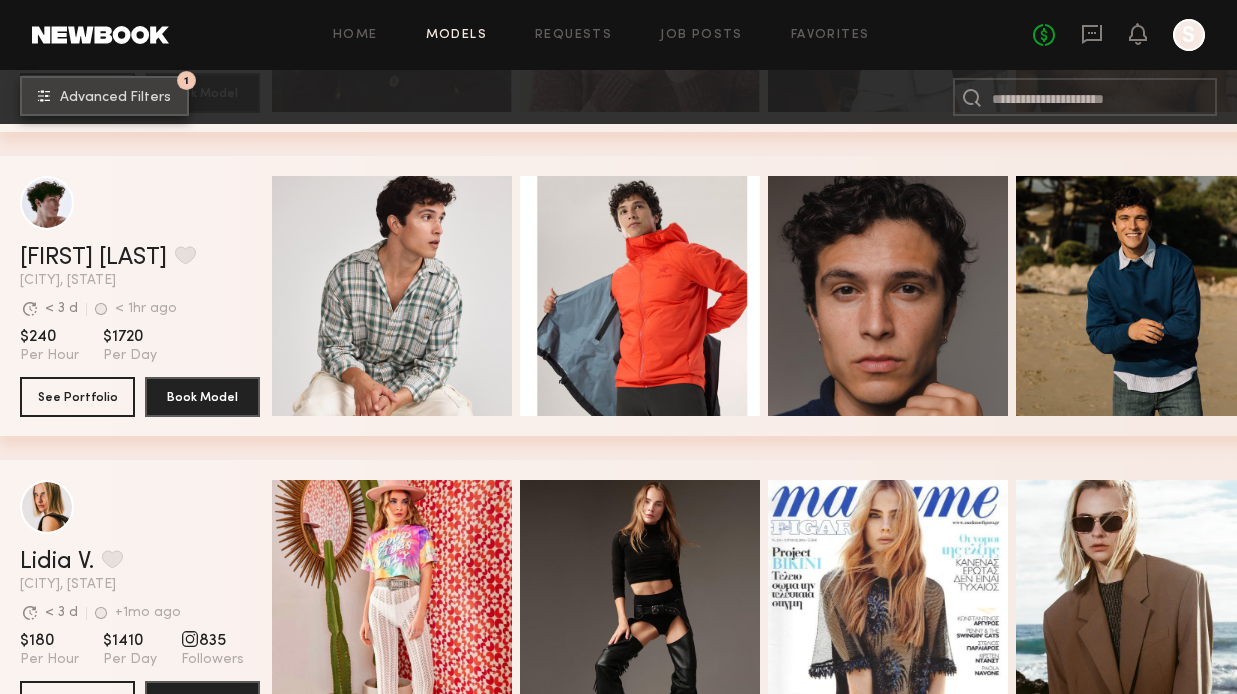 click on "Advanced Filters" 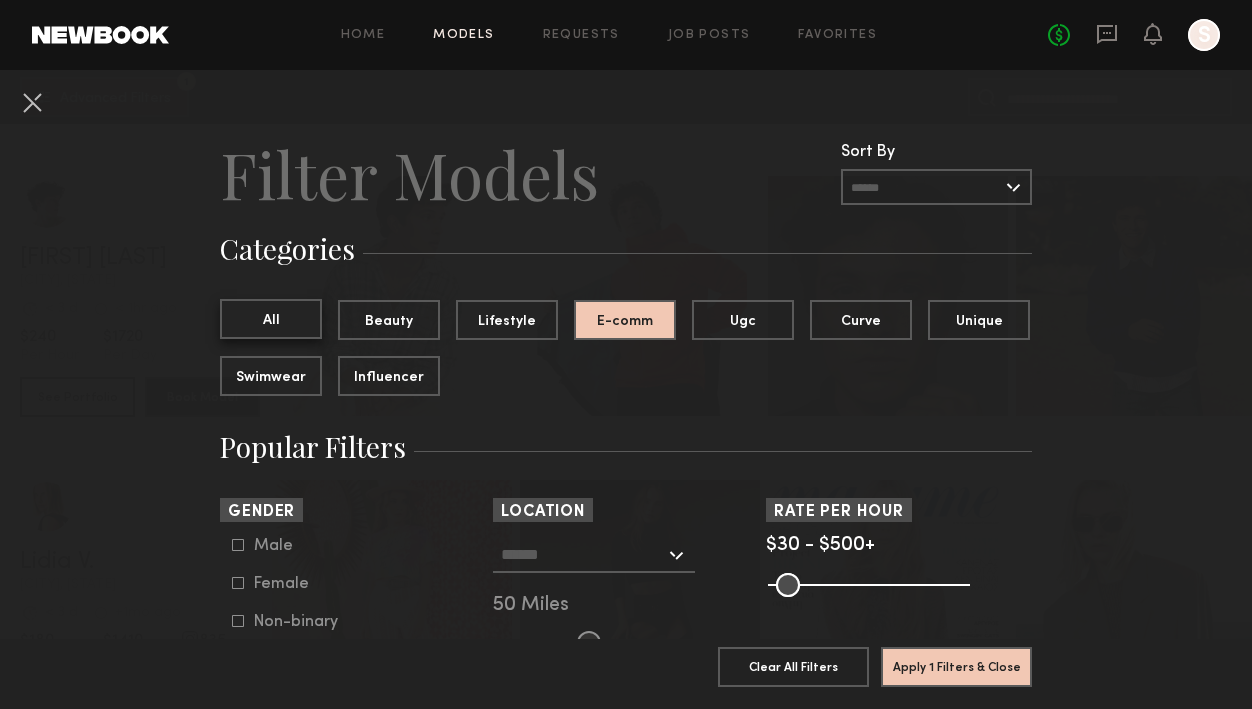 click on "All" 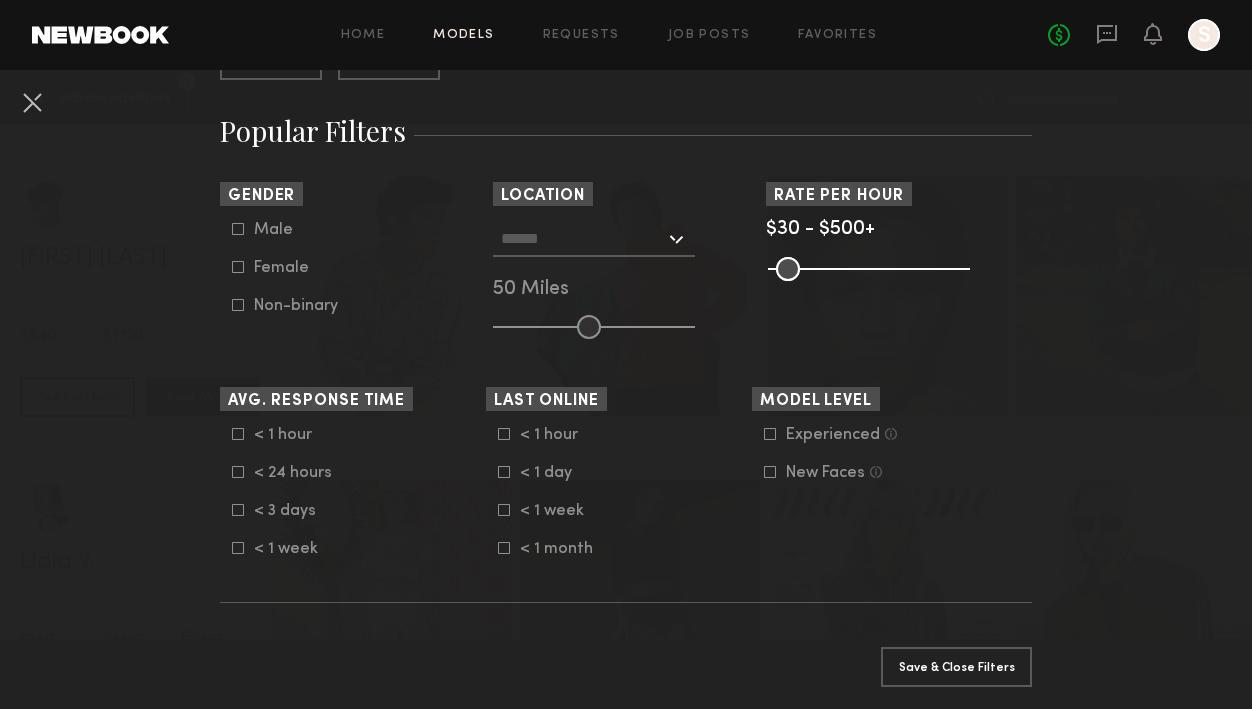 scroll, scrollTop: 320, scrollLeft: 0, axis: vertical 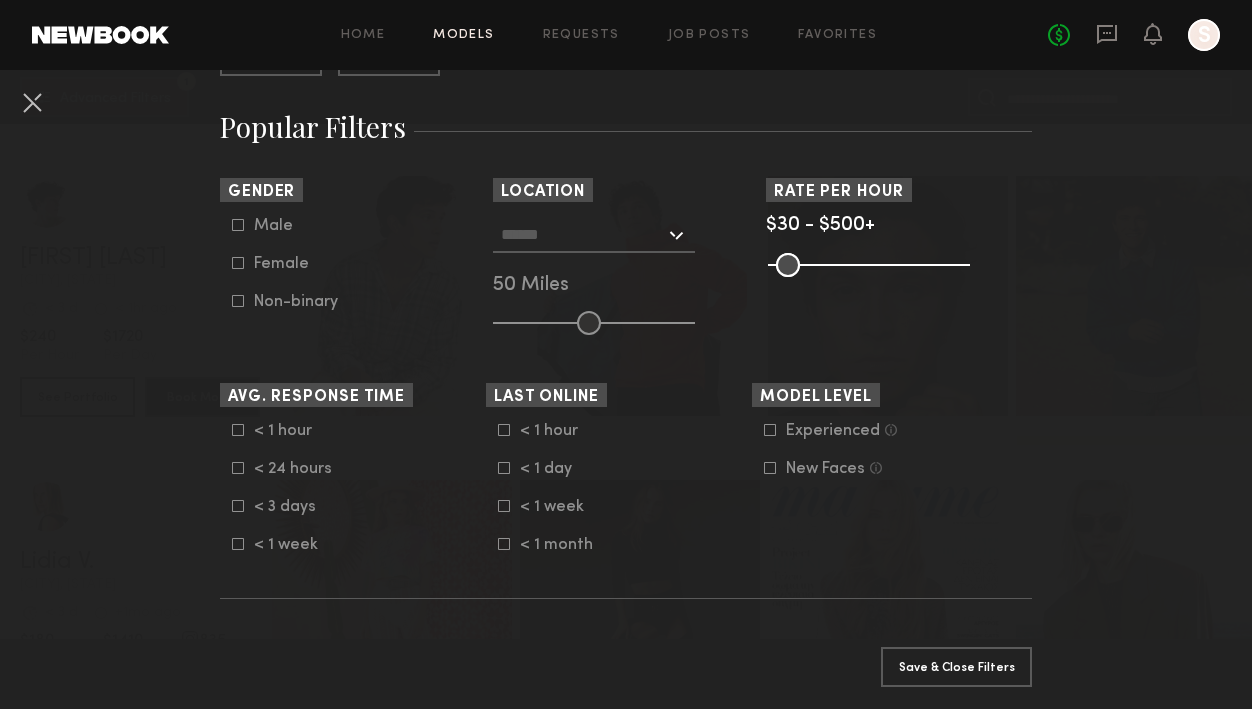 click 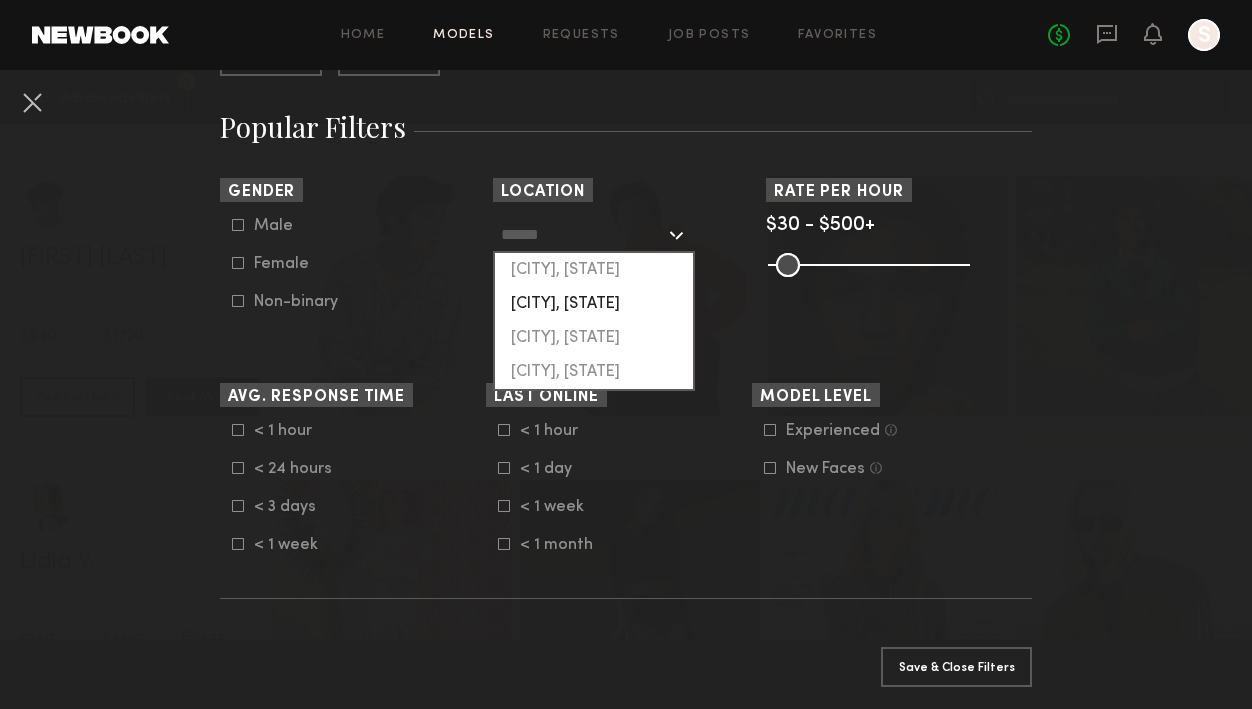 click on "[CITY], [STATE]" 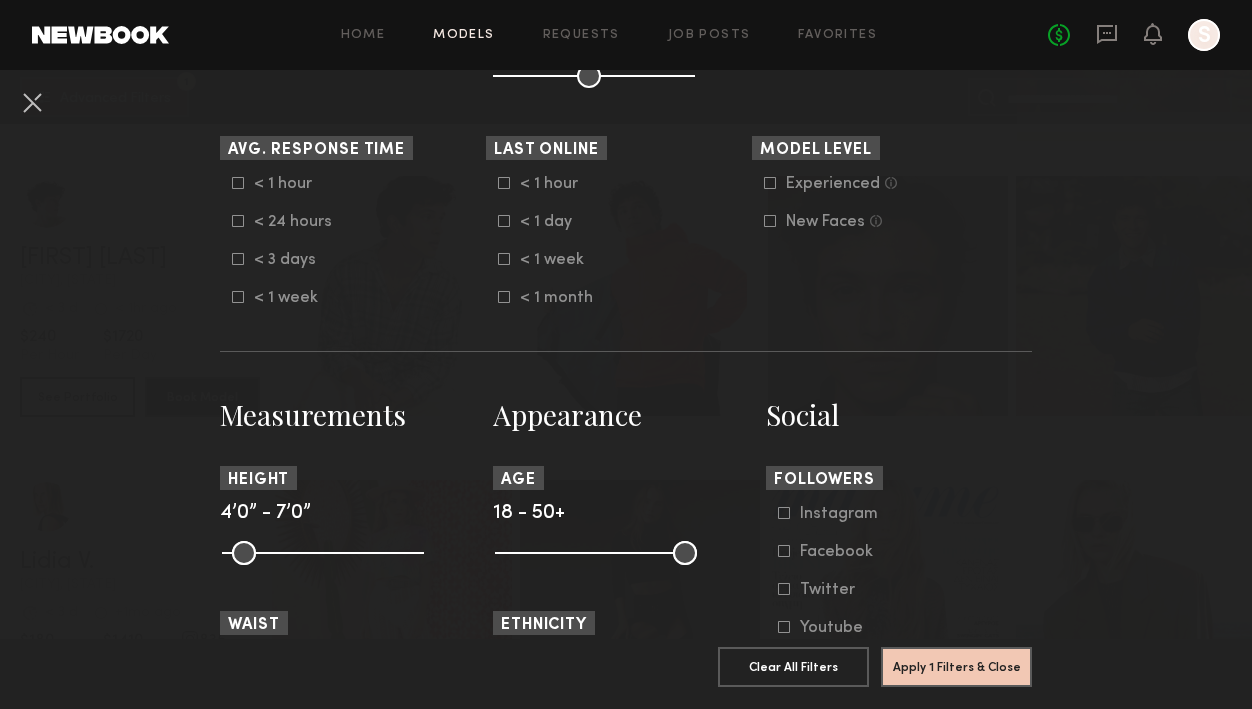 scroll, scrollTop: 714, scrollLeft: 0, axis: vertical 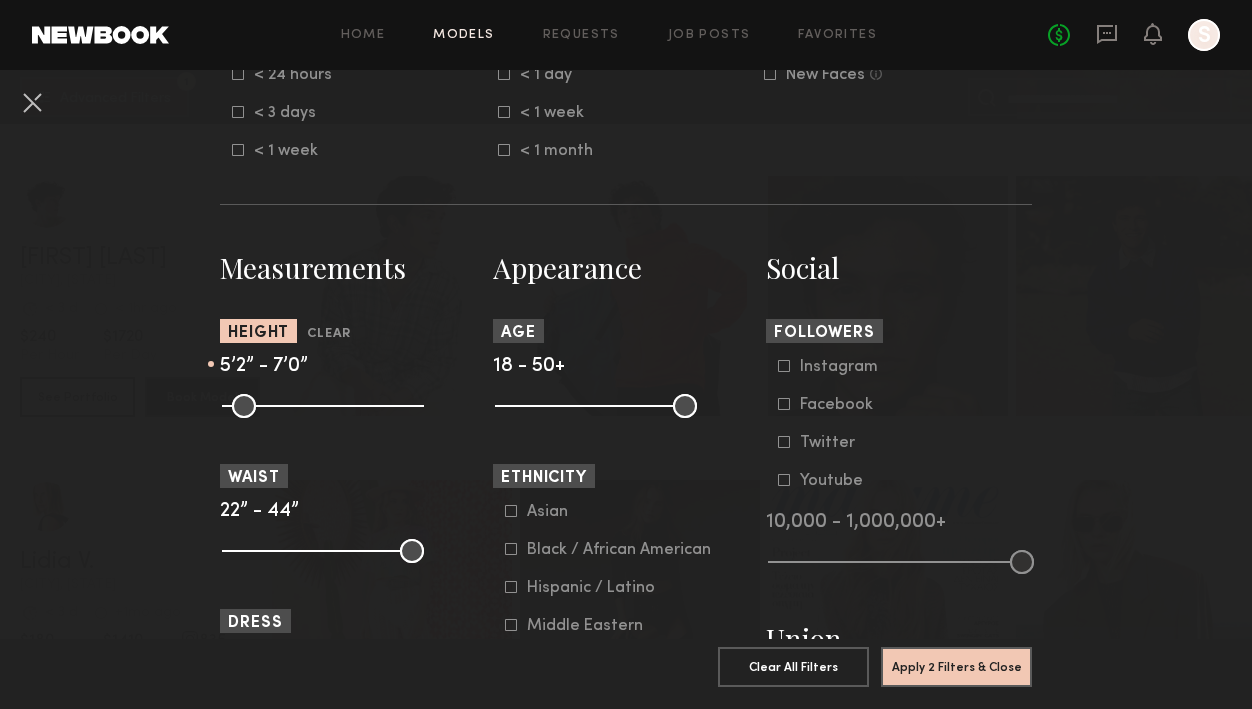 drag, startPoint x: 227, startPoint y: 403, endPoint x: 295, endPoint y: 411, distance: 68.46897 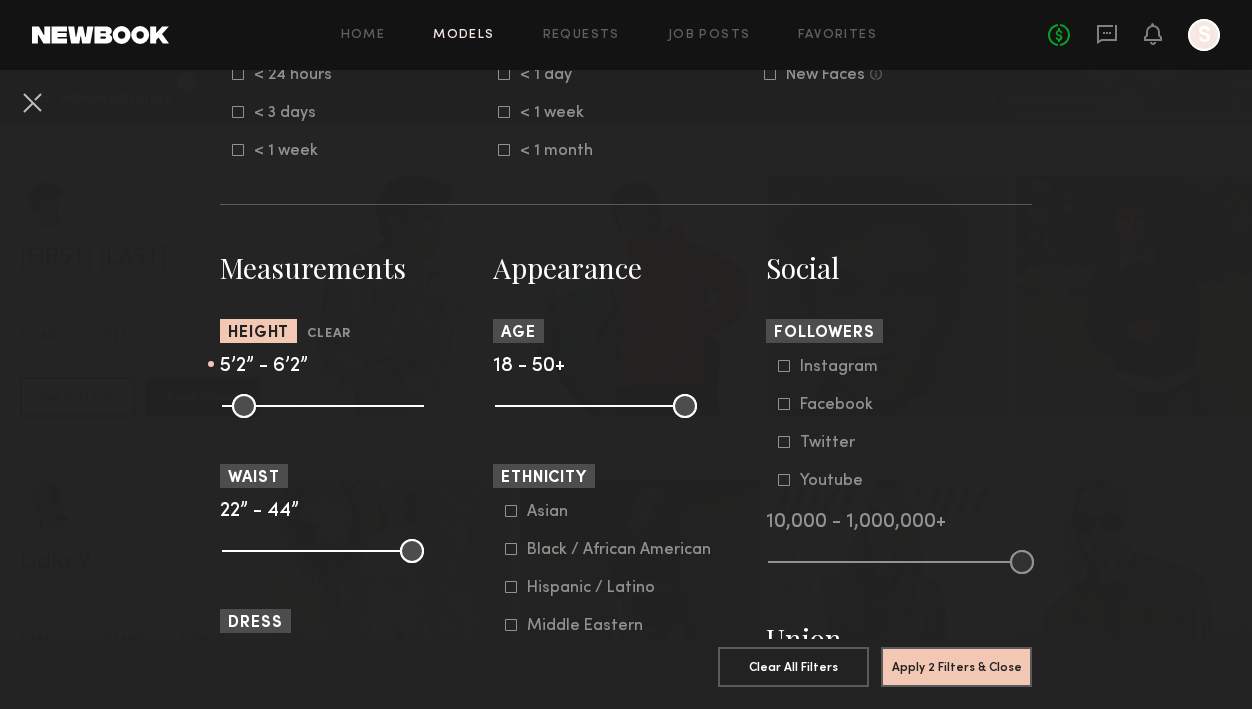 drag, startPoint x: 405, startPoint y: 410, endPoint x: 353, endPoint y: 412, distance: 52.03845 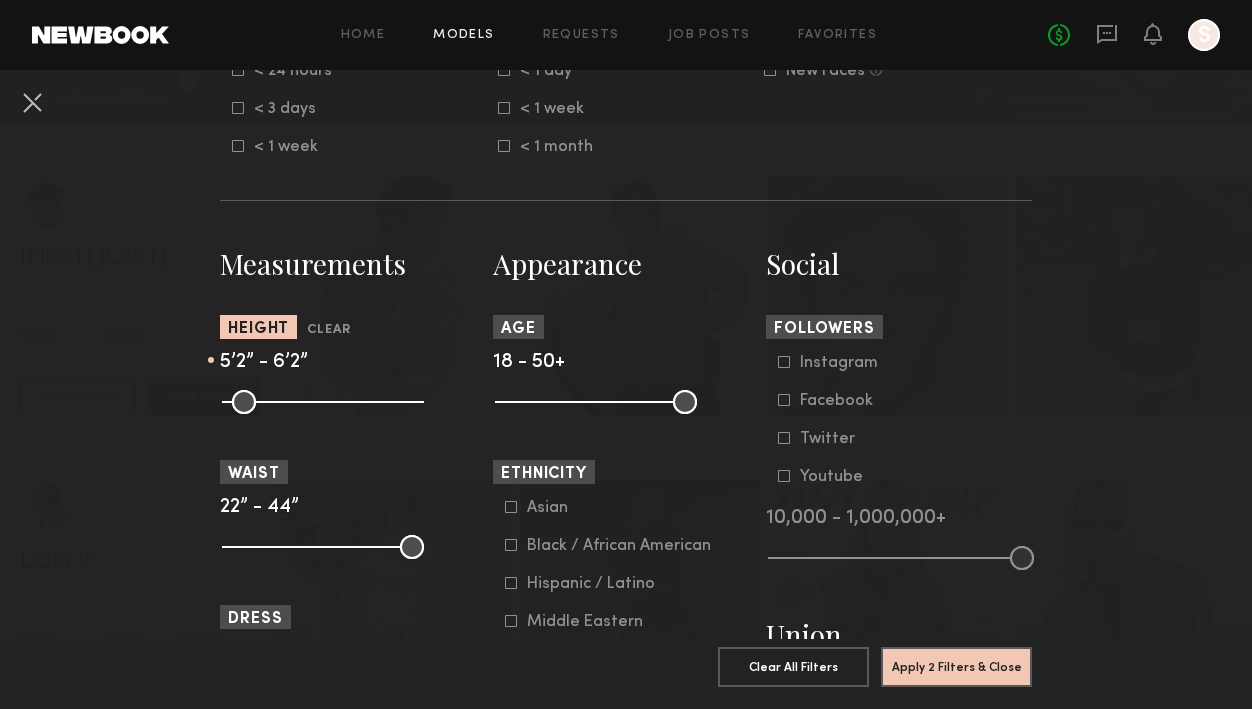 scroll, scrollTop: 748, scrollLeft: 0, axis: vertical 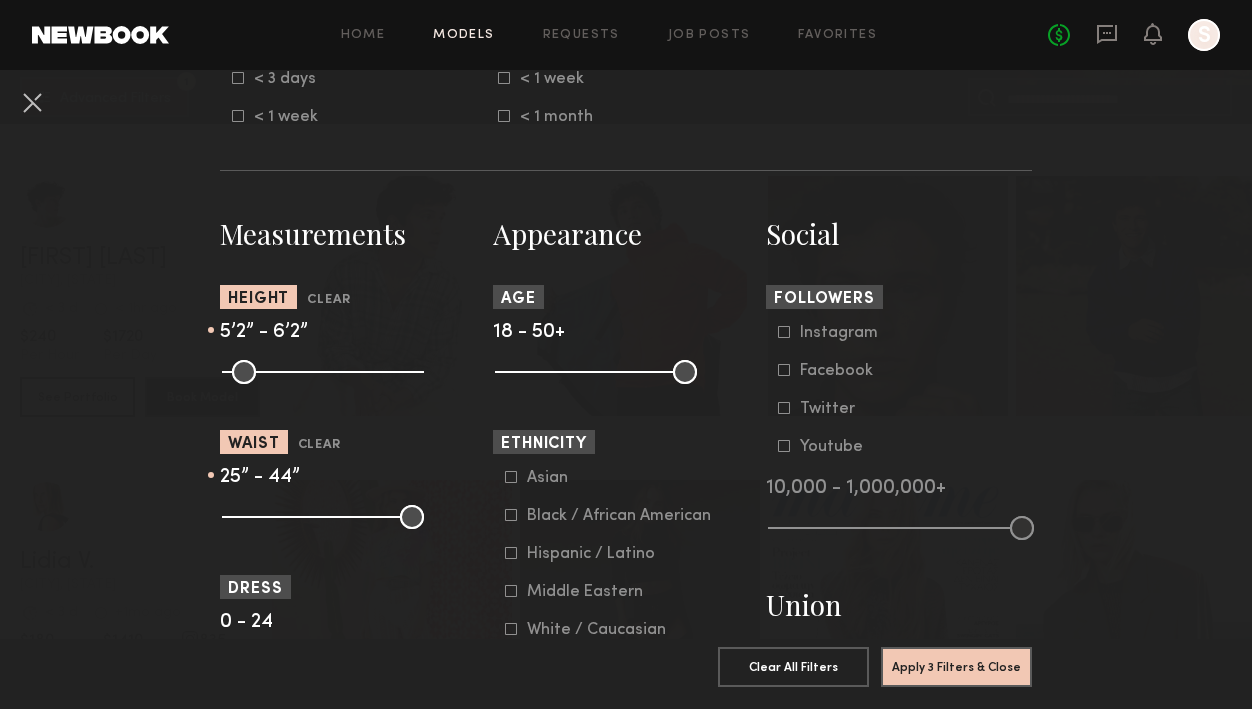 drag, startPoint x: 225, startPoint y: 516, endPoint x: 252, endPoint y: 514, distance: 27.073973 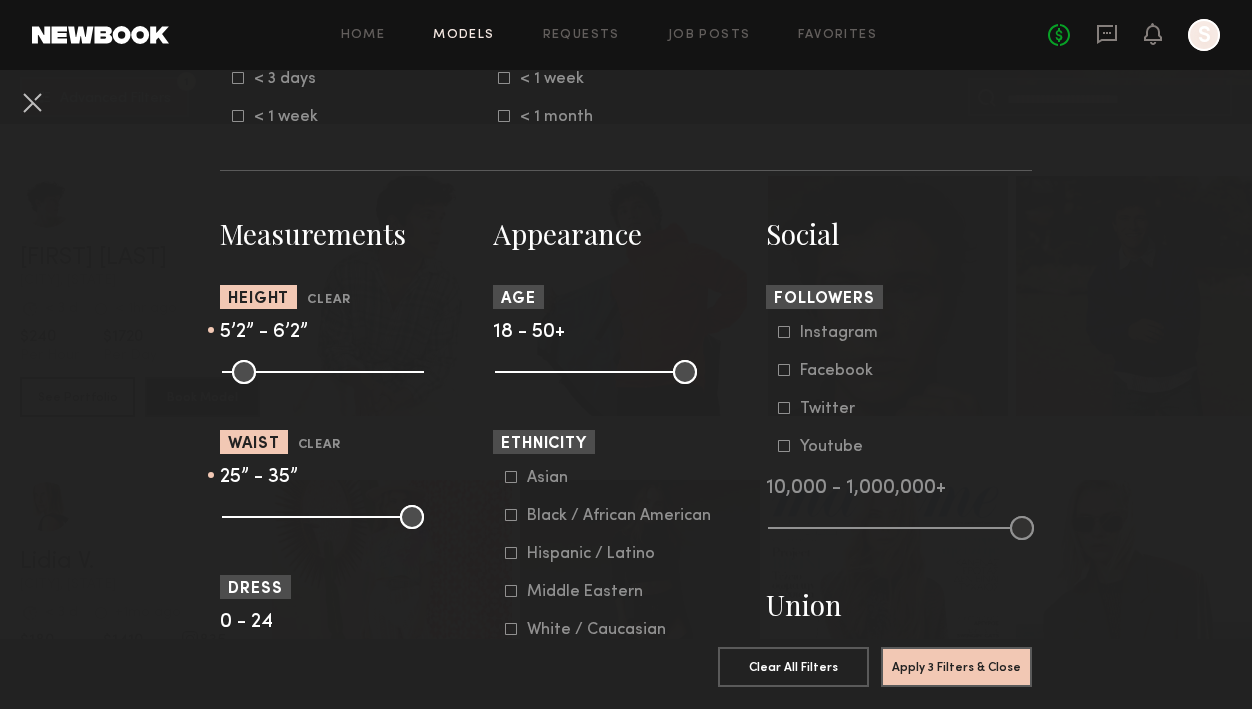 drag, startPoint x: 411, startPoint y: 517, endPoint x: 328, endPoint y: 518, distance: 83.00603 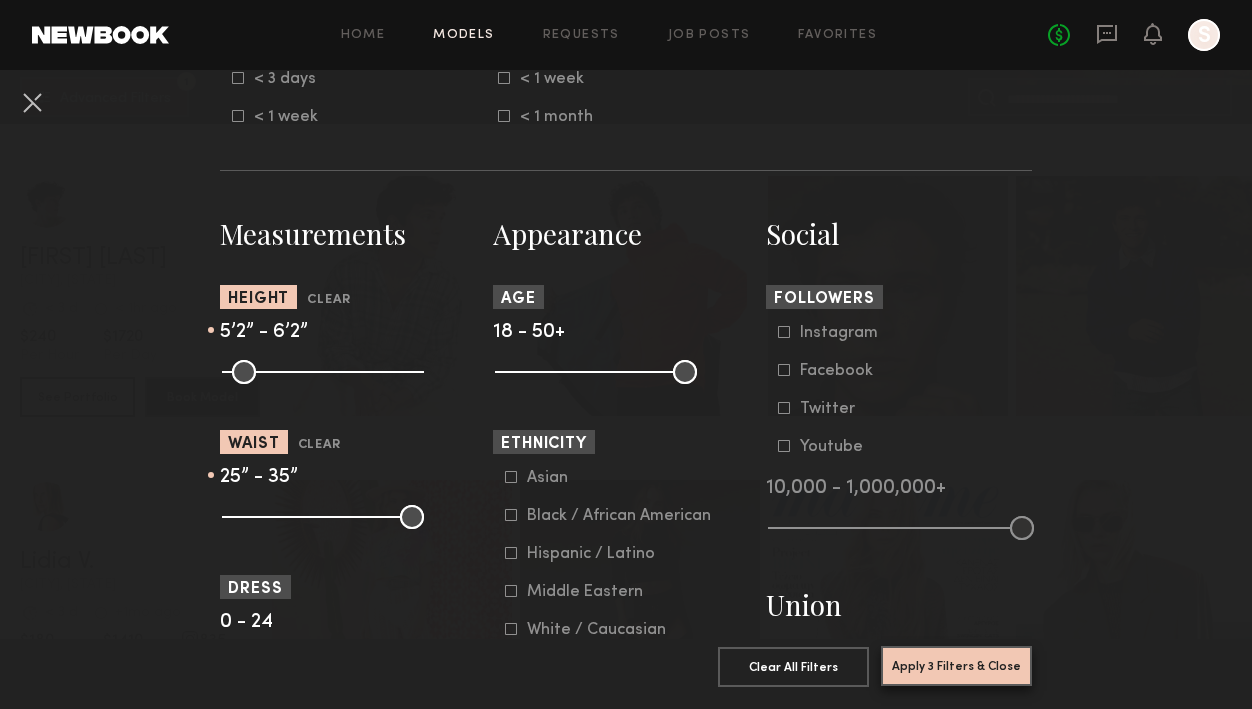 click on "Apply 3 Filters & Close" 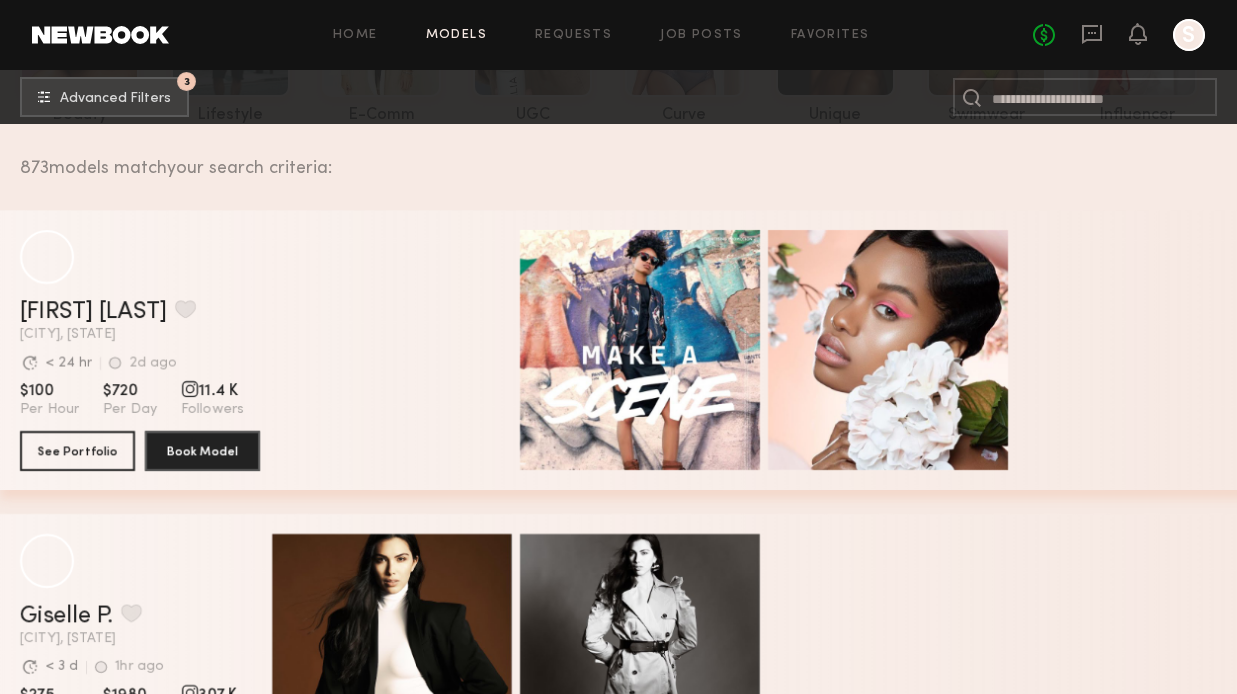 scroll, scrollTop: 329, scrollLeft: 0, axis: vertical 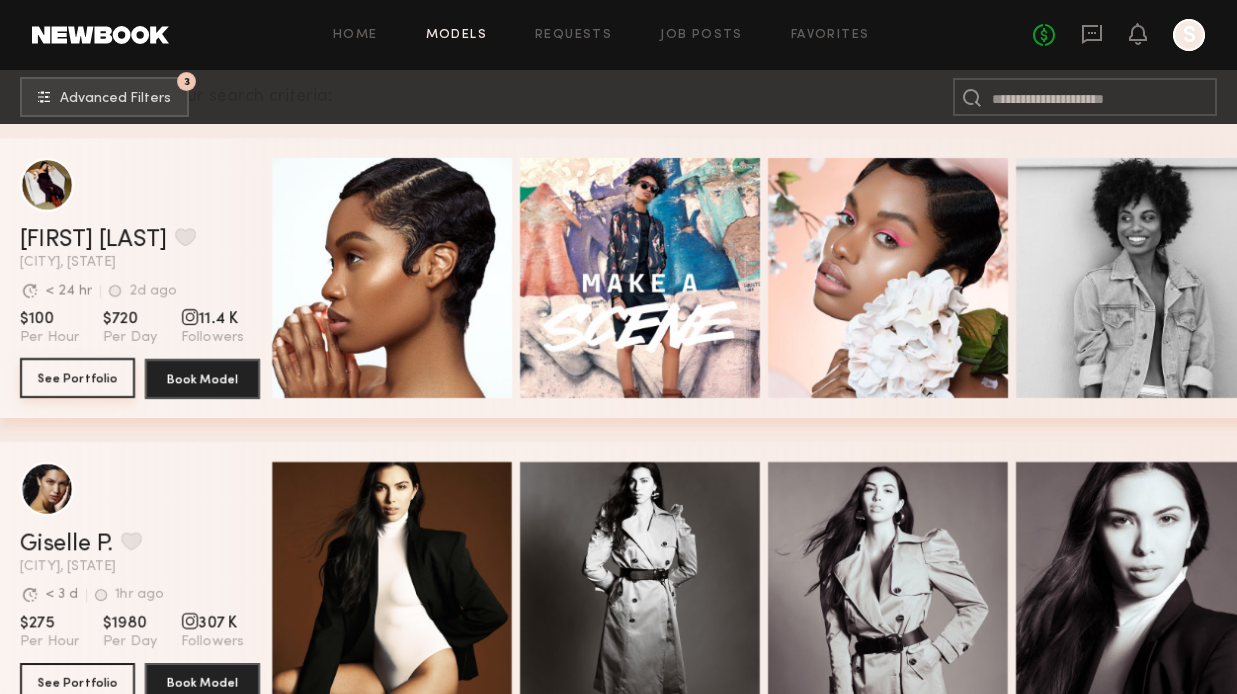 click on "See Portfolio" 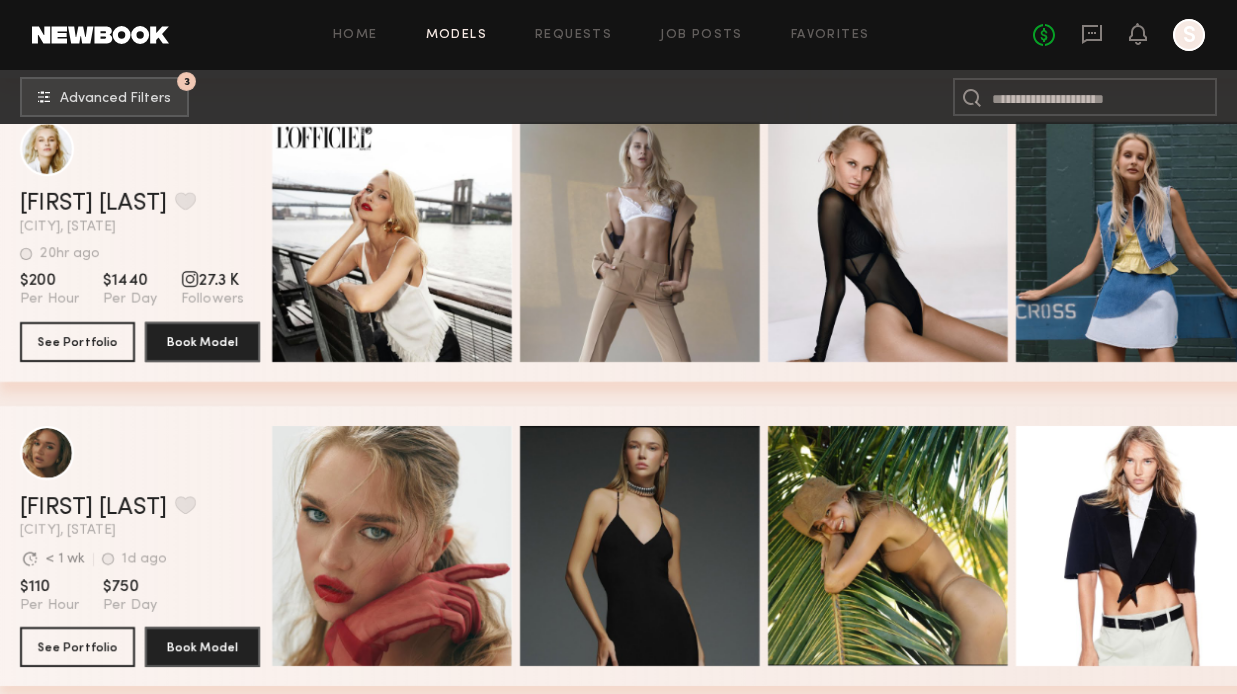 scroll, scrollTop: 1103, scrollLeft: 0, axis: vertical 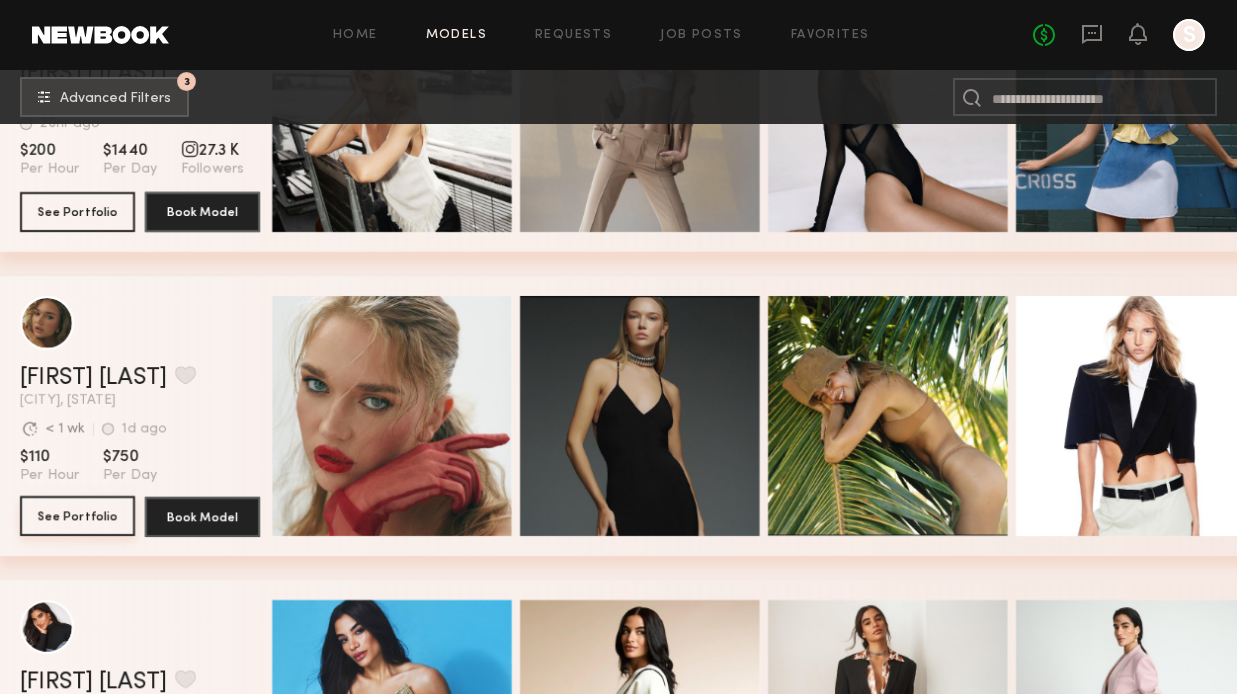 click on "See Portfolio" 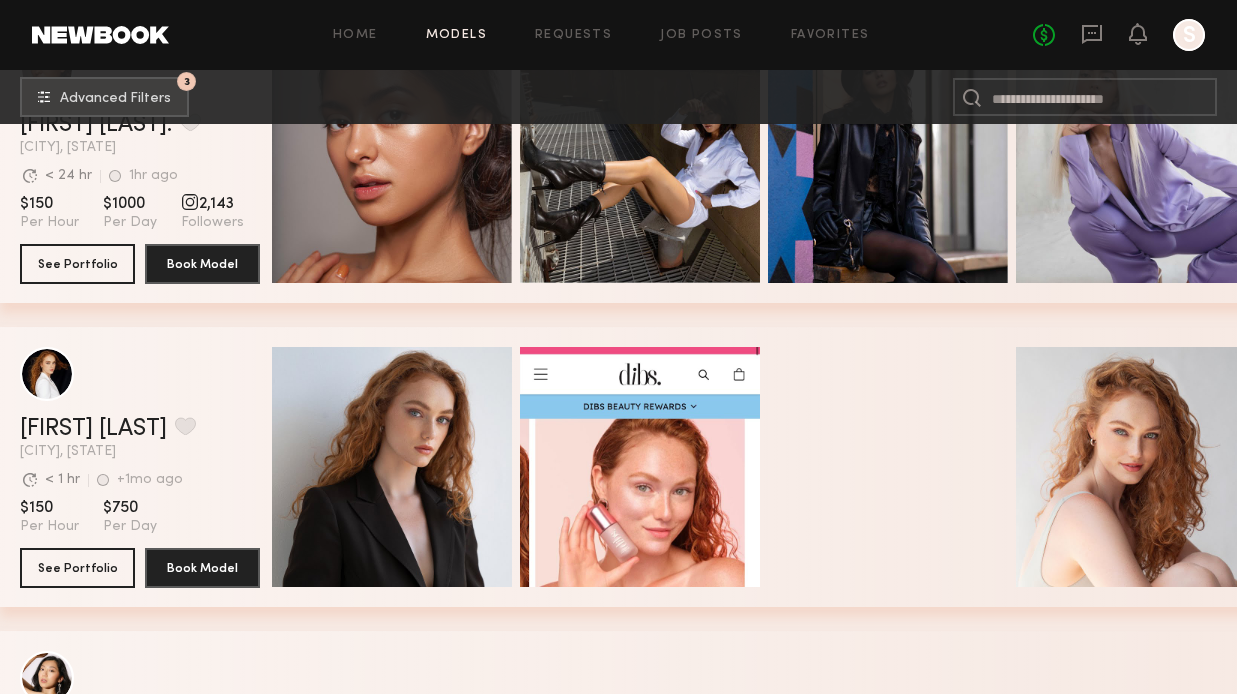 scroll, scrollTop: 3820, scrollLeft: 0, axis: vertical 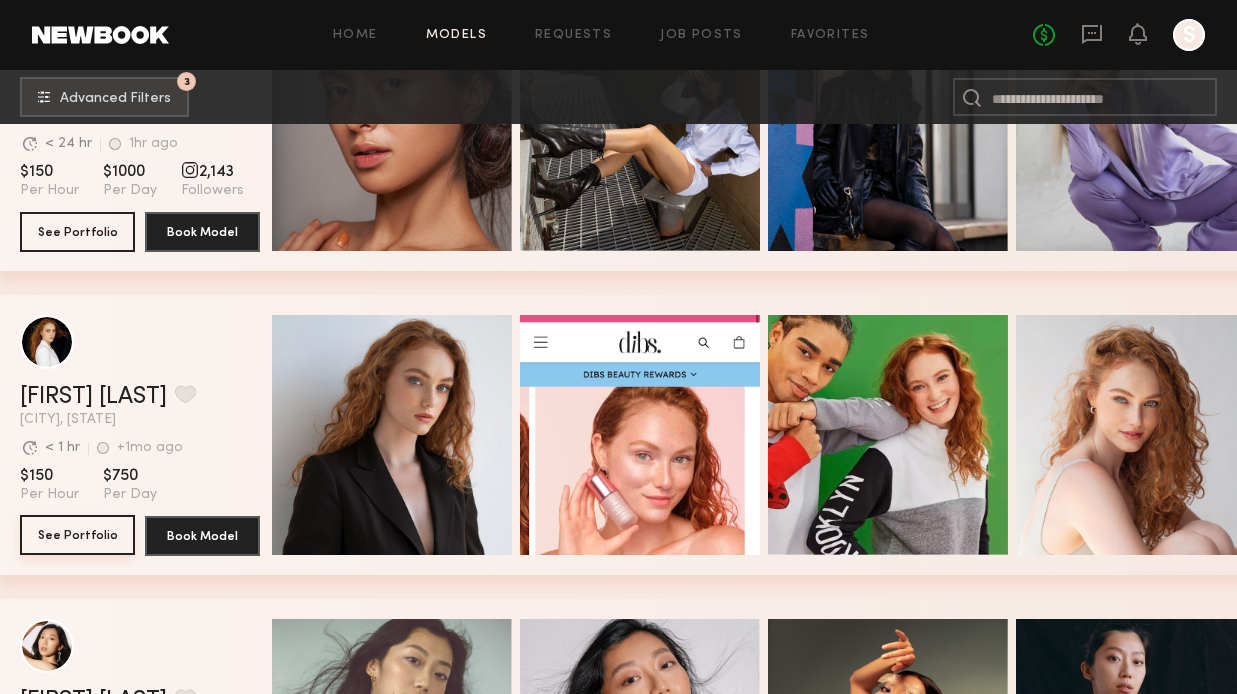 click on "See Portfolio" 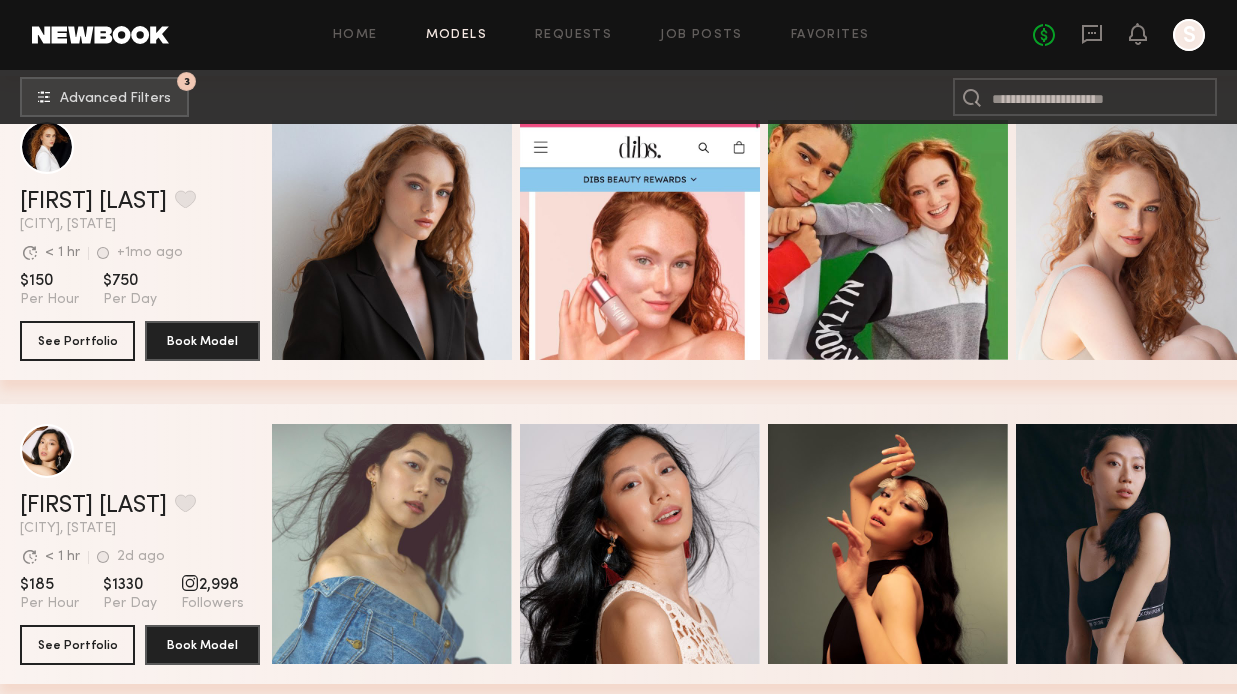 scroll, scrollTop: 4087, scrollLeft: 0, axis: vertical 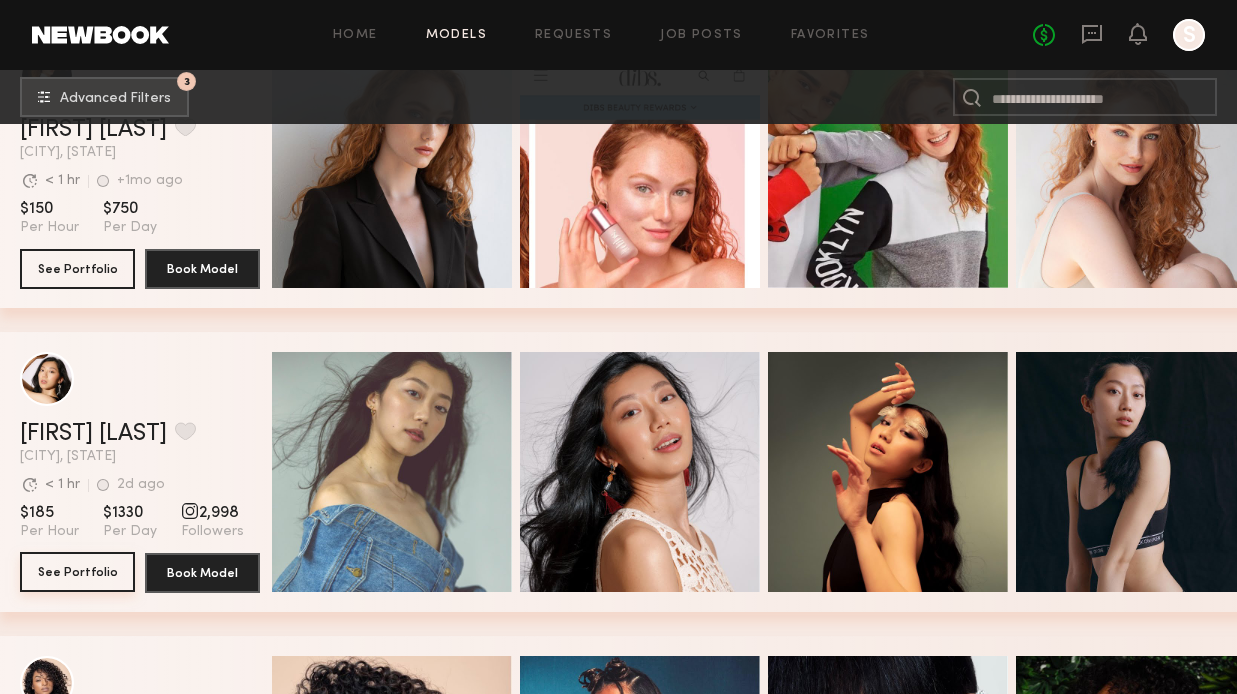 click on "See Portfolio" 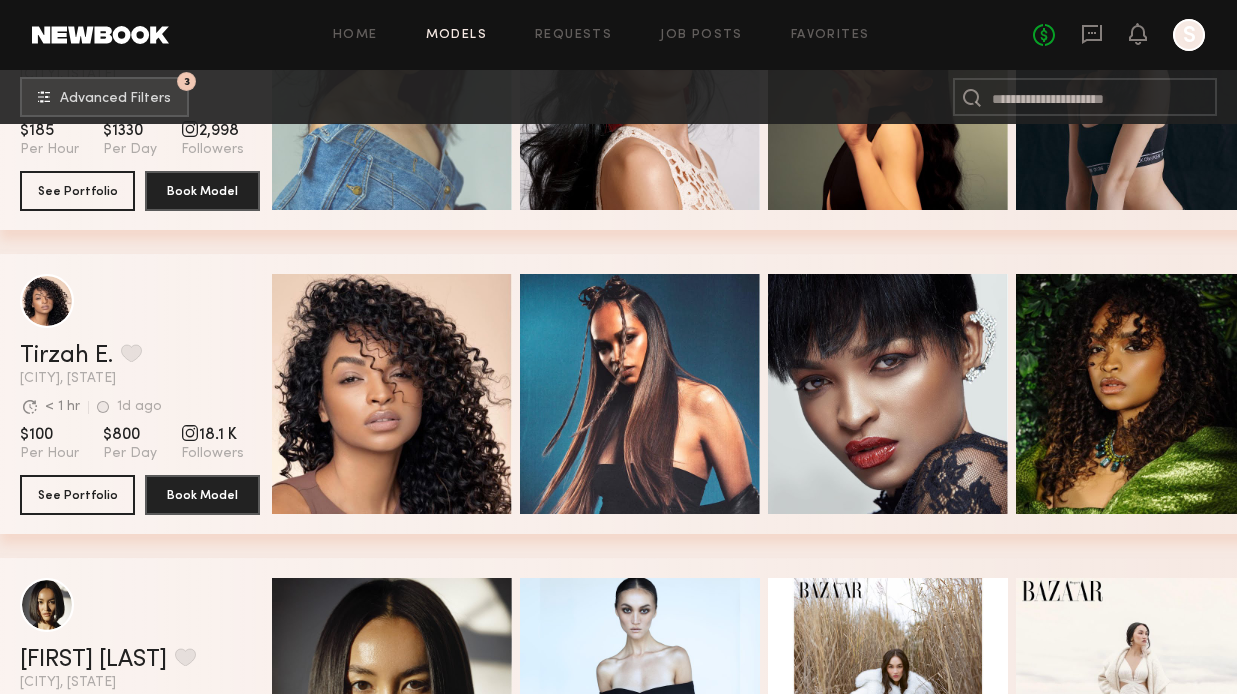 scroll, scrollTop: 4499, scrollLeft: 0, axis: vertical 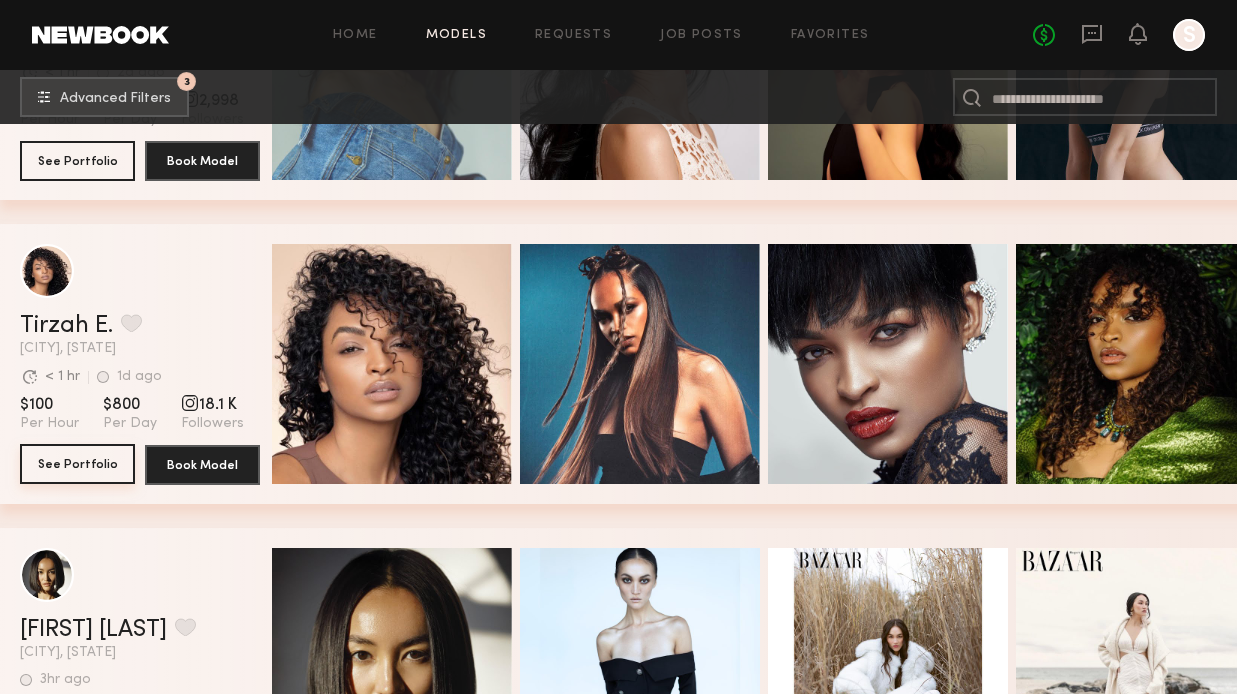click on "See Portfolio" 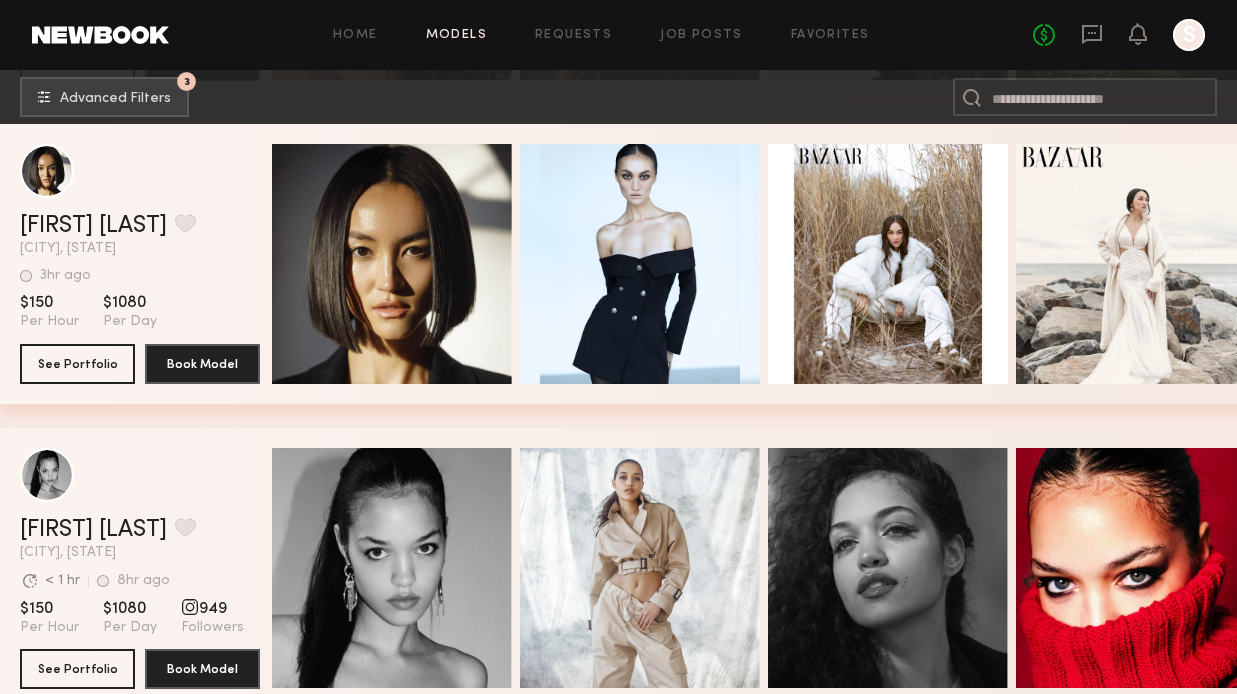 scroll, scrollTop: 4839, scrollLeft: 0, axis: vertical 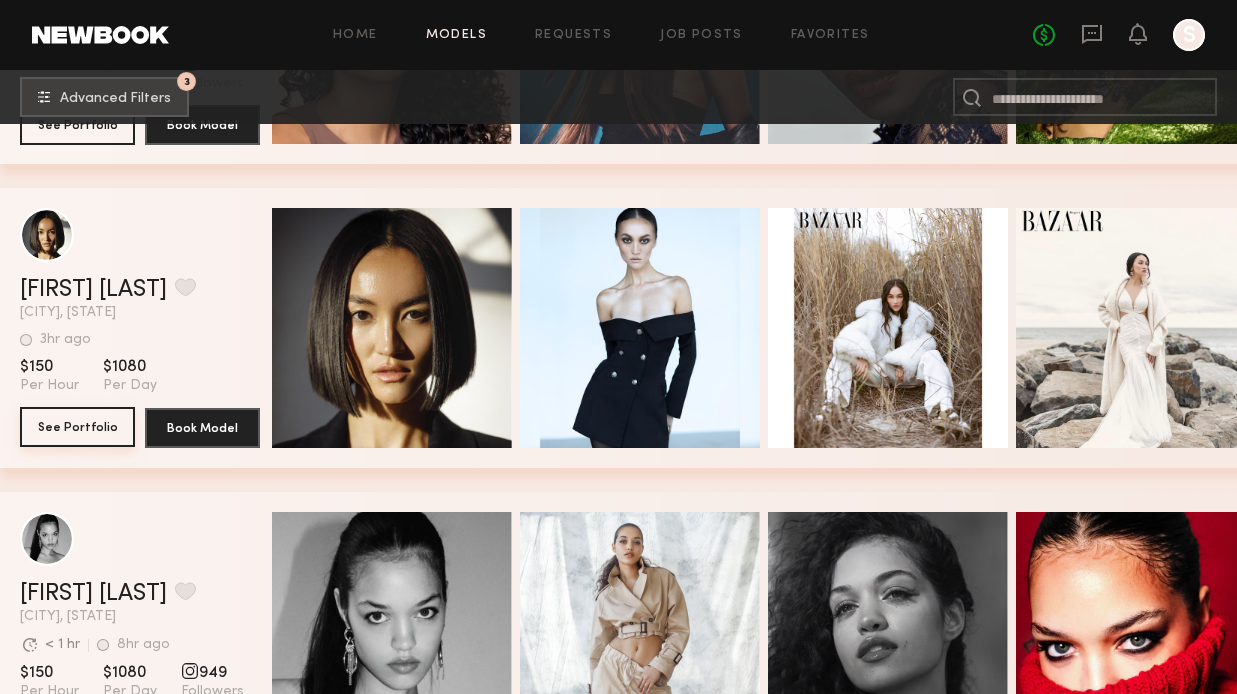 click on "See Portfolio" 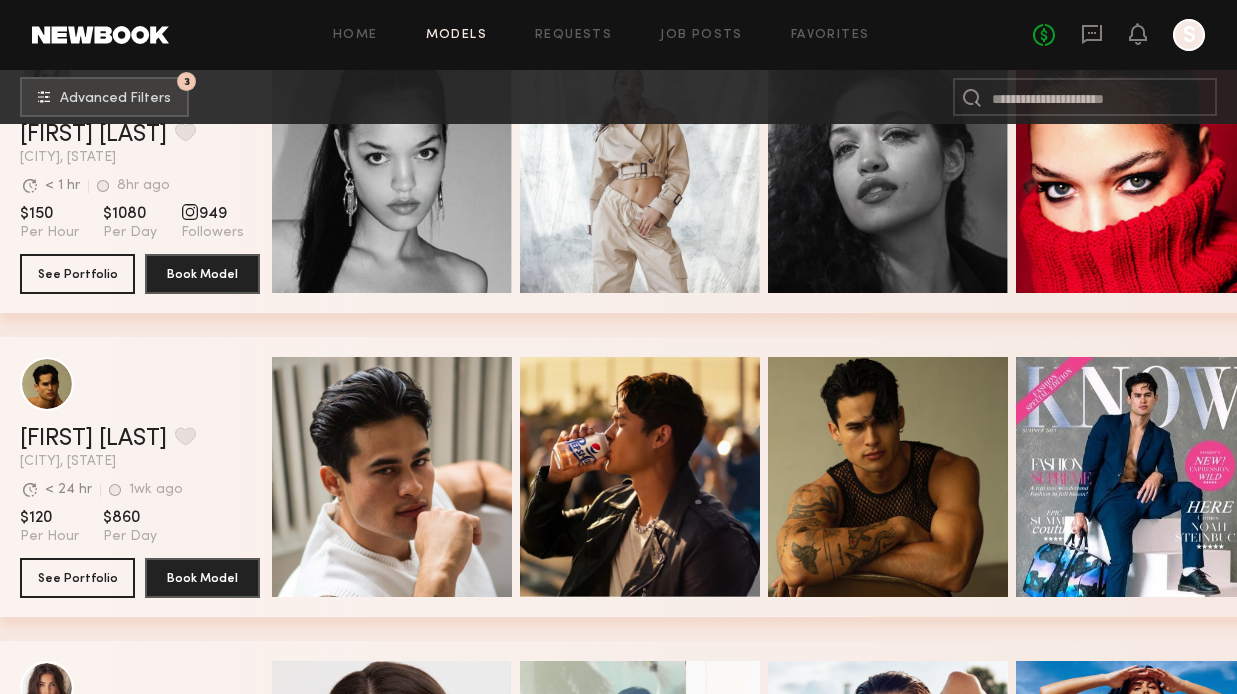 scroll, scrollTop: 5374, scrollLeft: 0, axis: vertical 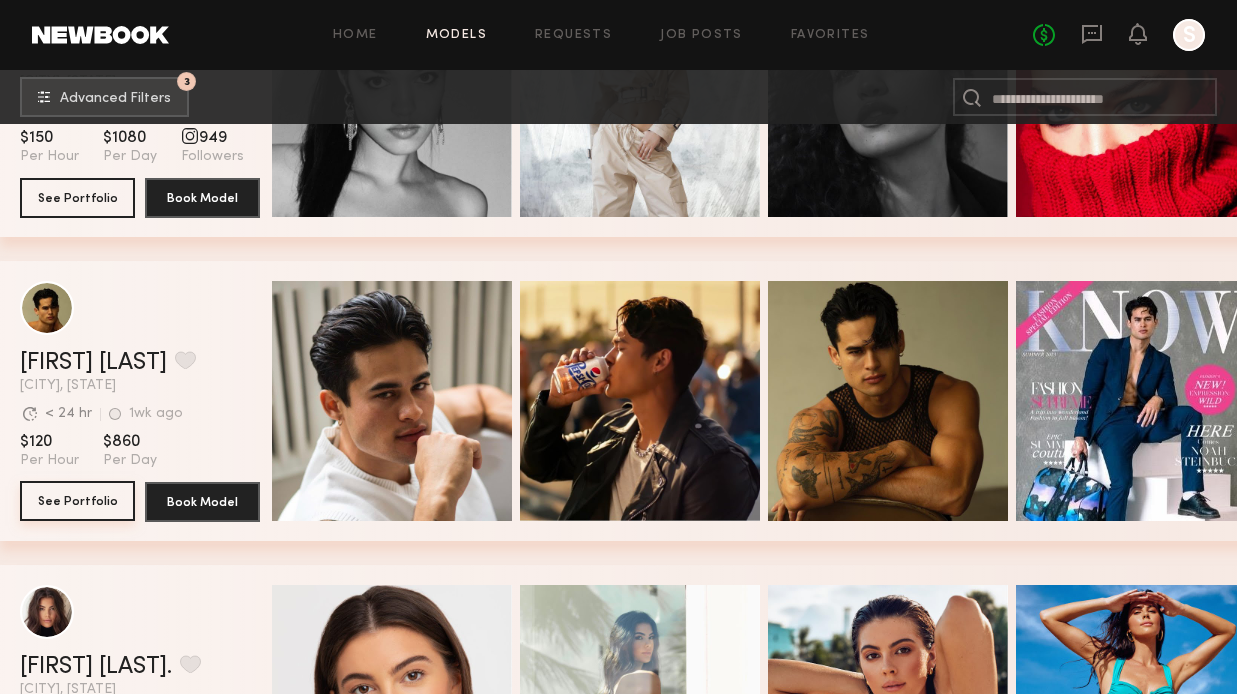click on "See Portfolio" 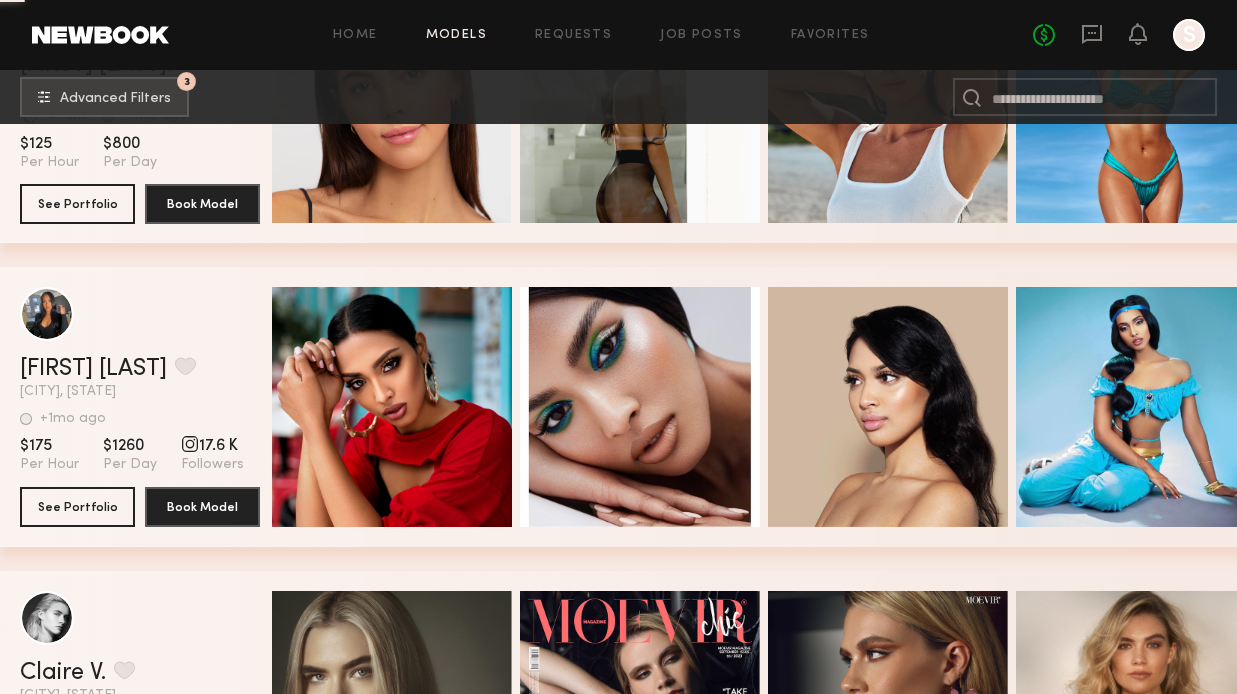 scroll, scrollTop: 6082, scrollLeft: 0, axis: vertical 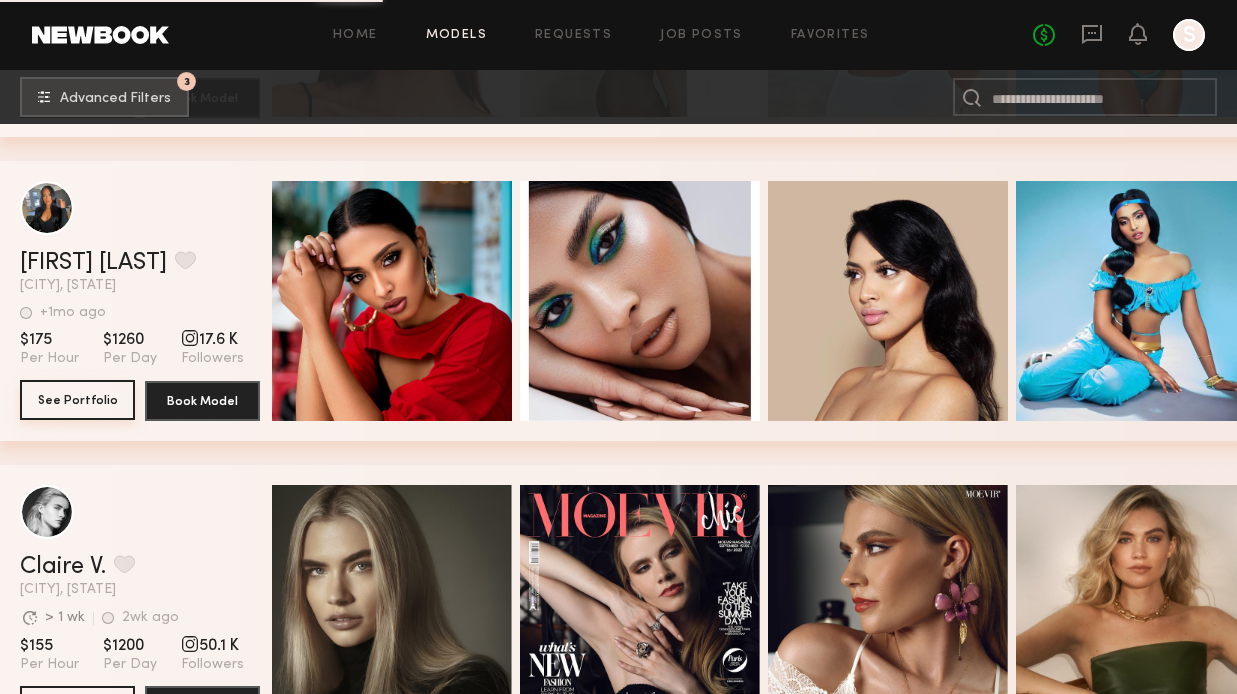 click on "See Portfolio" 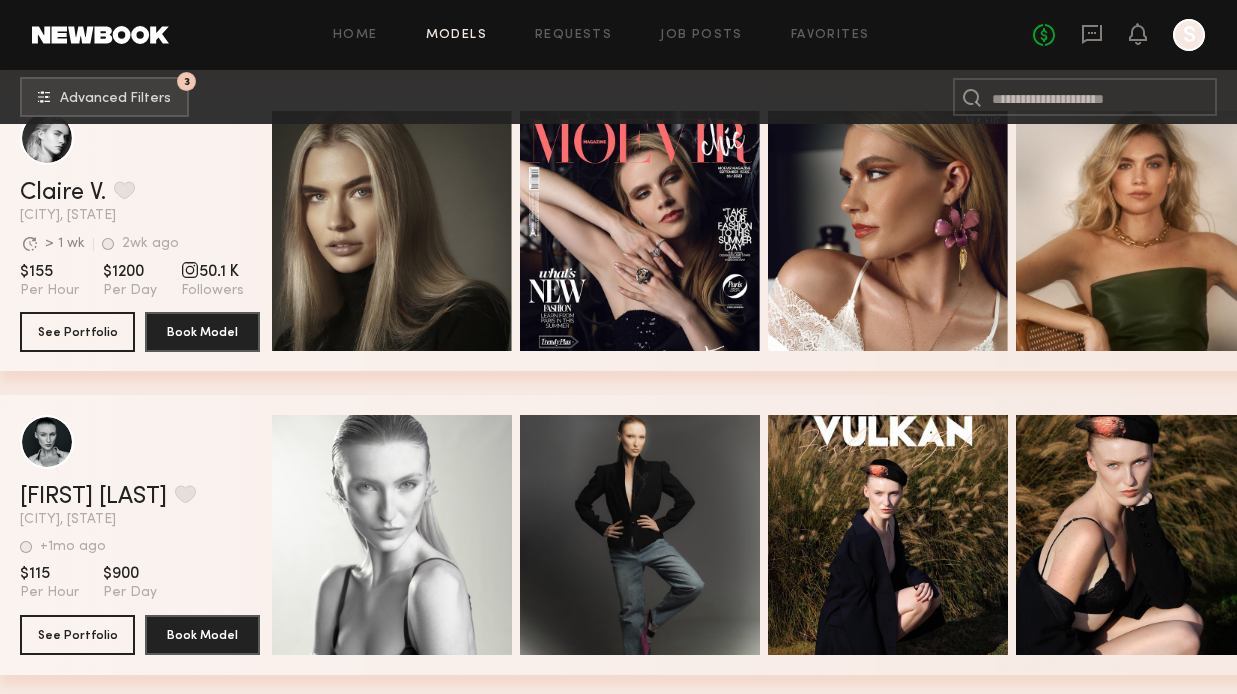 scroll, scrollTop: 6507, scrollLeft: 0, axis: vertical 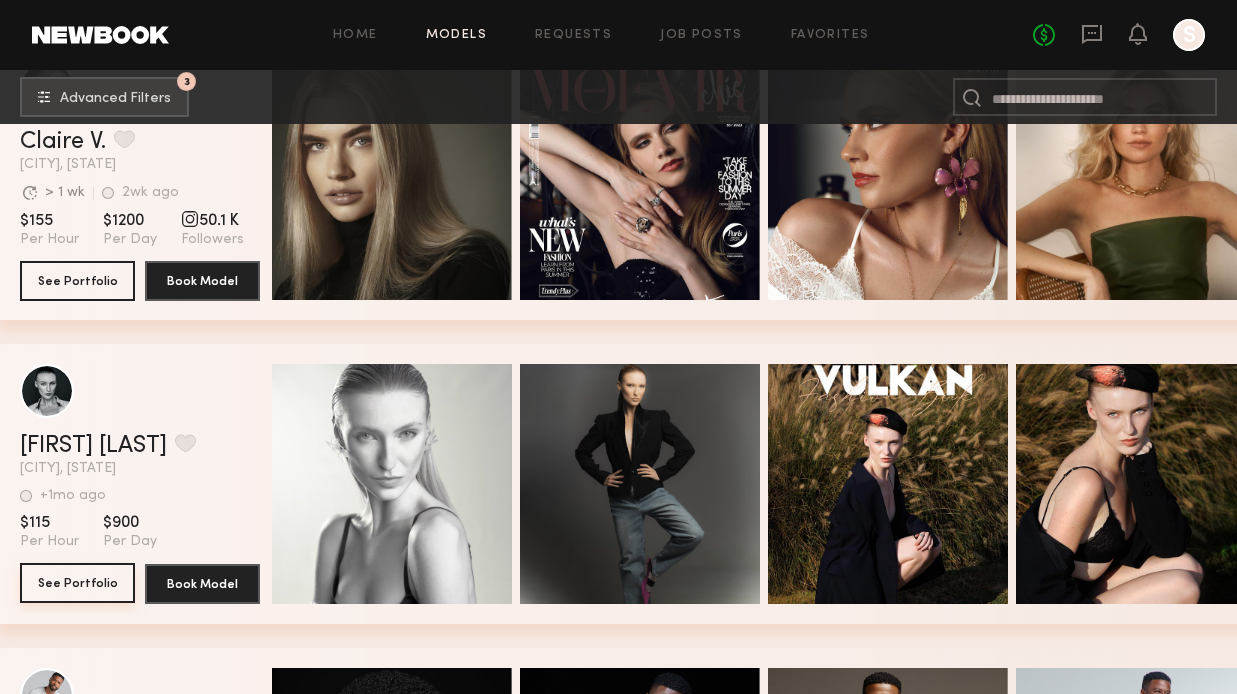 click on "See Portfolio" 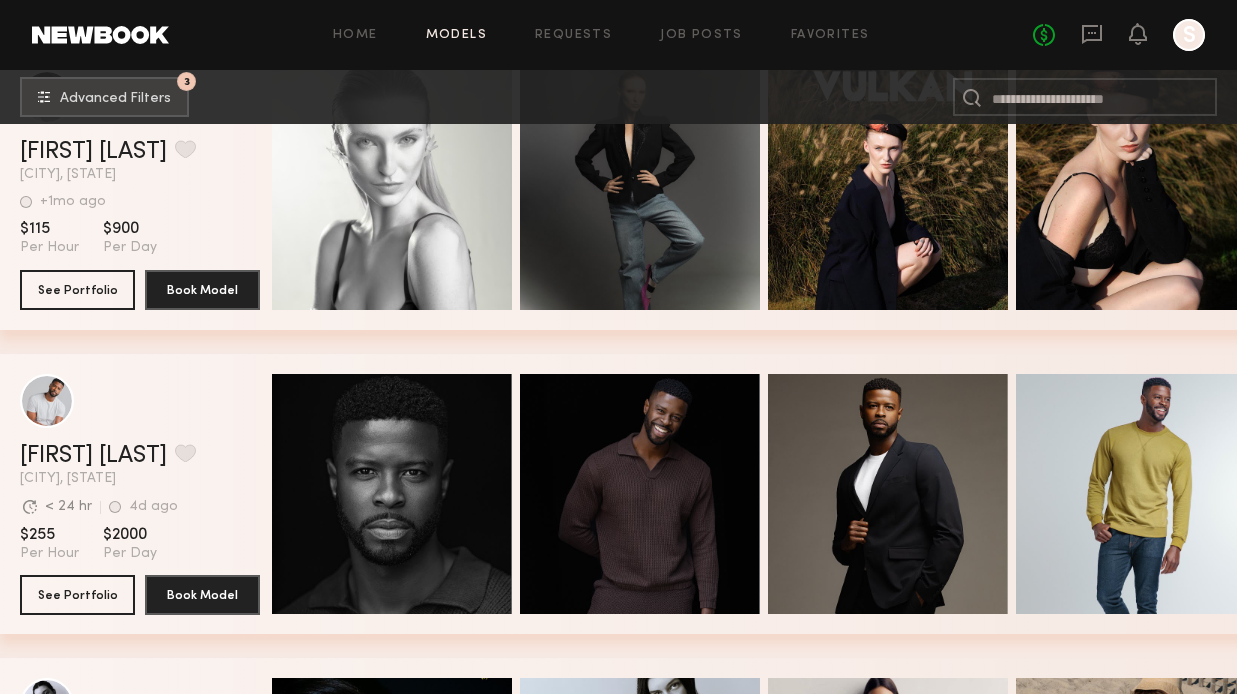 scroll, scrollTop: 6844, scrollLeft: 0, axis: vertical 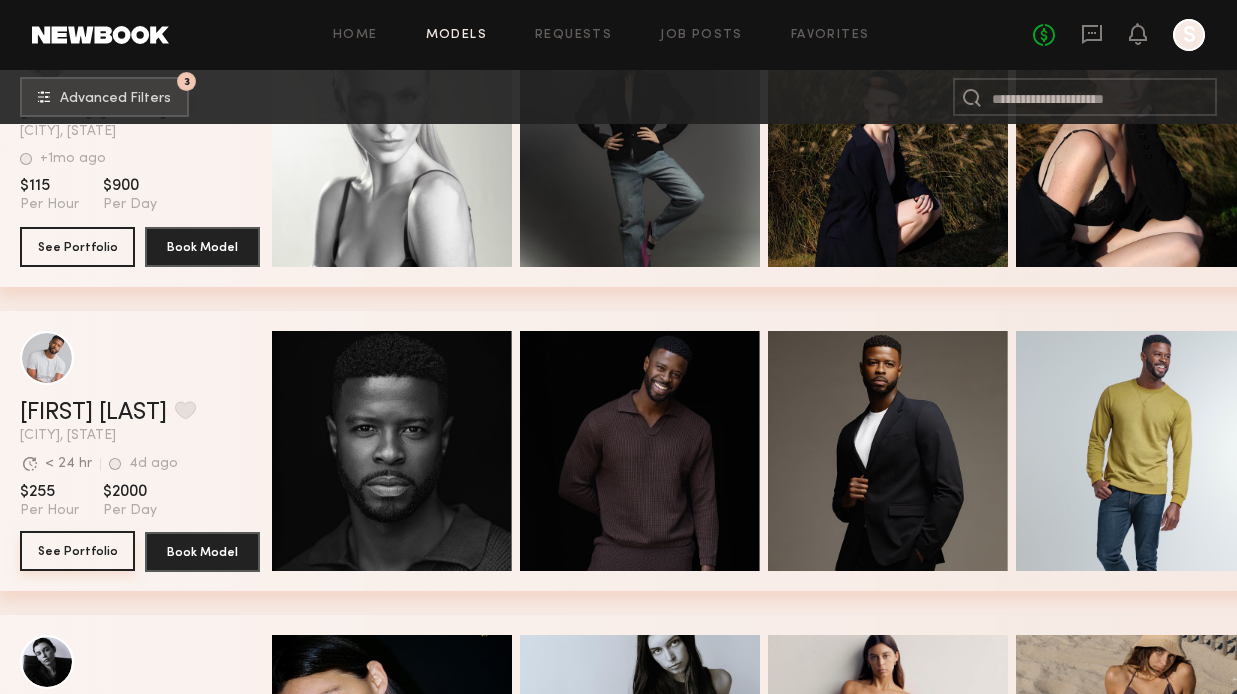 click on "See Portfolio" 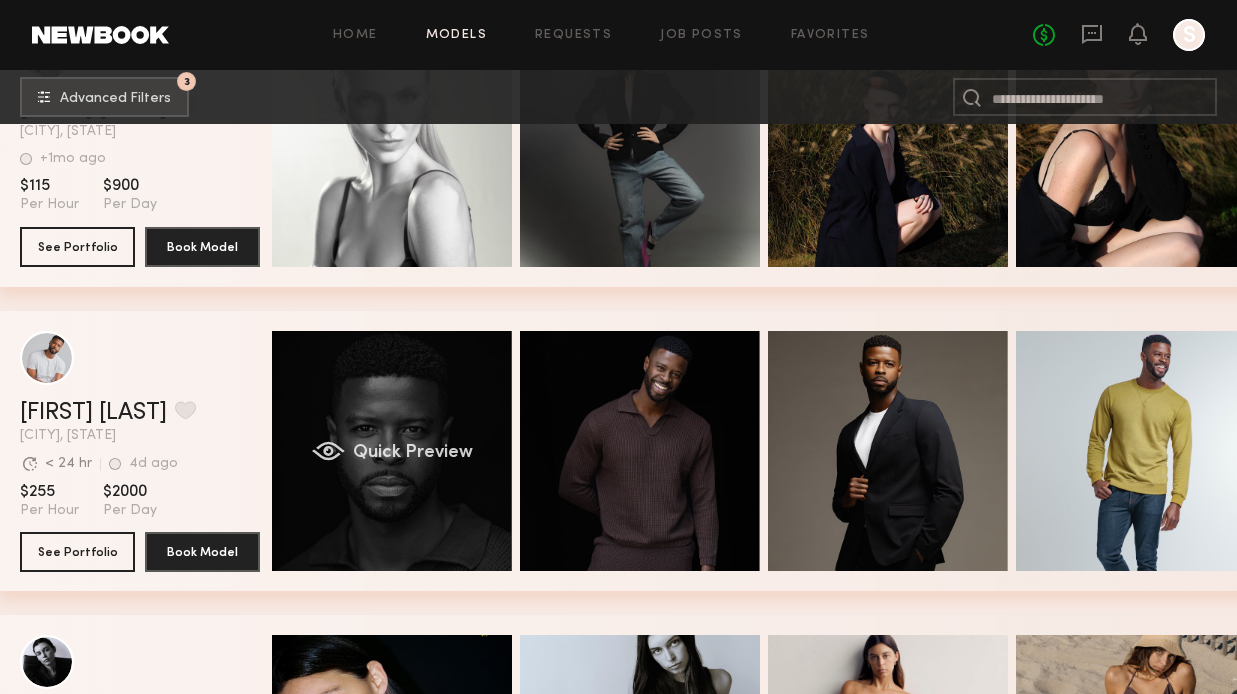 scroll, scrollTop: 6868, scrollLeft: 0, axis: vertical 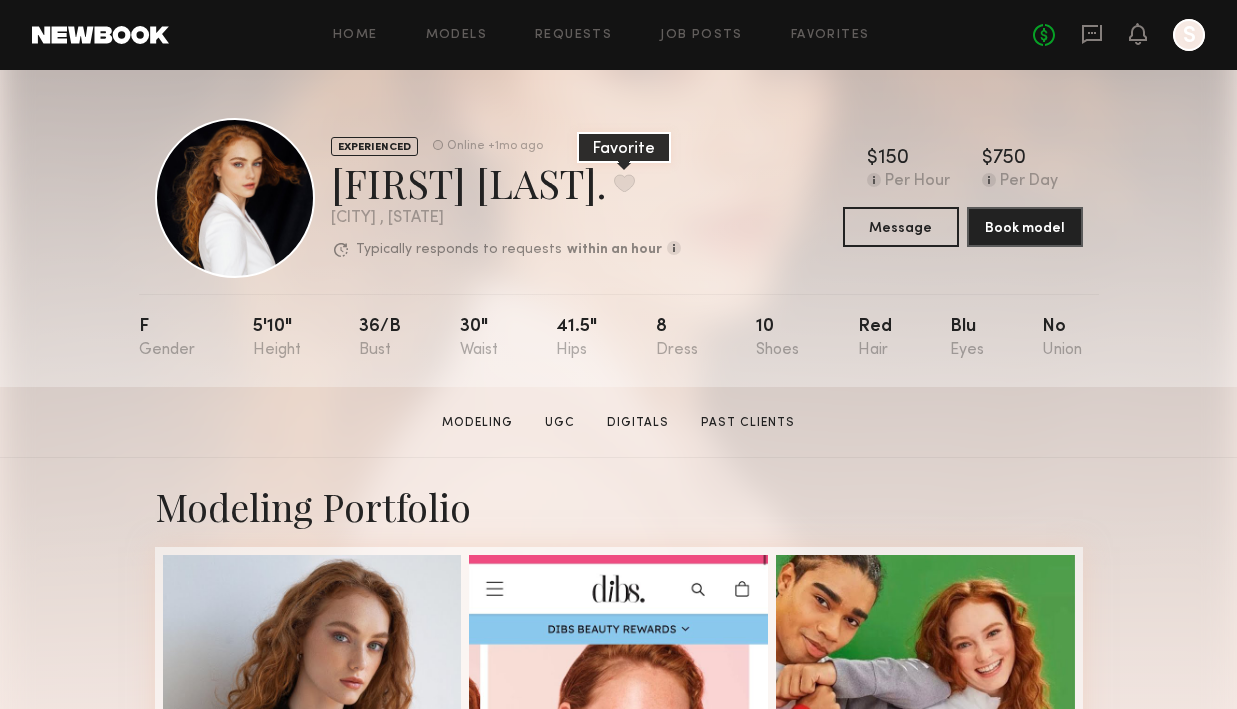 click 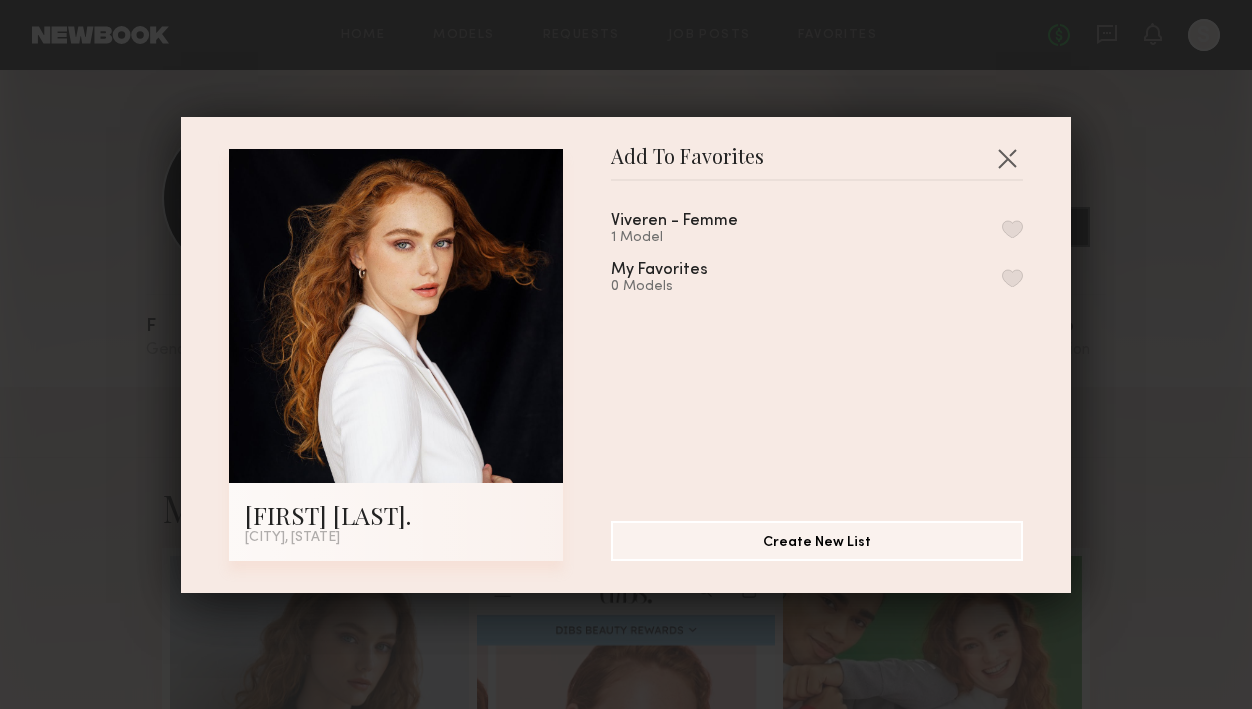 click at bounding box center [1012, 229] 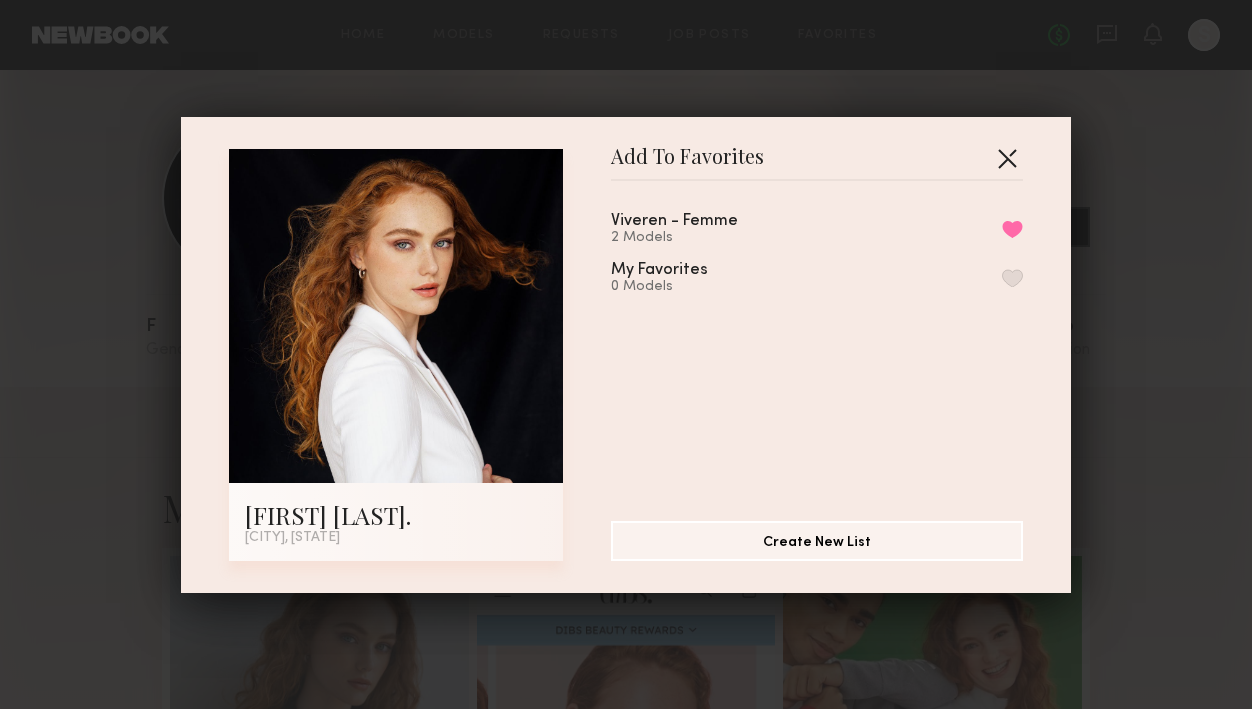 click at bounding box center [1007, 158] 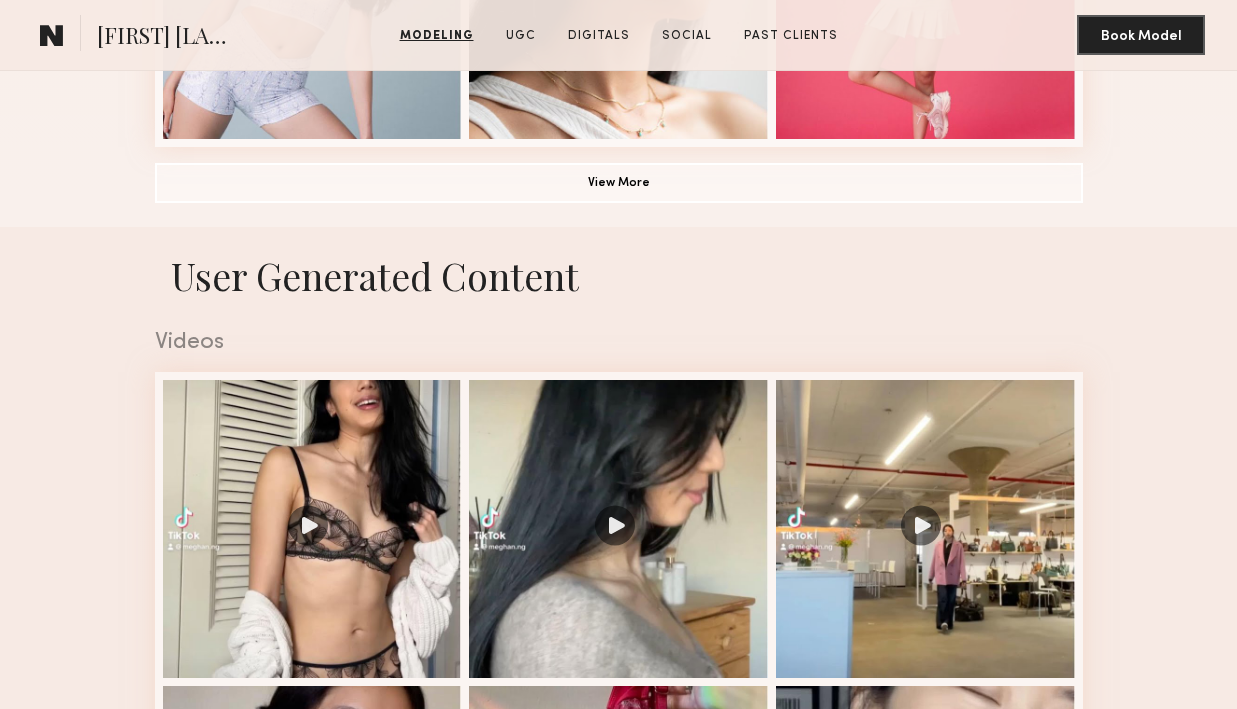 scroll, scrollTop: 1774, scrollLeft: 0, axis: vertical 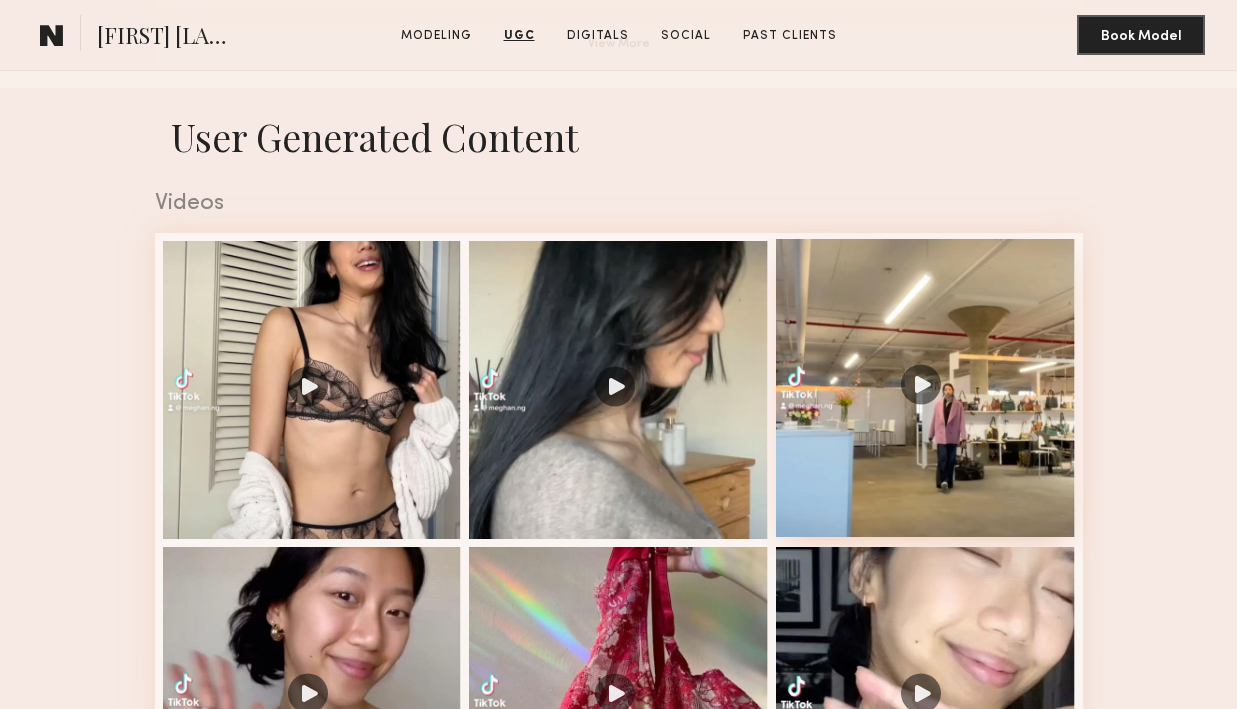 click at bounding box center (925, 388) 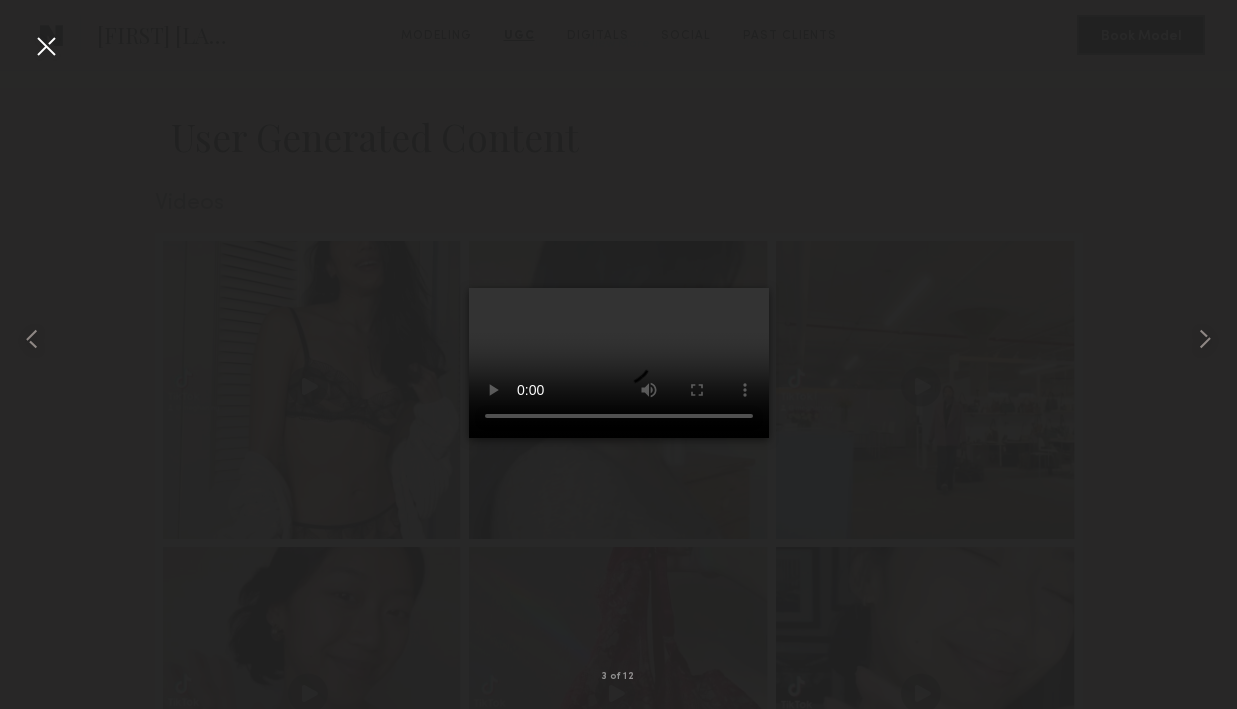 click at bounding box center [618, 338] 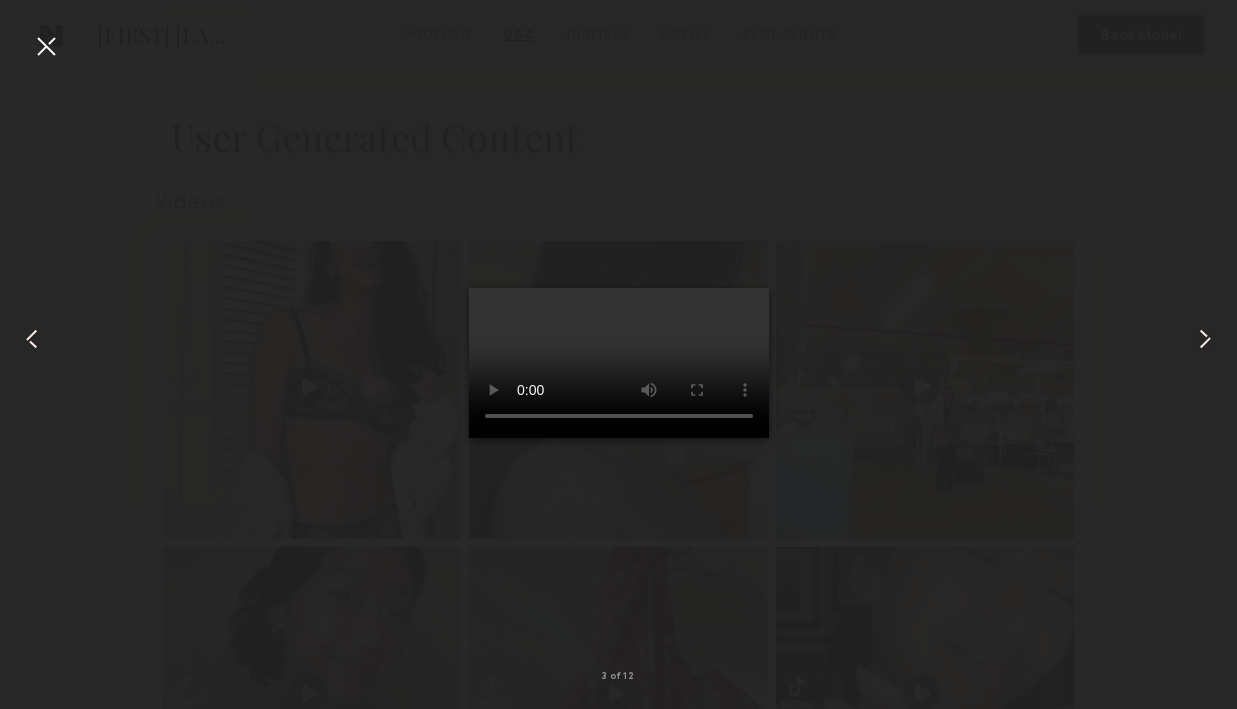 click at bounding box center [618, 338] 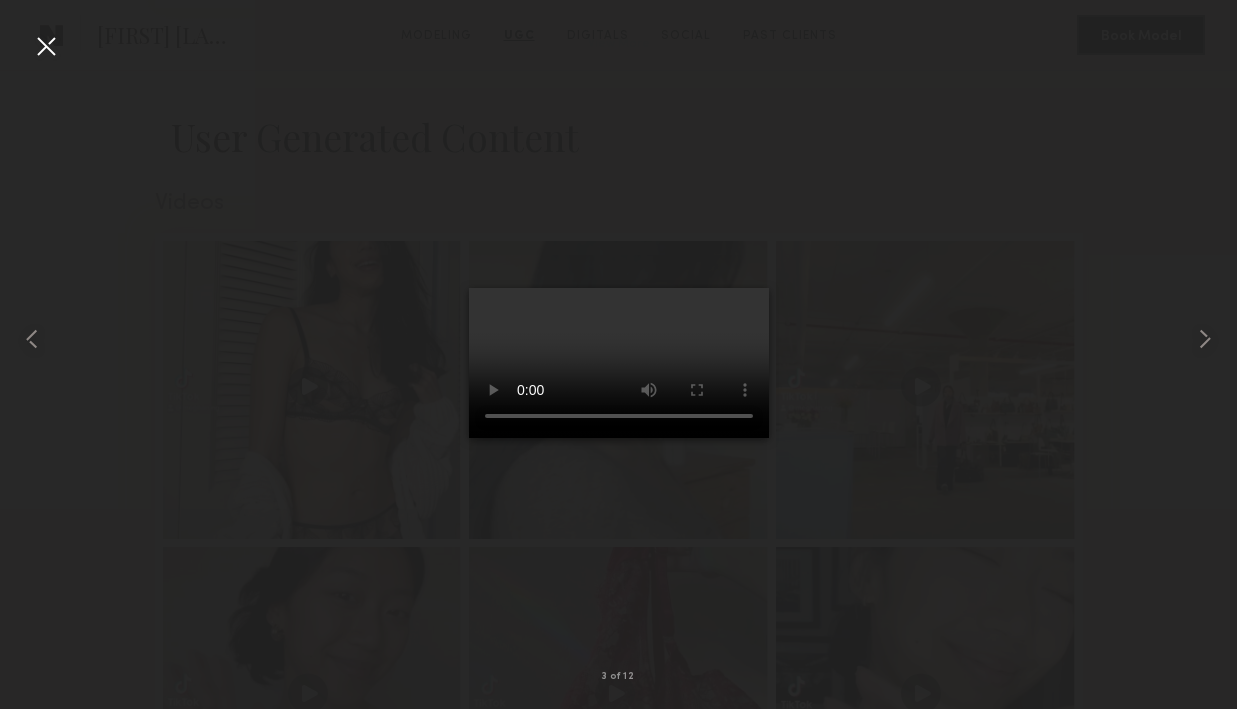 click at bounding box center [46, 46] 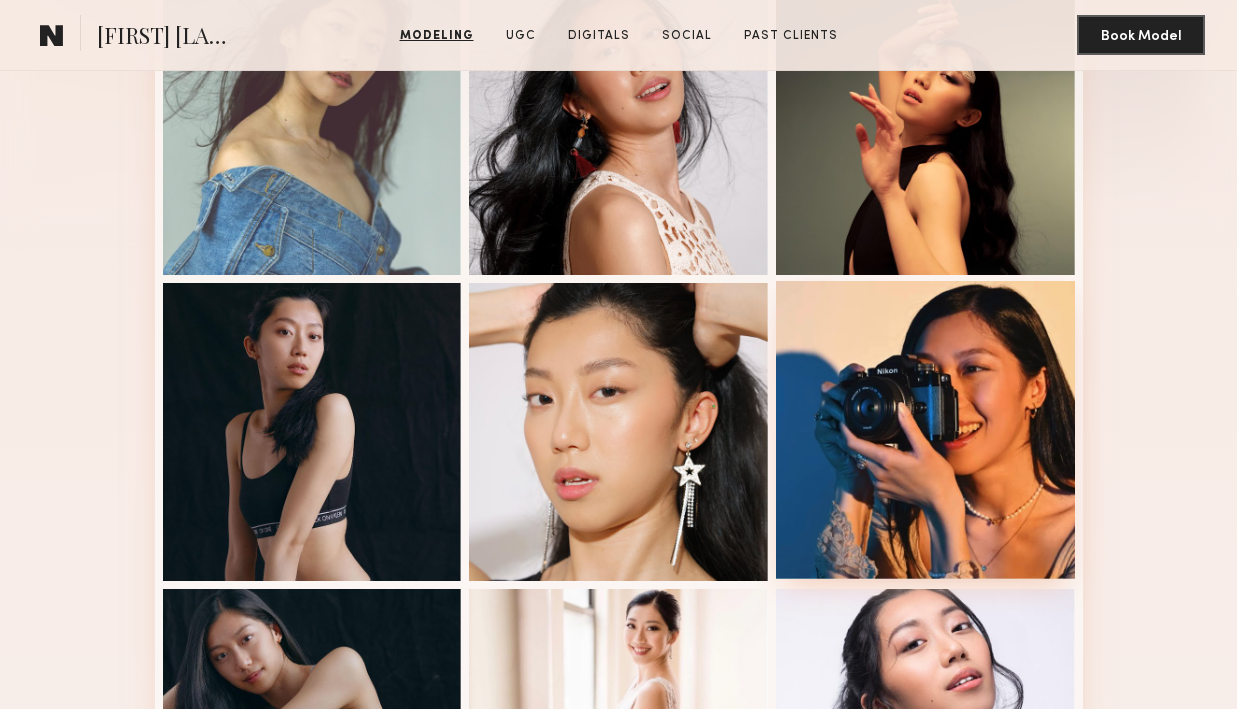 scroll, scrollTop: 0, scrollLeft: 0, axis: both 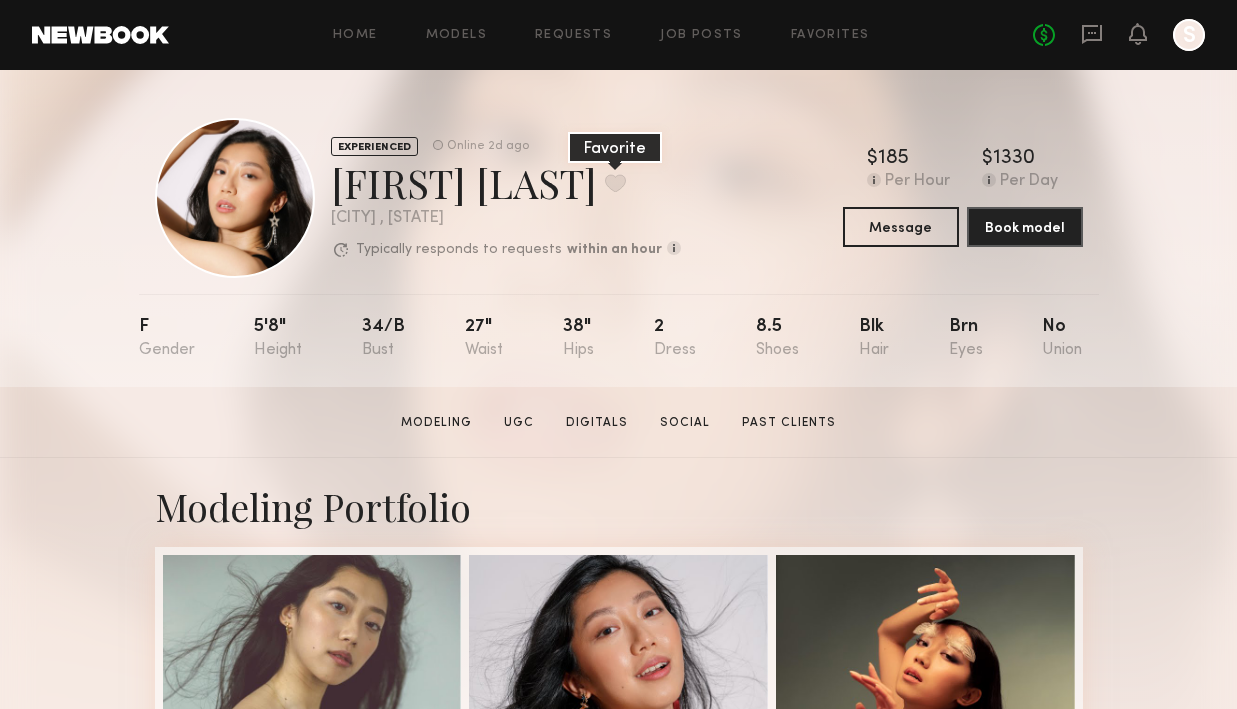 click 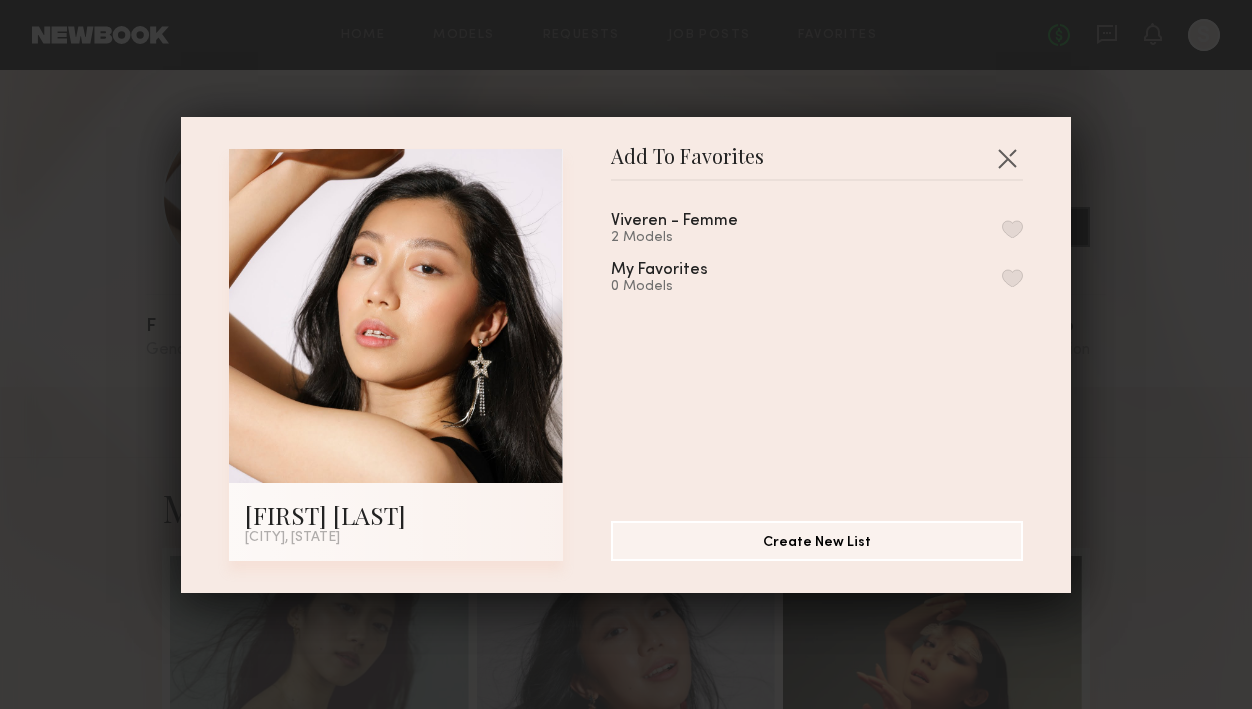click at bounding box center [1012, 229] 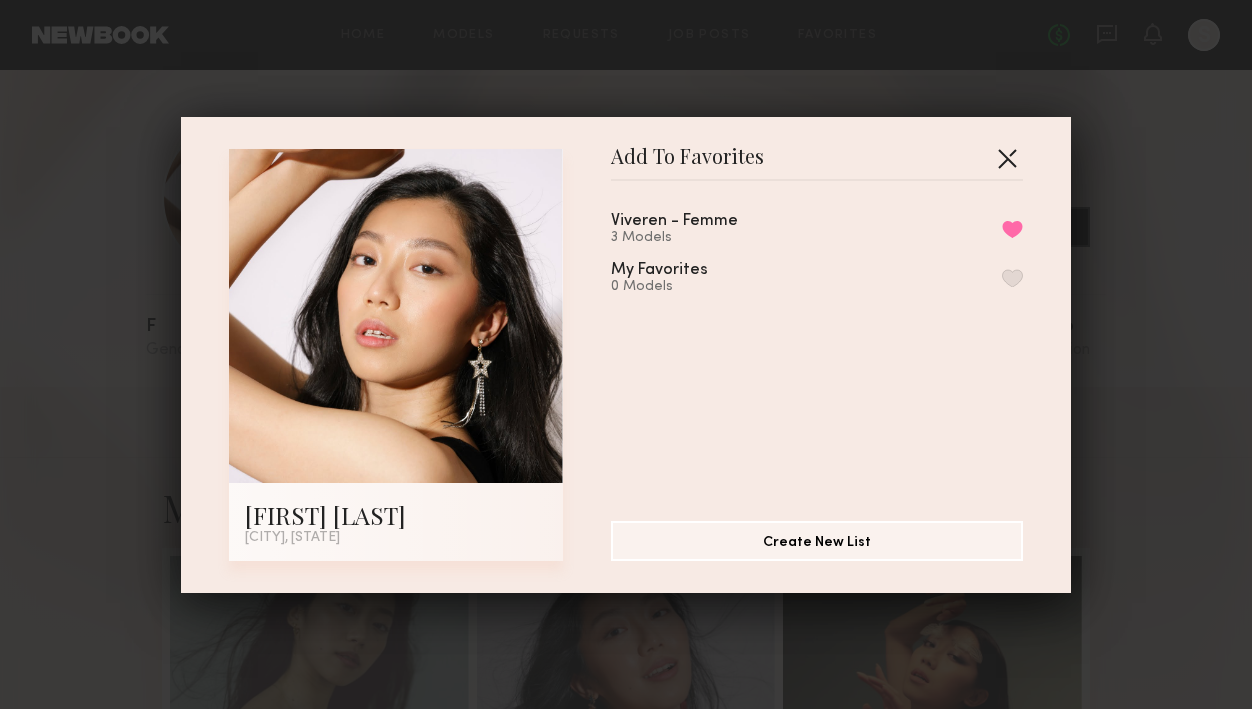 click at bounding box center [1007, 158] 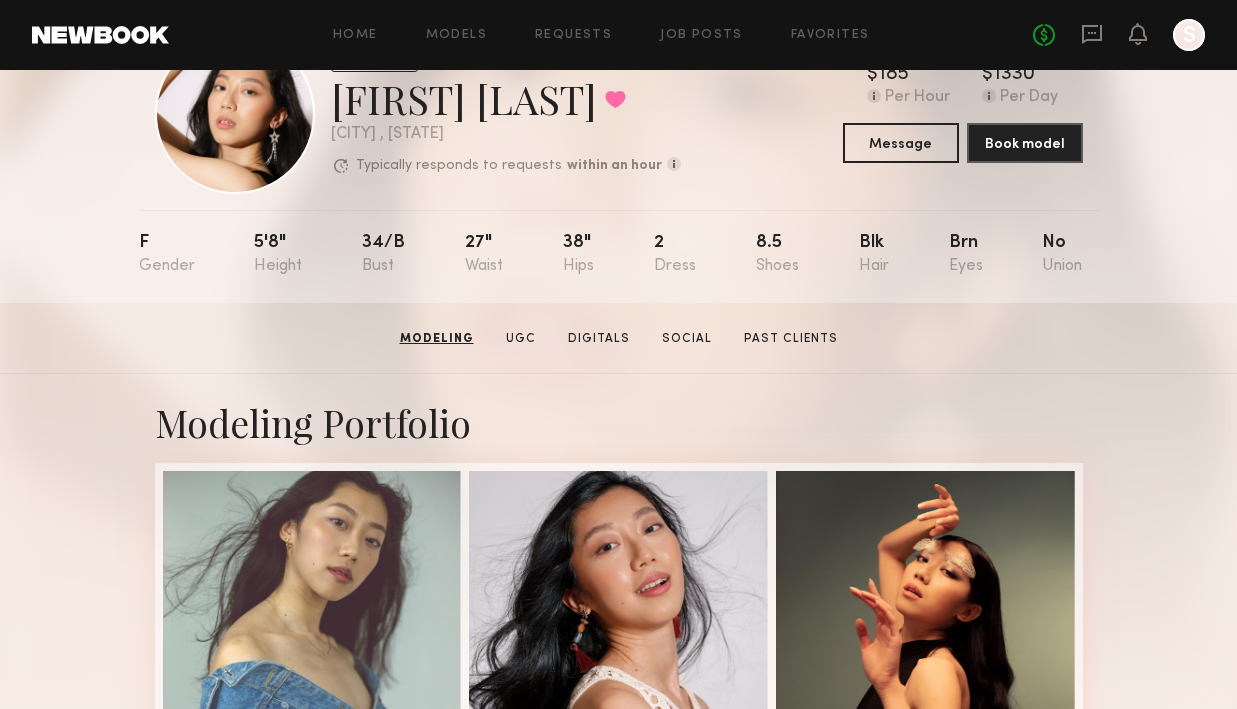 scroll, scrollTop: 0, scrollLeft: 0, axis: both 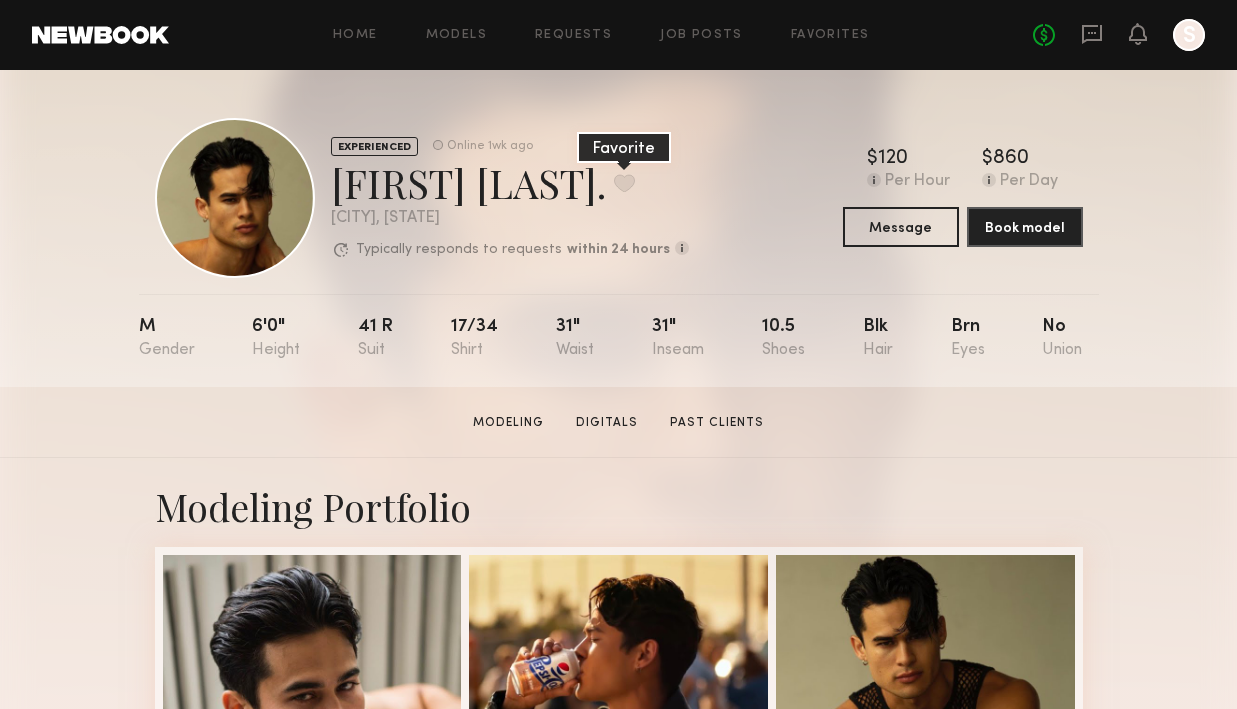 click 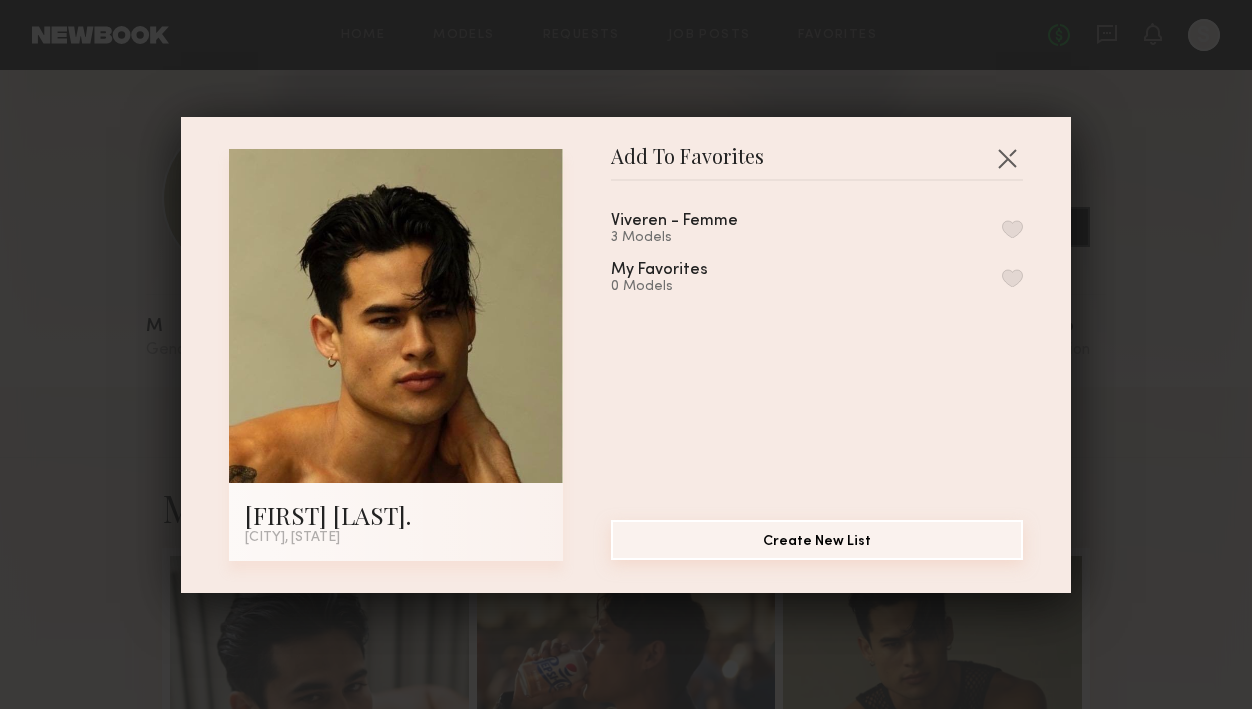 click on "Create New List" at bounding box center [817, 540] 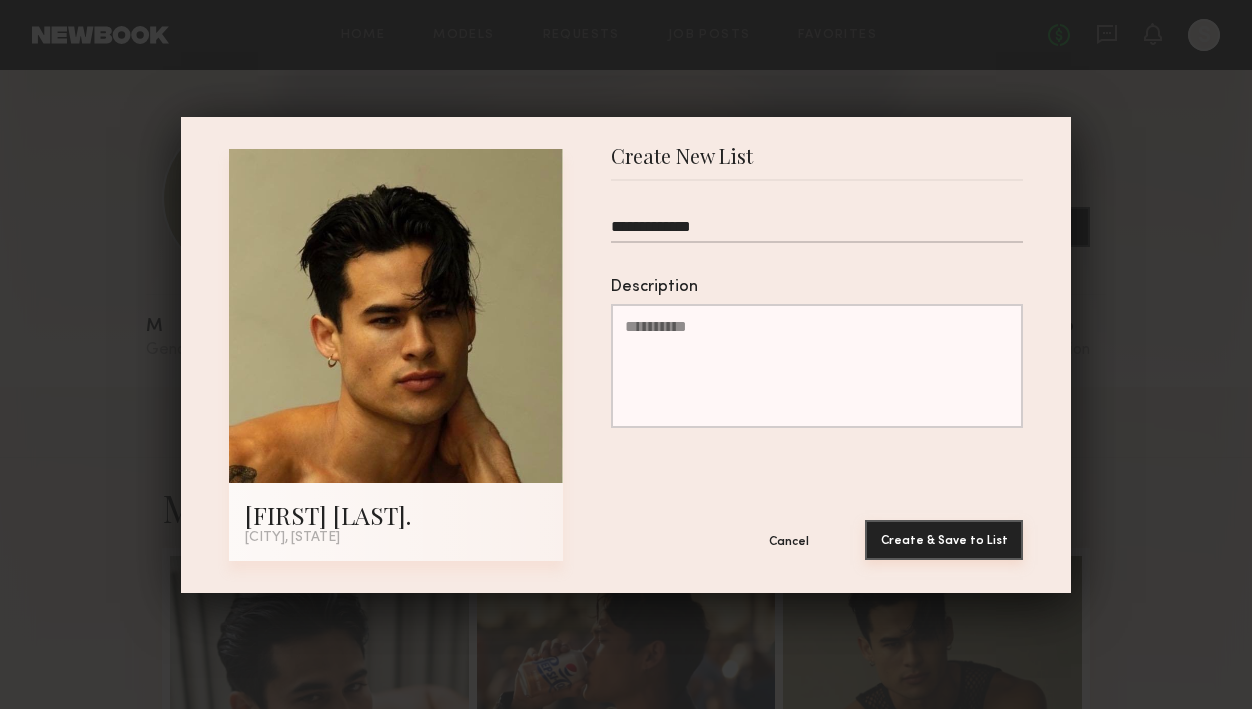type on "**********" 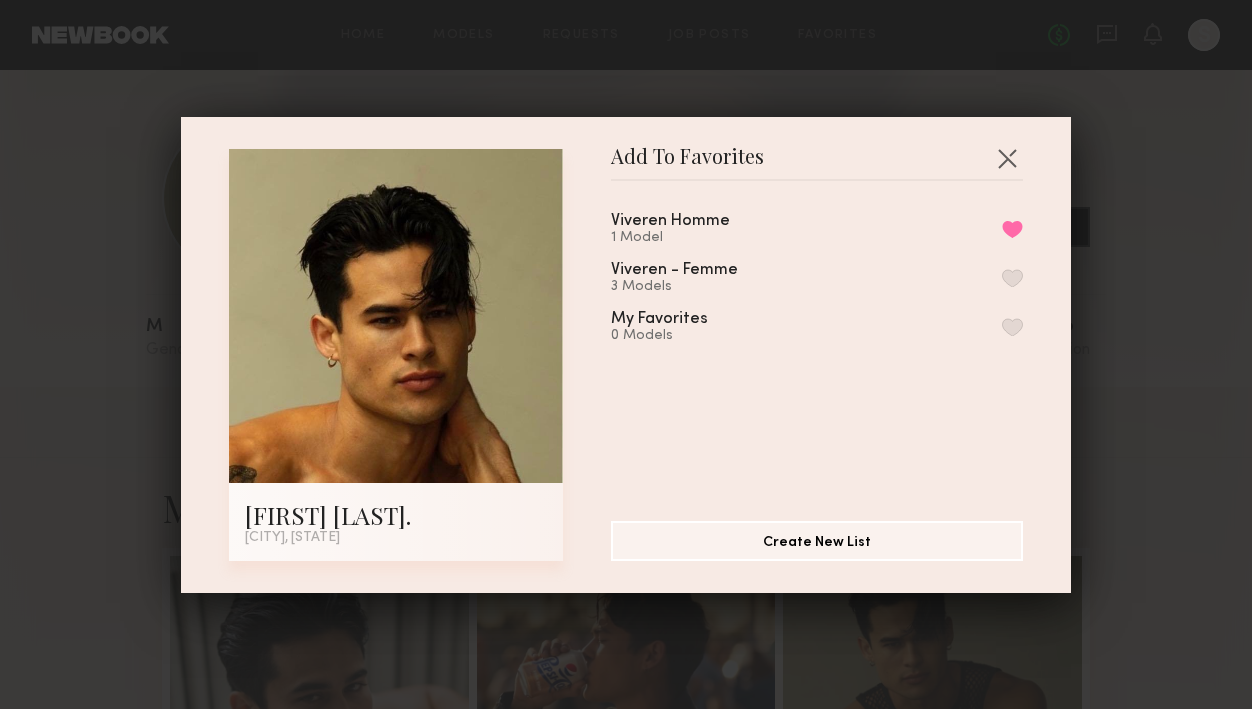 click at bounding box center [1012, 278] 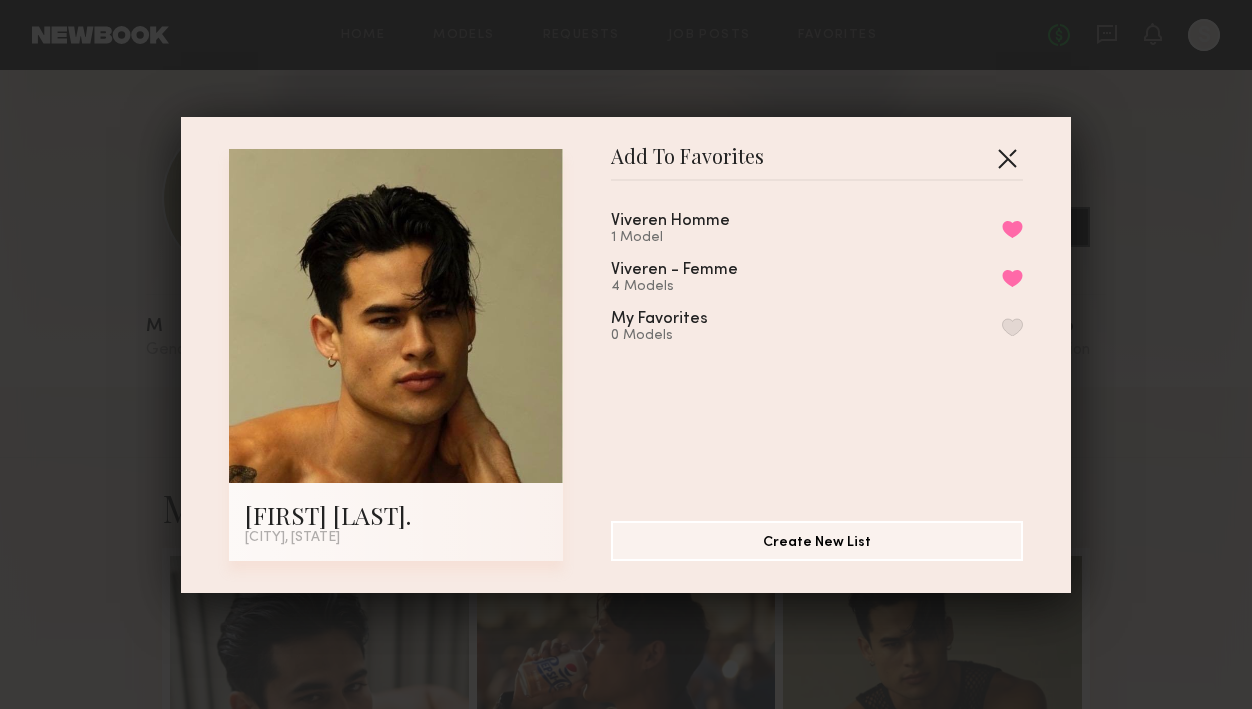 click at bounding box center [1007, 158] 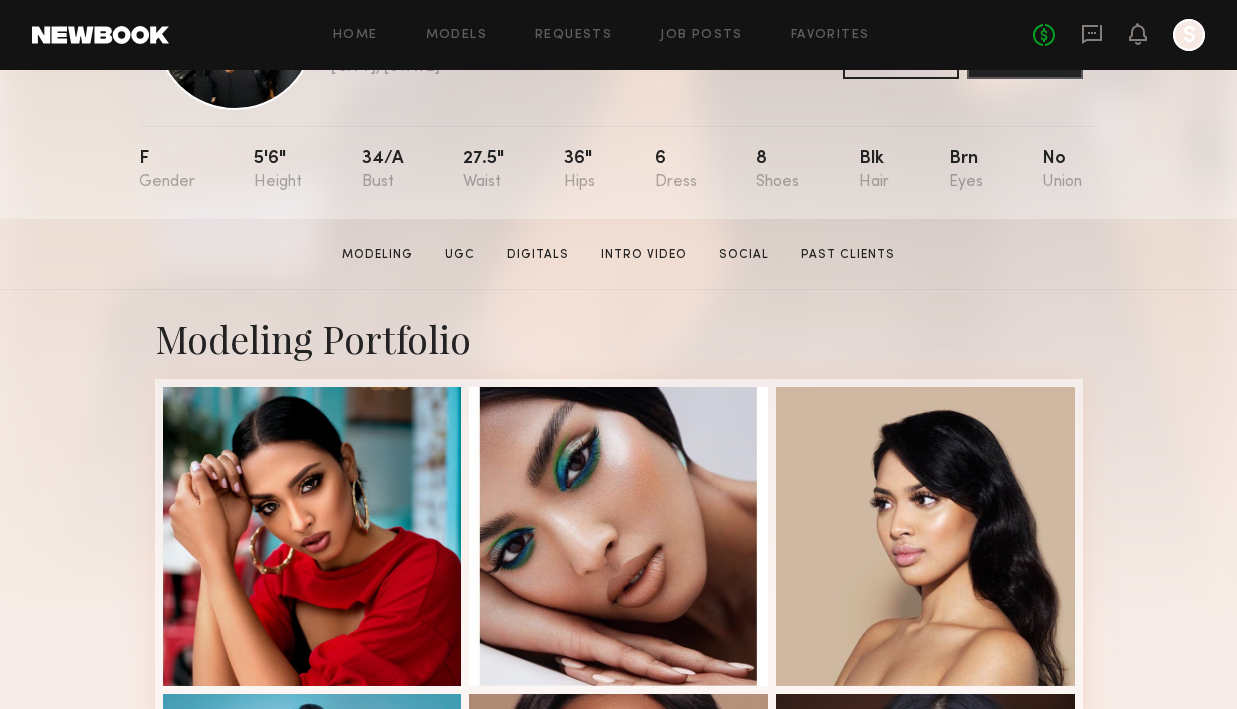 scroll, scrollTop: 65, scrollLeft: 0, axis: vertical 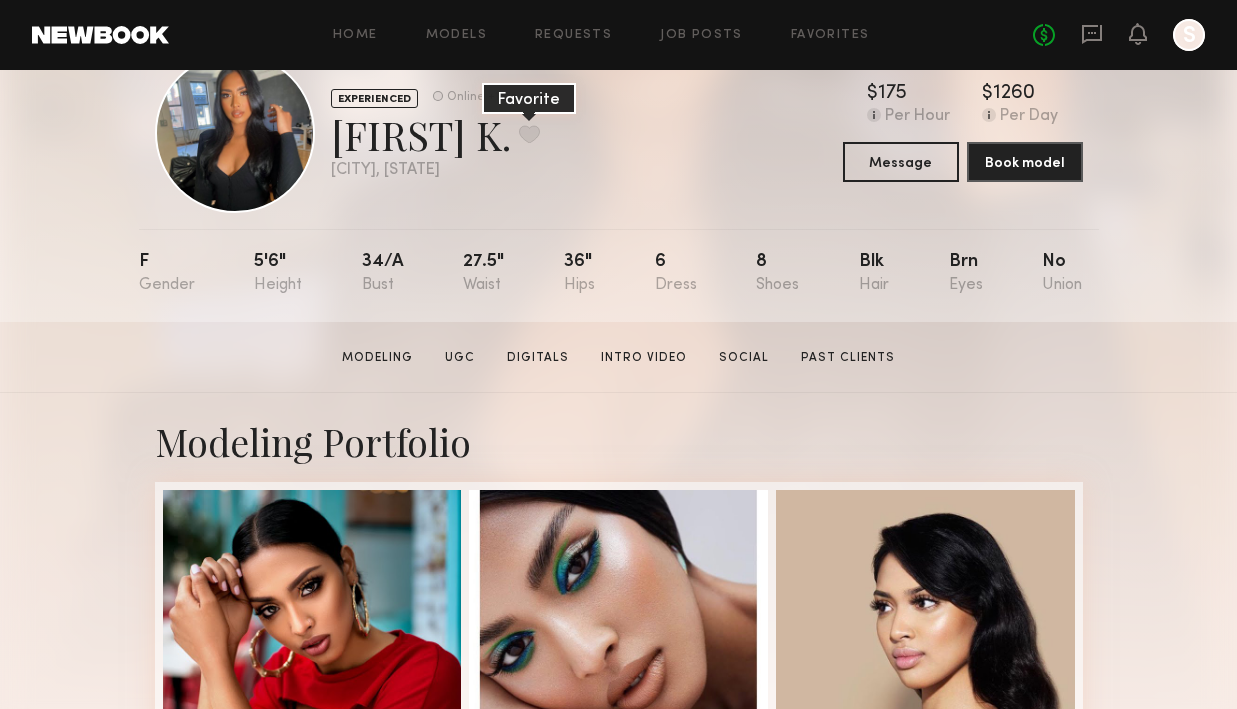 click 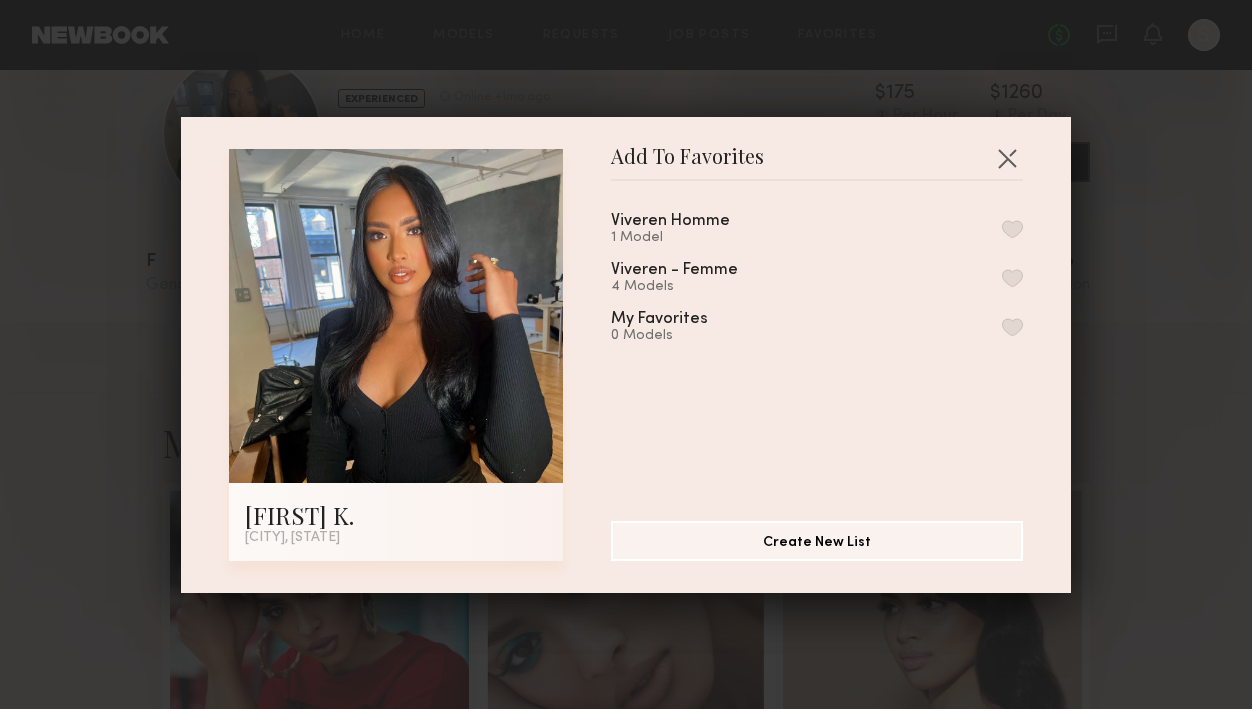 click at bounding box center [1012, 278] 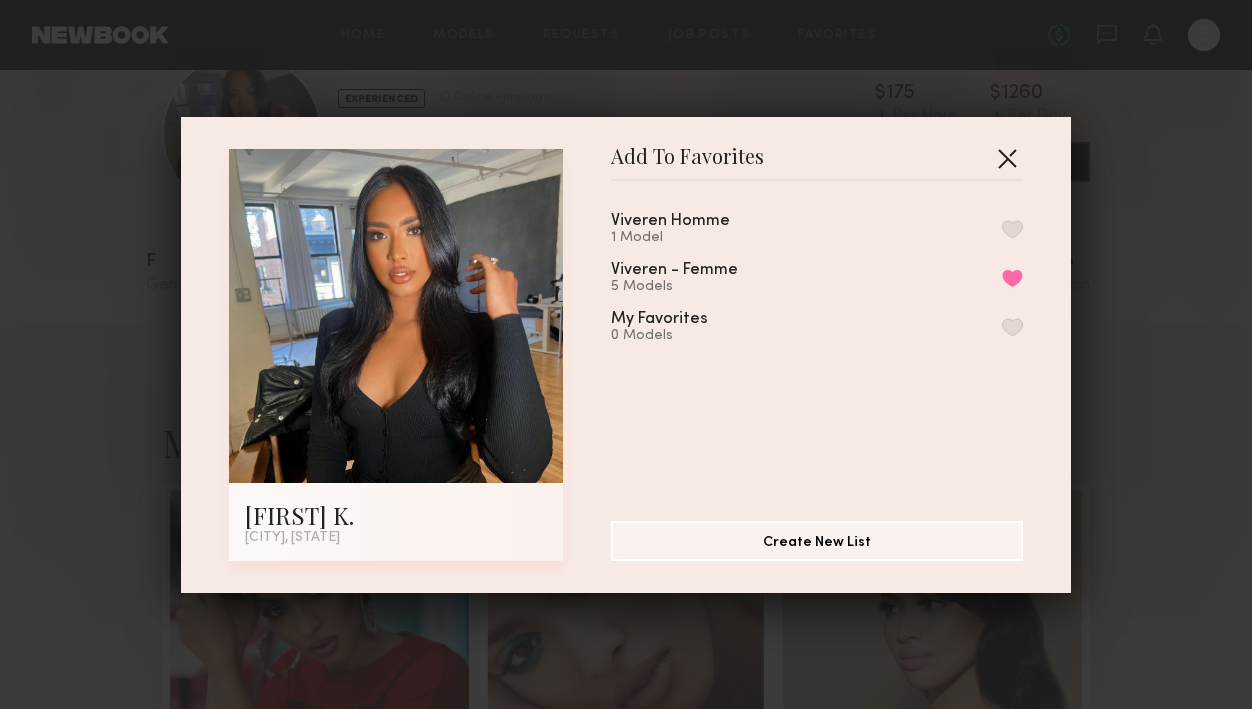 click at bounding box center [1007, 158] 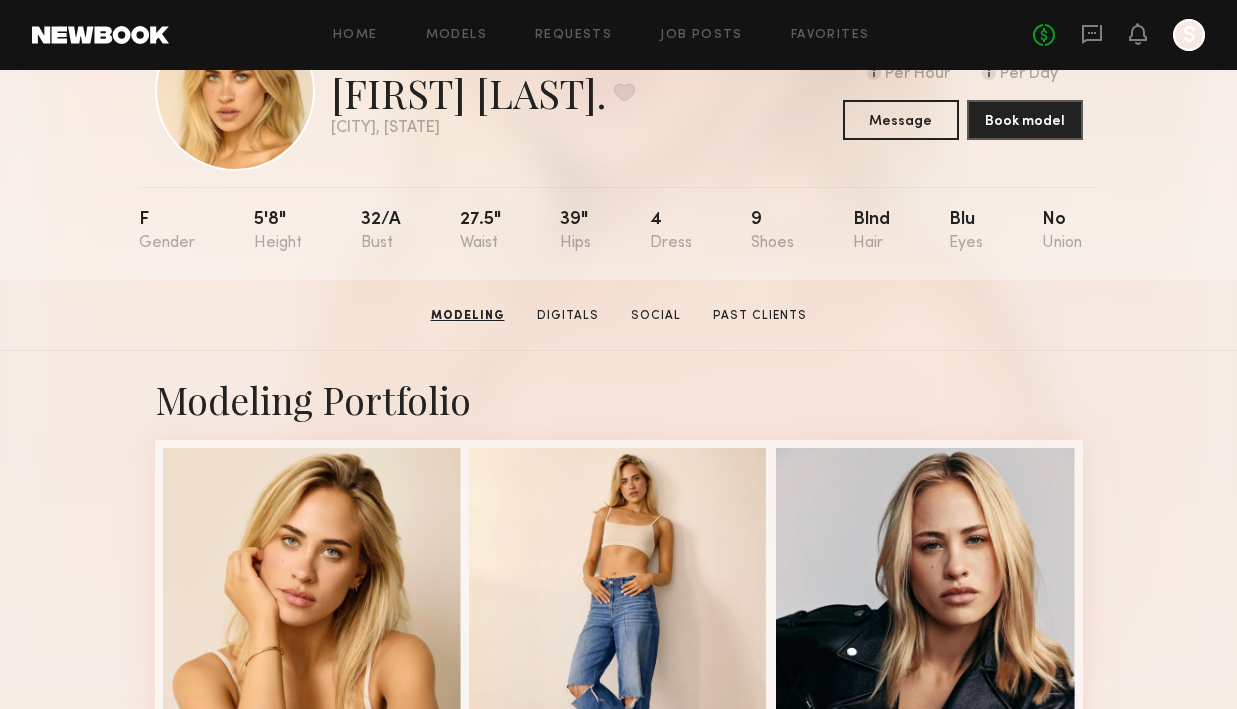 scroll, scrollTop: 0, scrollLeft: 0, axis: both 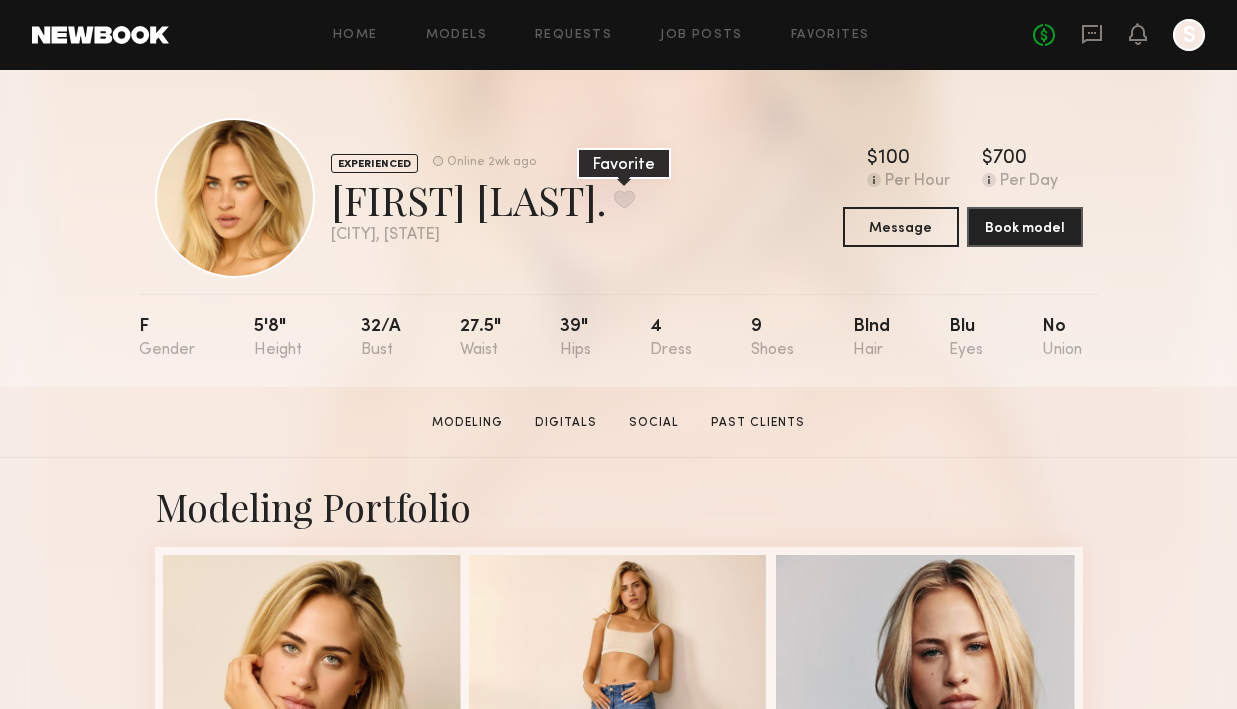 click 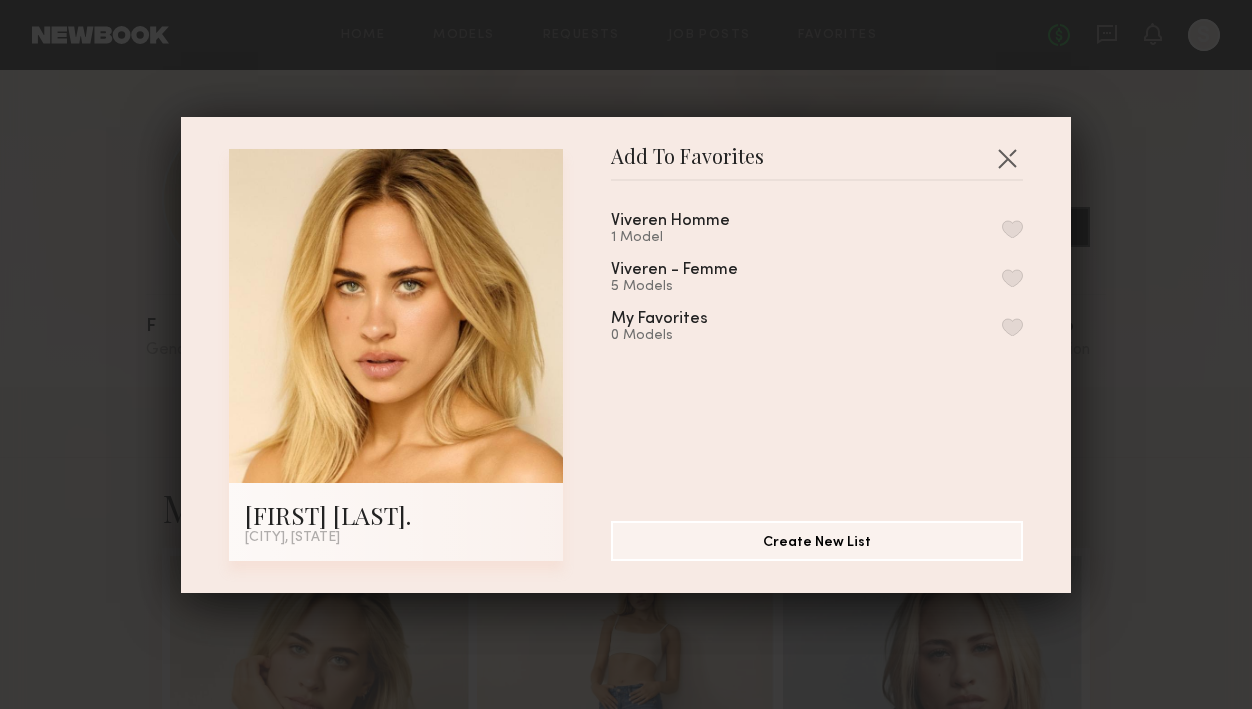 click at bounding box center [1012, 278] 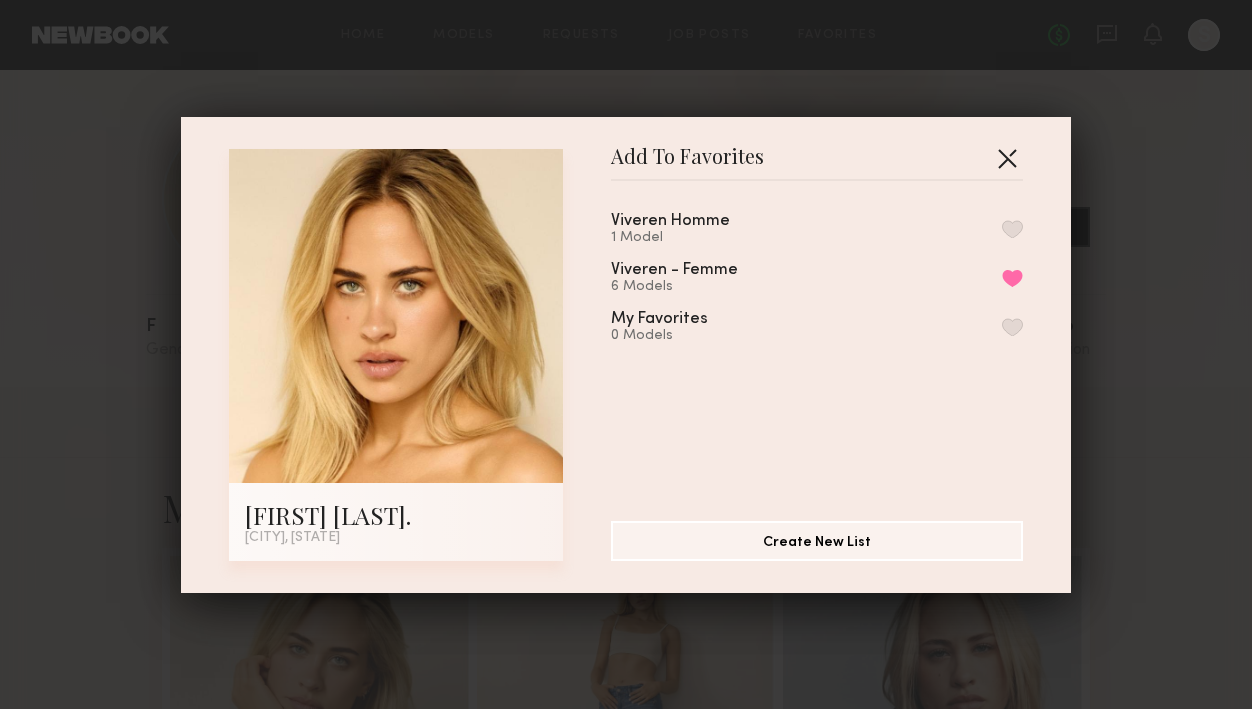 click at bounding box center (1007, 158) 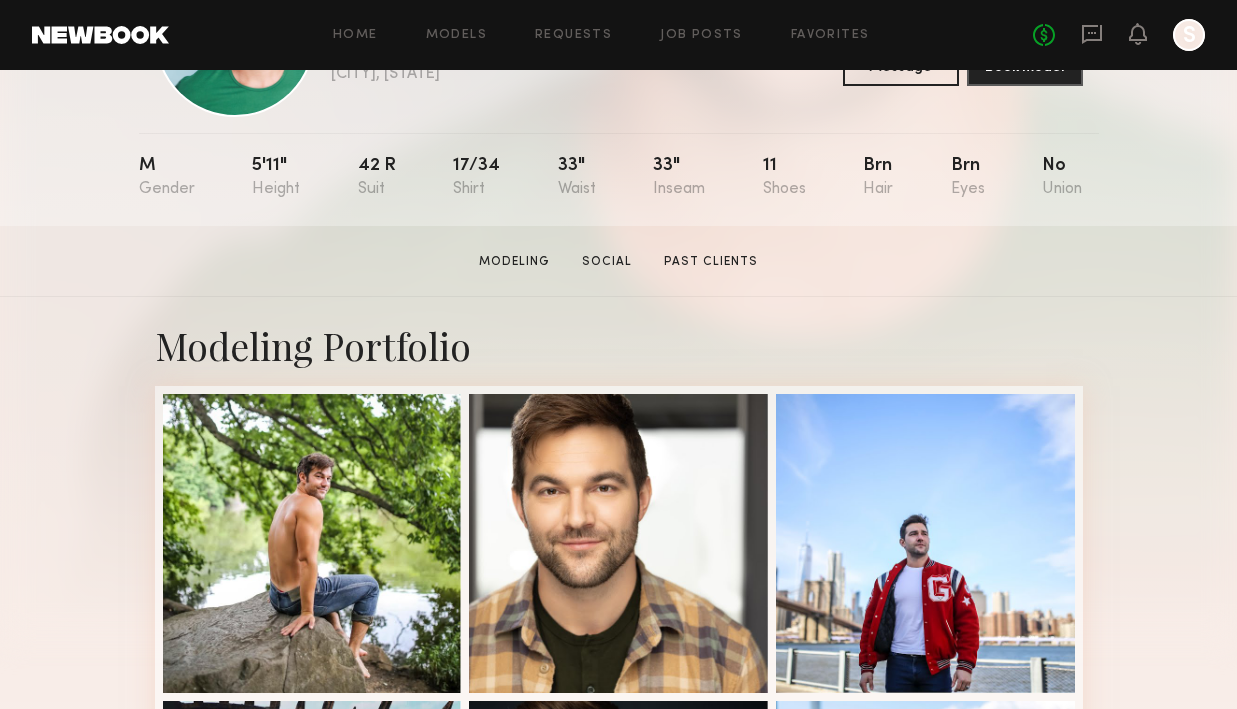 scroll, scrollTop: 0, scrollLeft: 0, axis: both 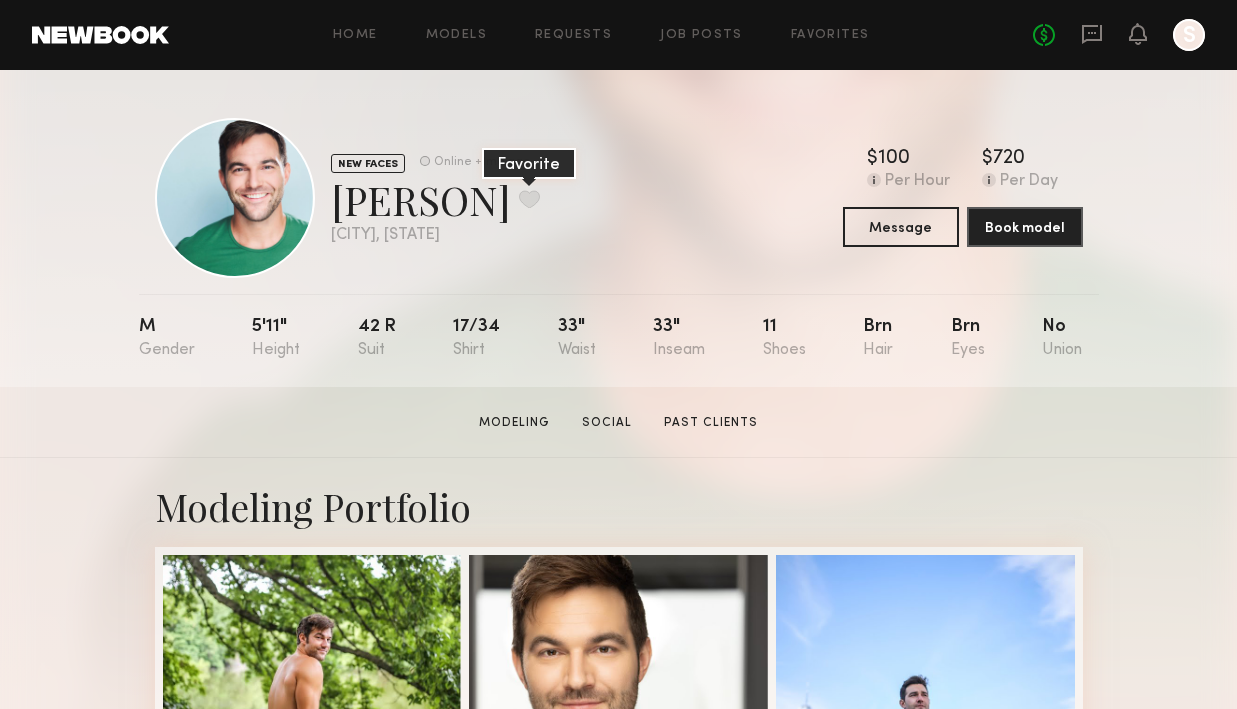 click 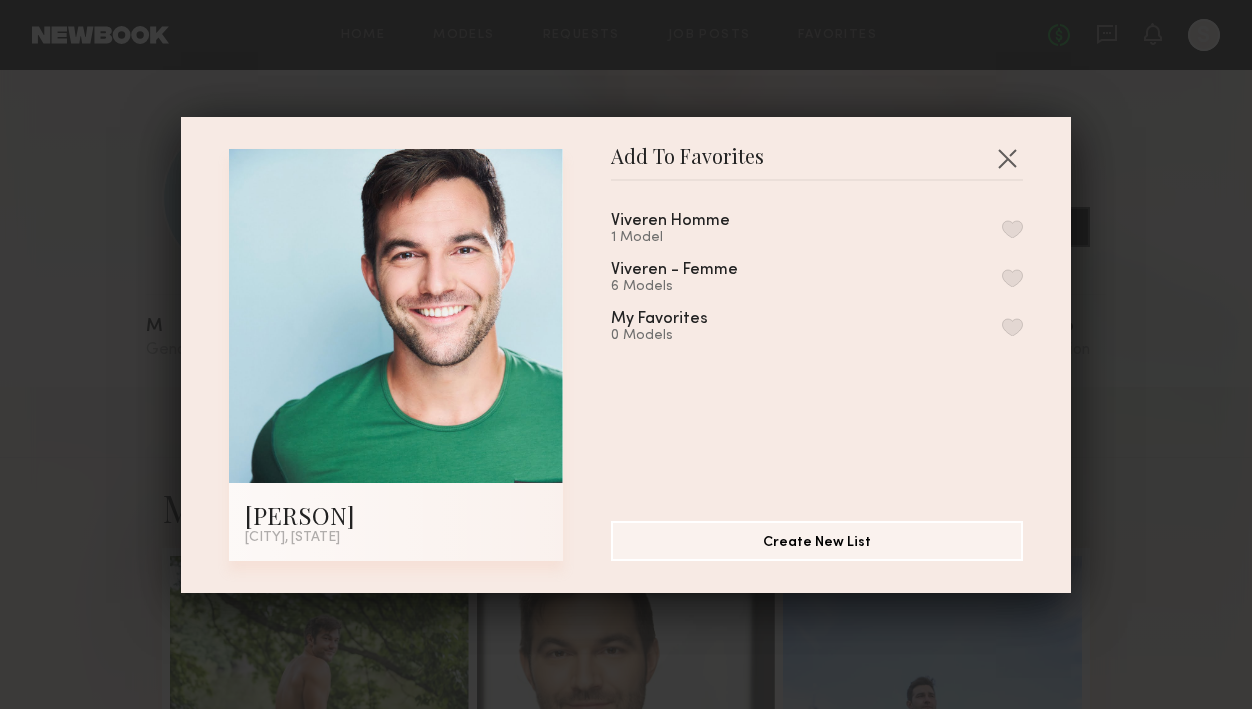 click at bounding box center [1012, 229] 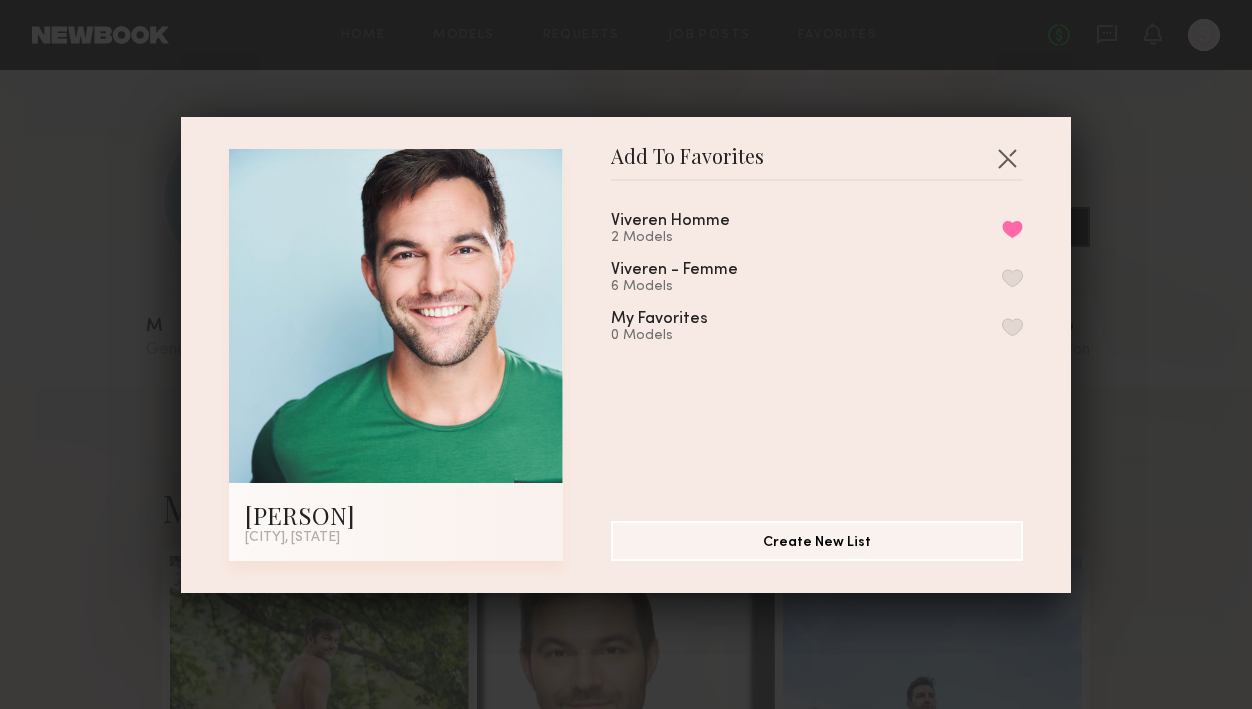 click on "Add To Favorites BJ G. New York City, NY Add To Favorites Viveren Homme 2   Models Remove from favorite list Viveren - Femme 6   Models My Favorites 0   Models Create New List" at bounding box center (626, 354) 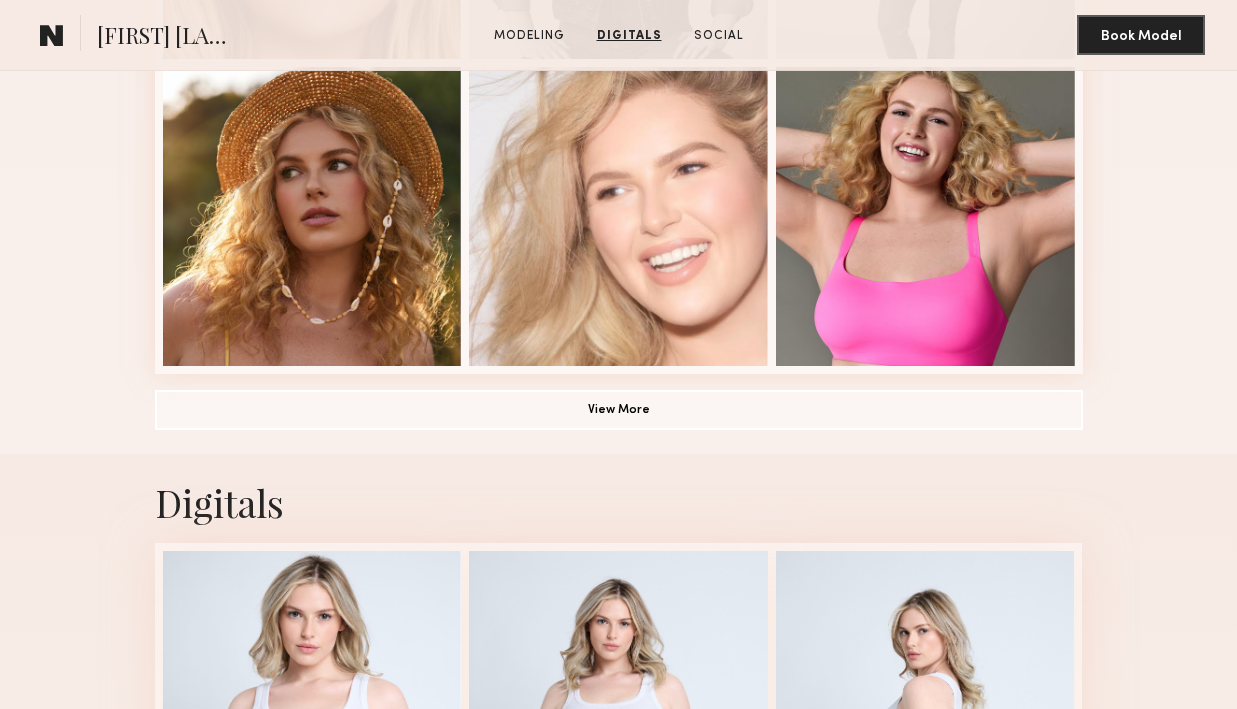 scroll, scrollTop: 329, scrollLeft: 0, axis: vertical 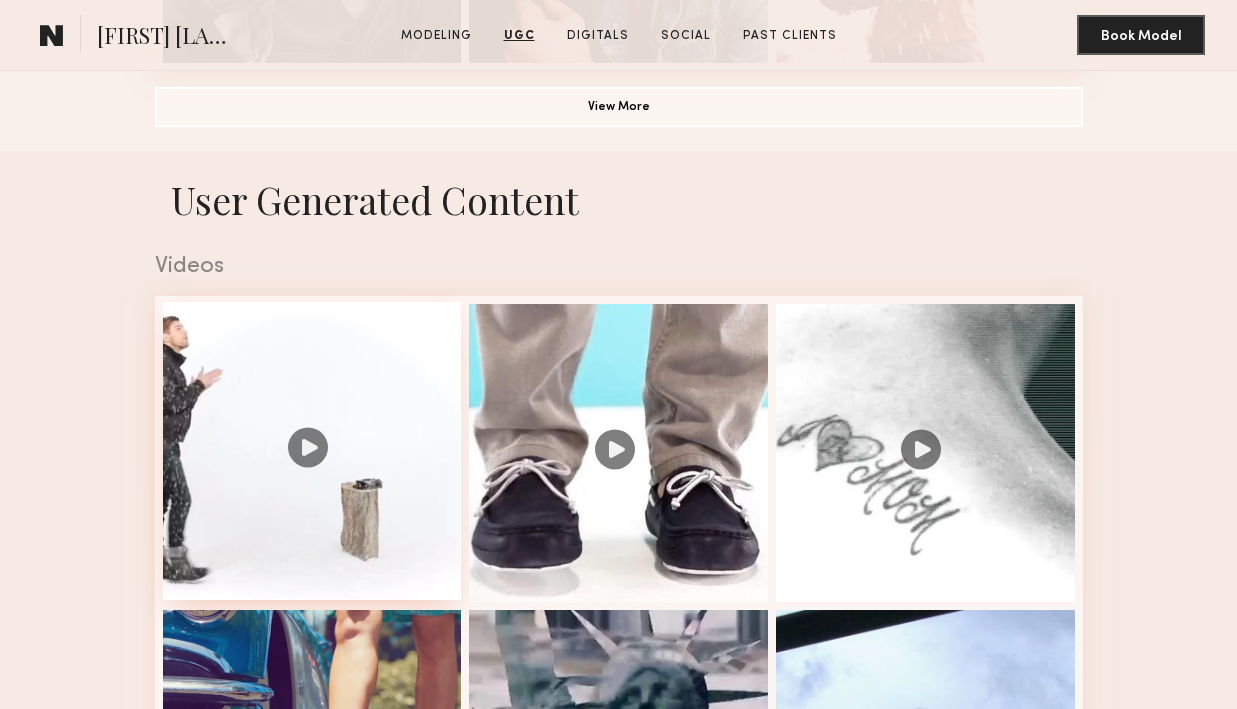 click at bounding box center (312, 451) 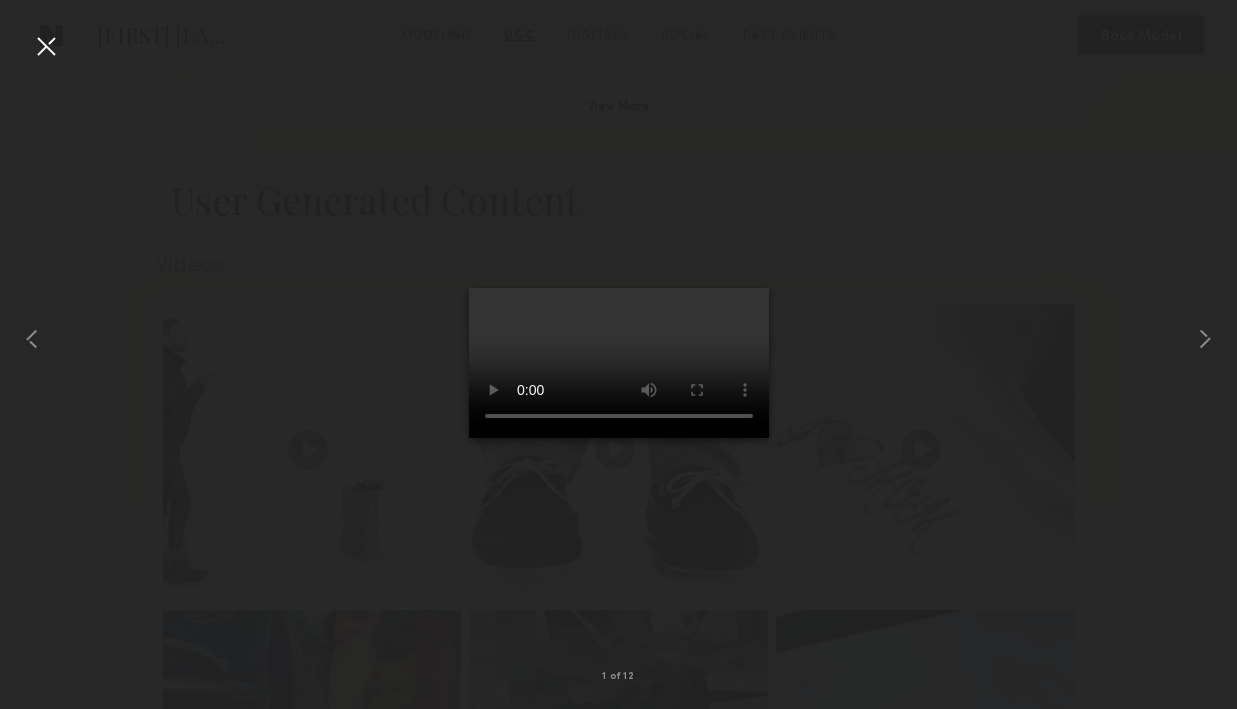 click at bounding box center (46, 46) 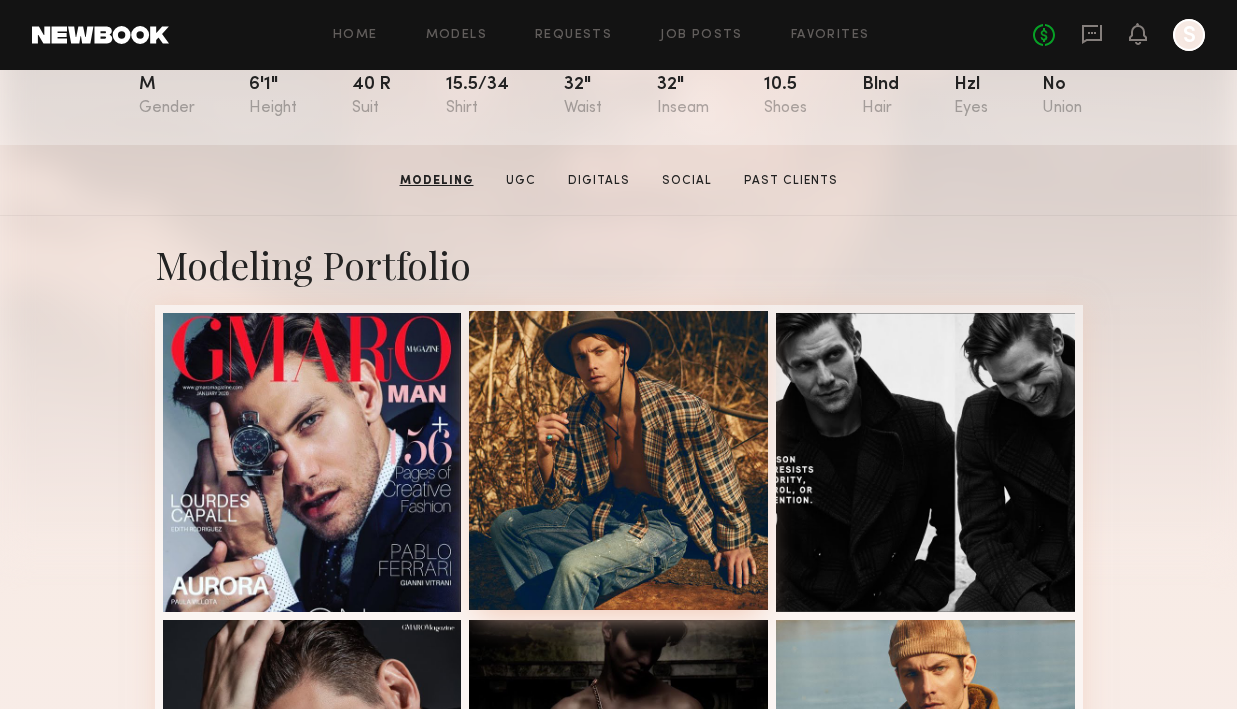 scroll, scrollTop: 0, scrollLeft: 0, axis: both 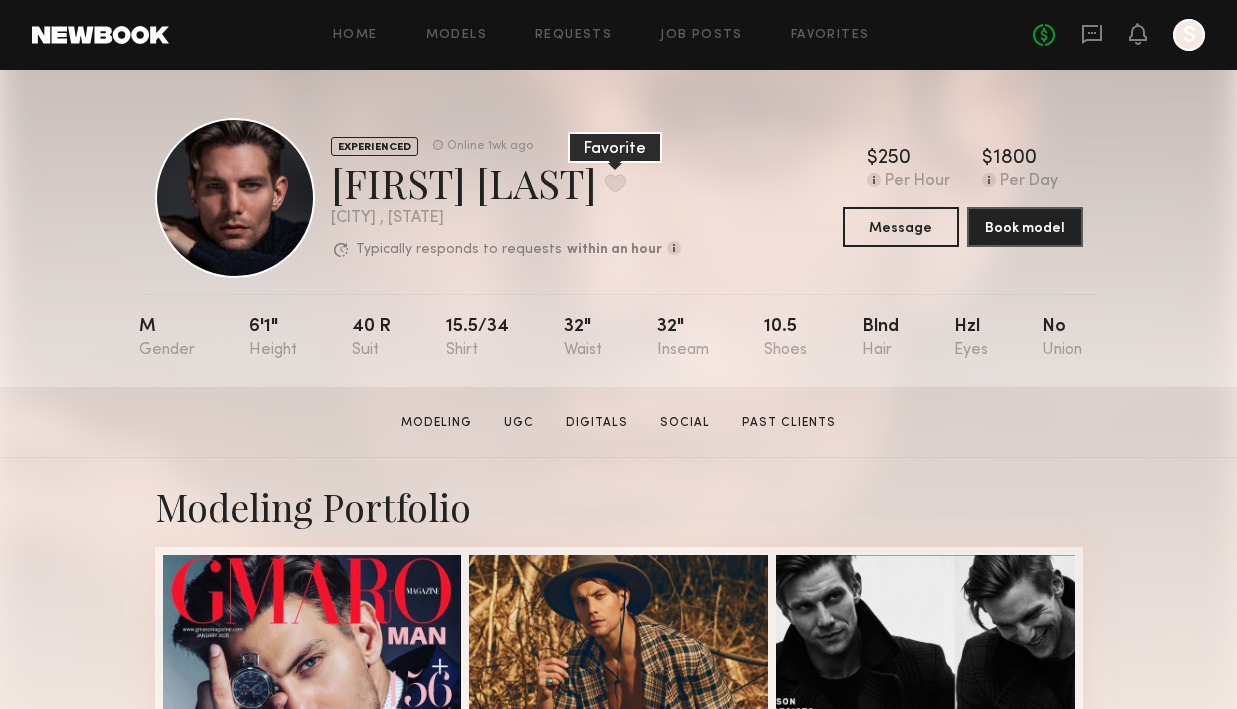 click 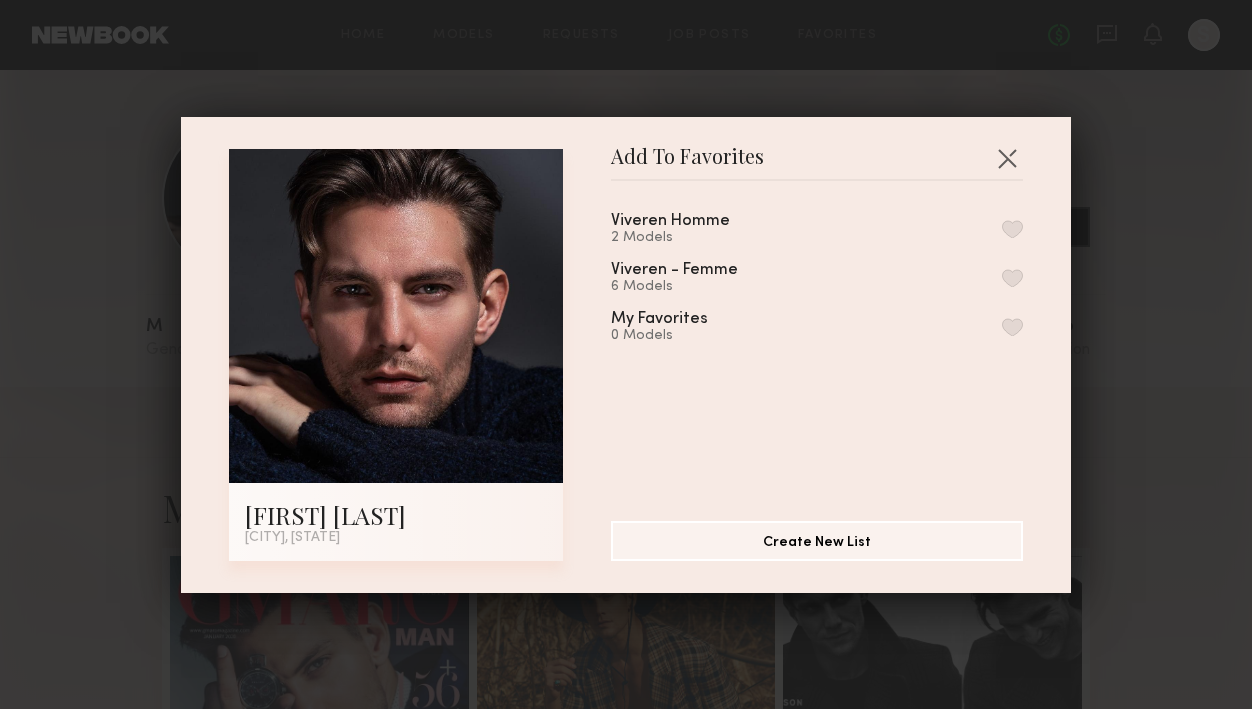 click at bounding box center [1012, 229] 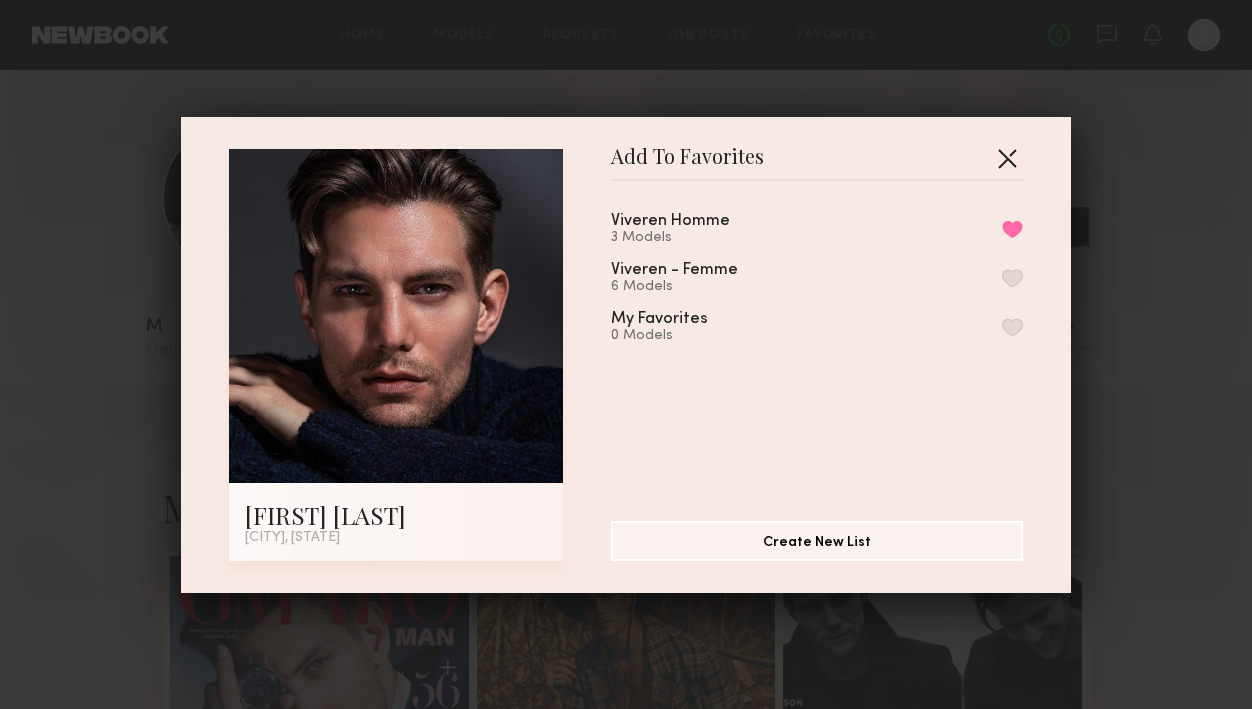 click at bounding box center [1007, 158] 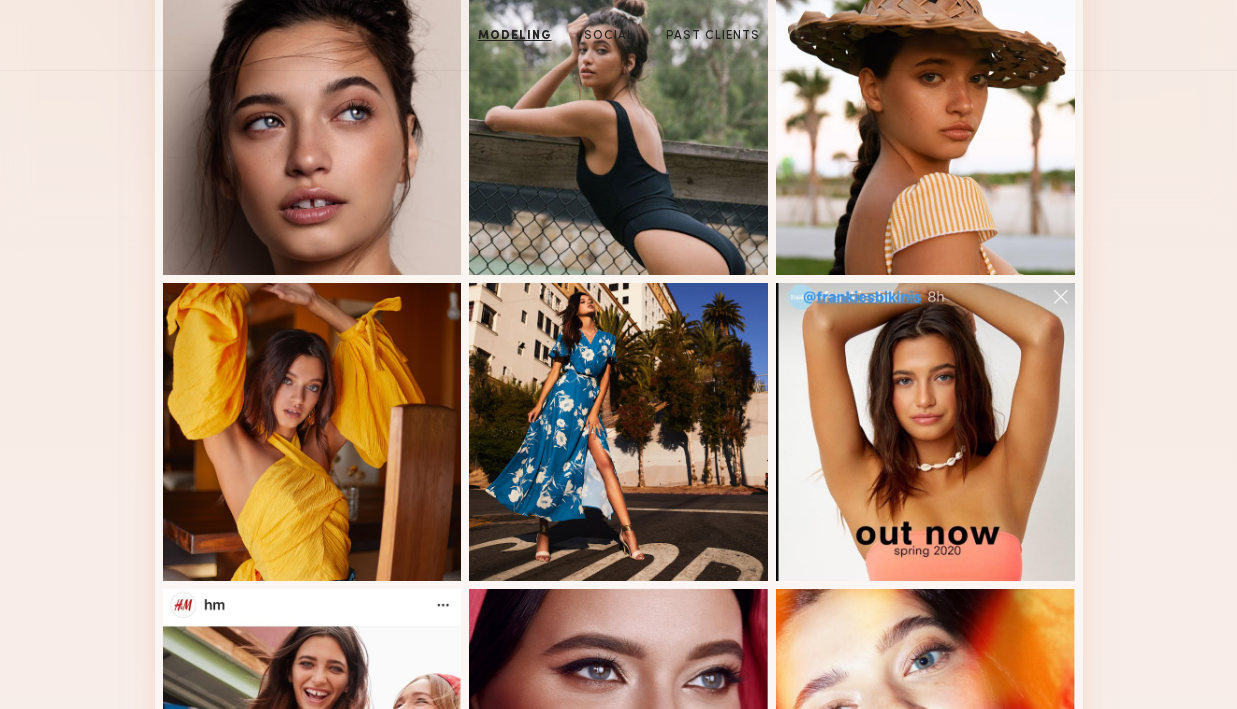 scroll, scrollTop: 0, scrollLeft: 0, axis: both 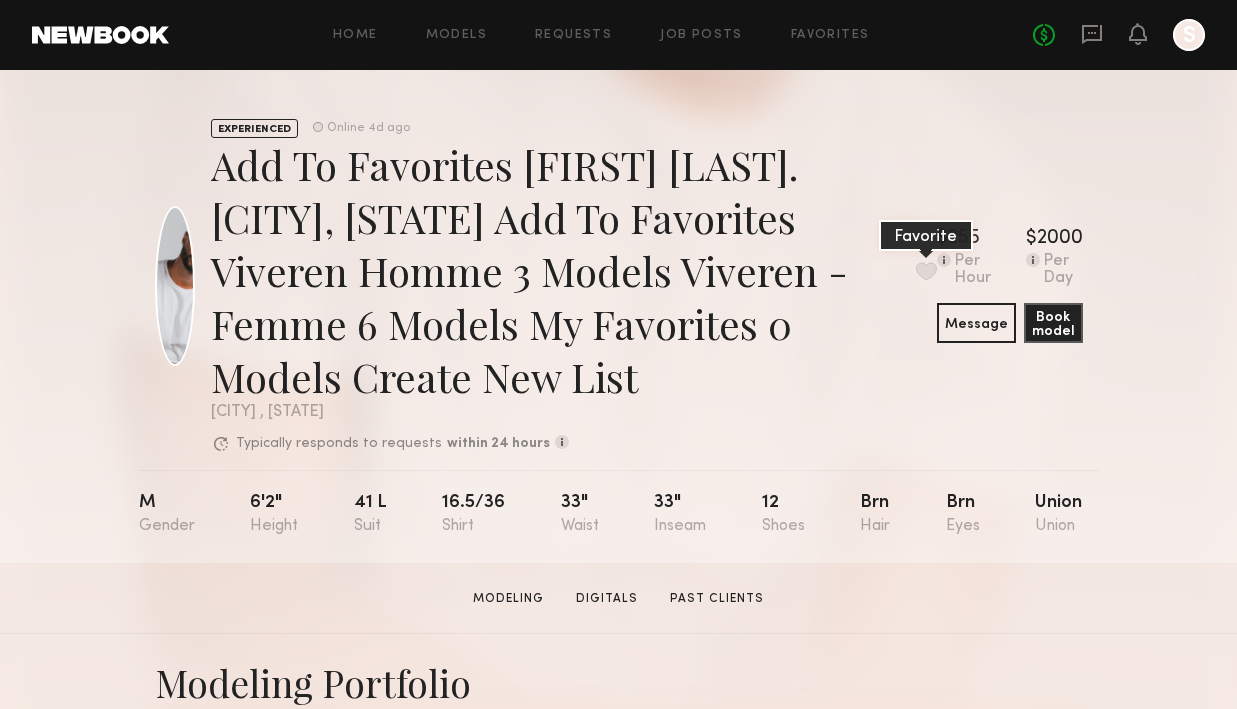 click 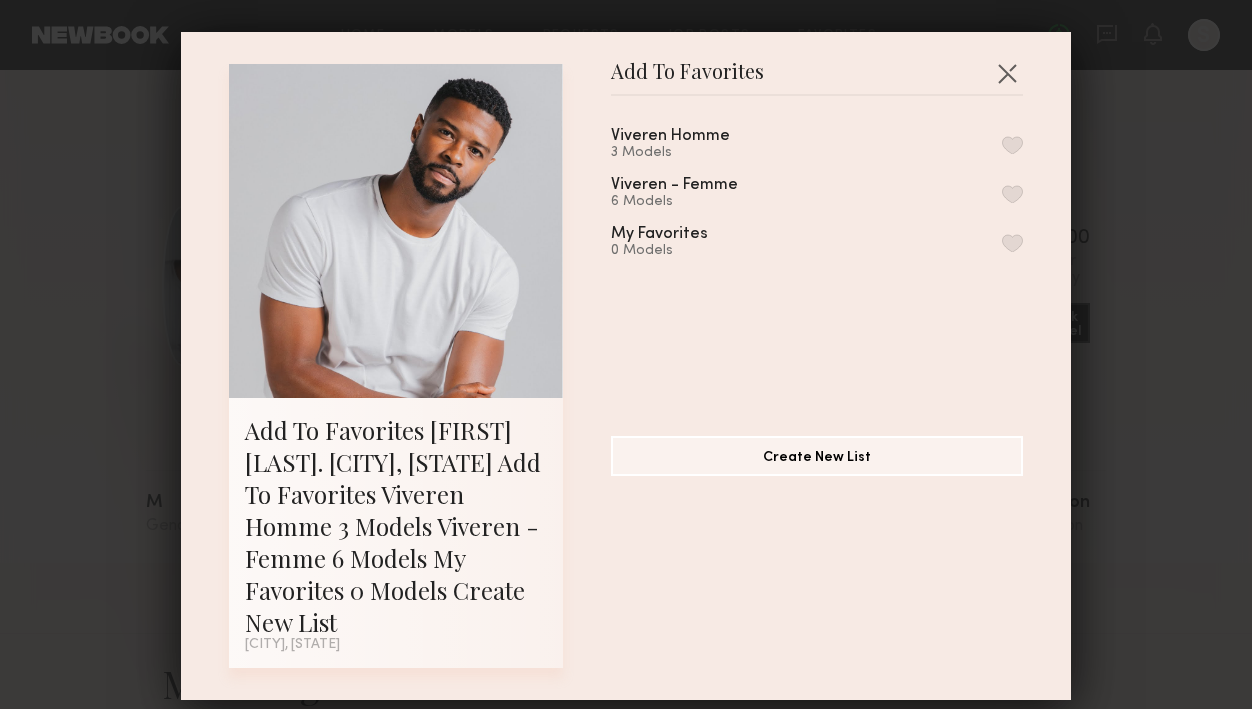click at bounding box center (1012, 145) 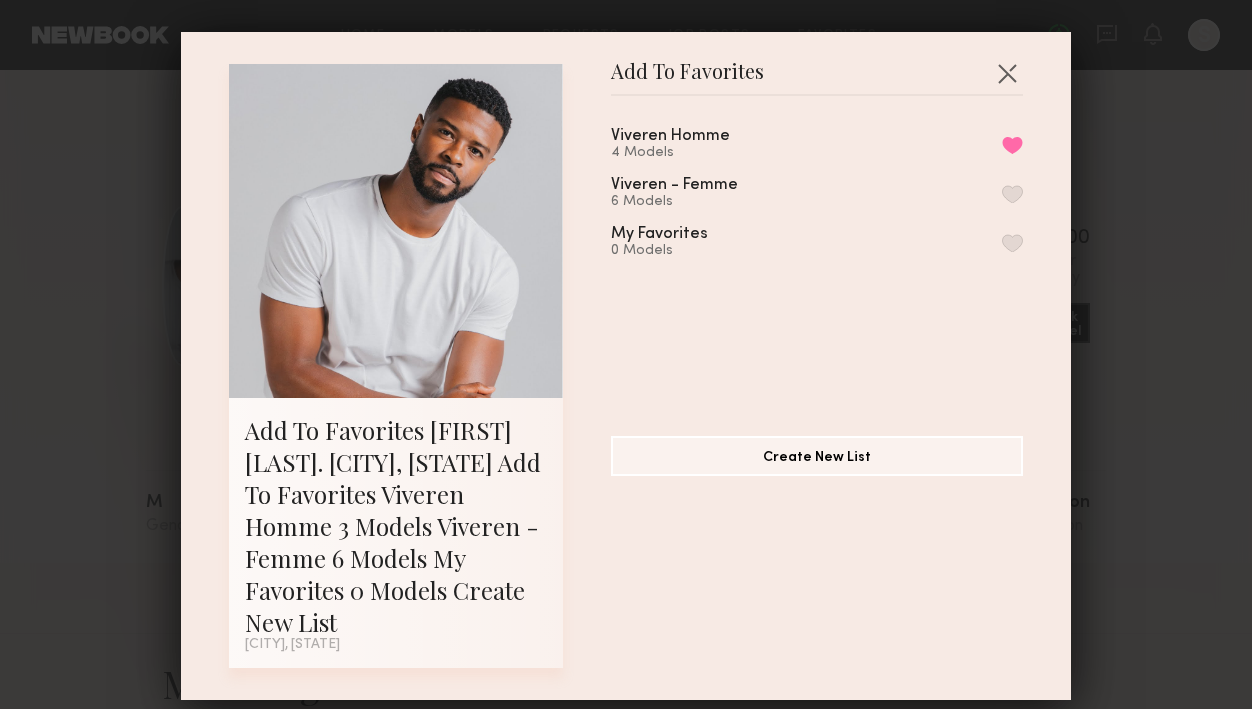 click on "Add To Favorites [FIRST] [LAST]. [CITY], [STATE] Add To Favorites Viveren Homme 4   Models Remove from favorite list Viveren - Femme 6   Models My Favorites 0   Models Create New List" at bounding box center (626, 354) 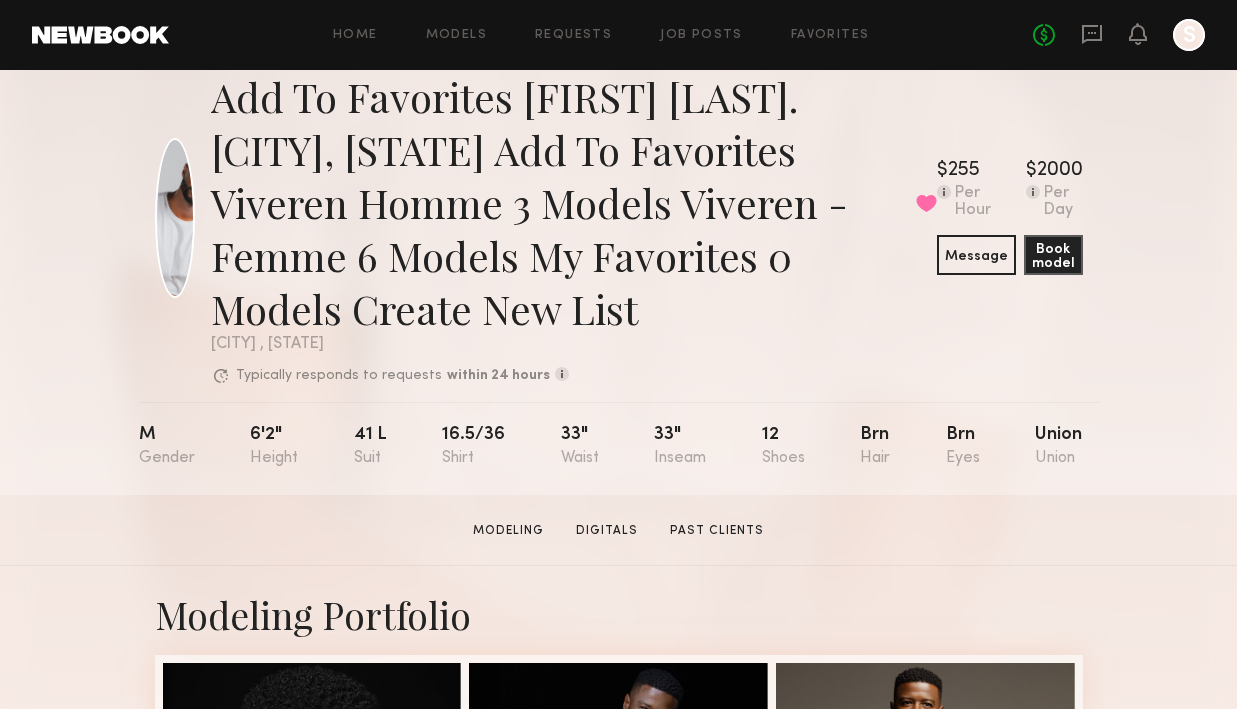 scroll, scrollTop: 0, scrollLeft: 0, axis: both 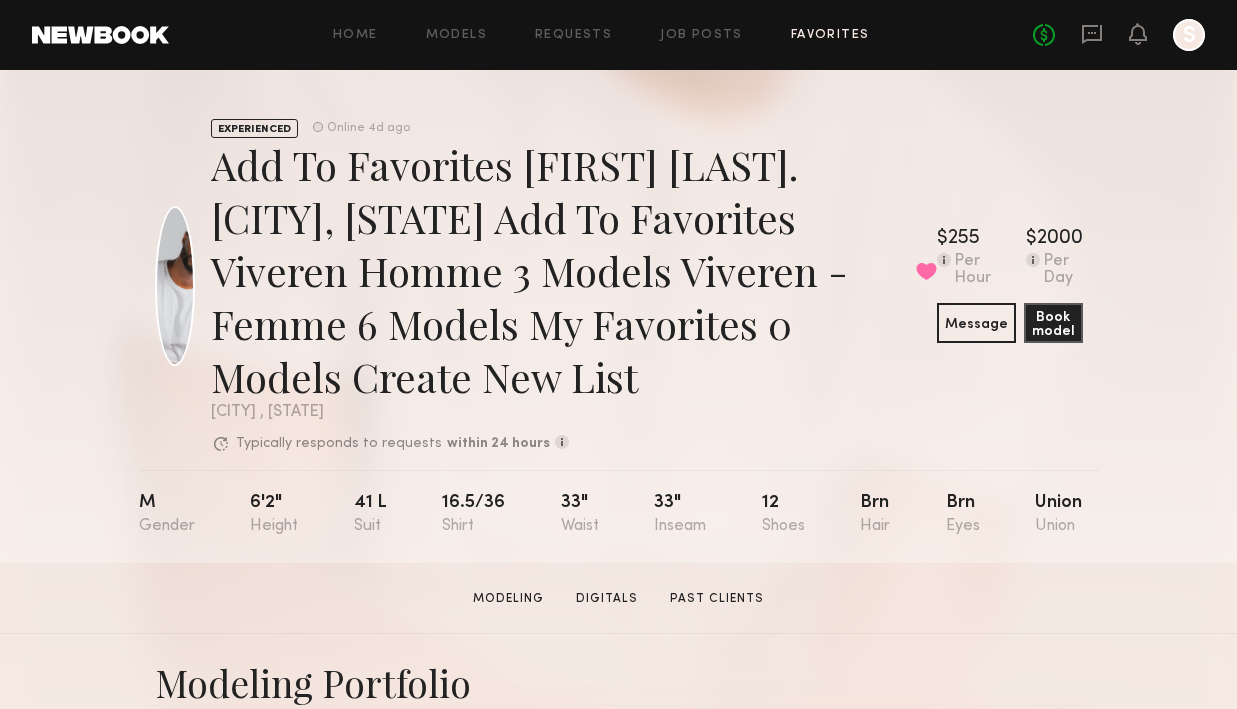click on "Favorites" 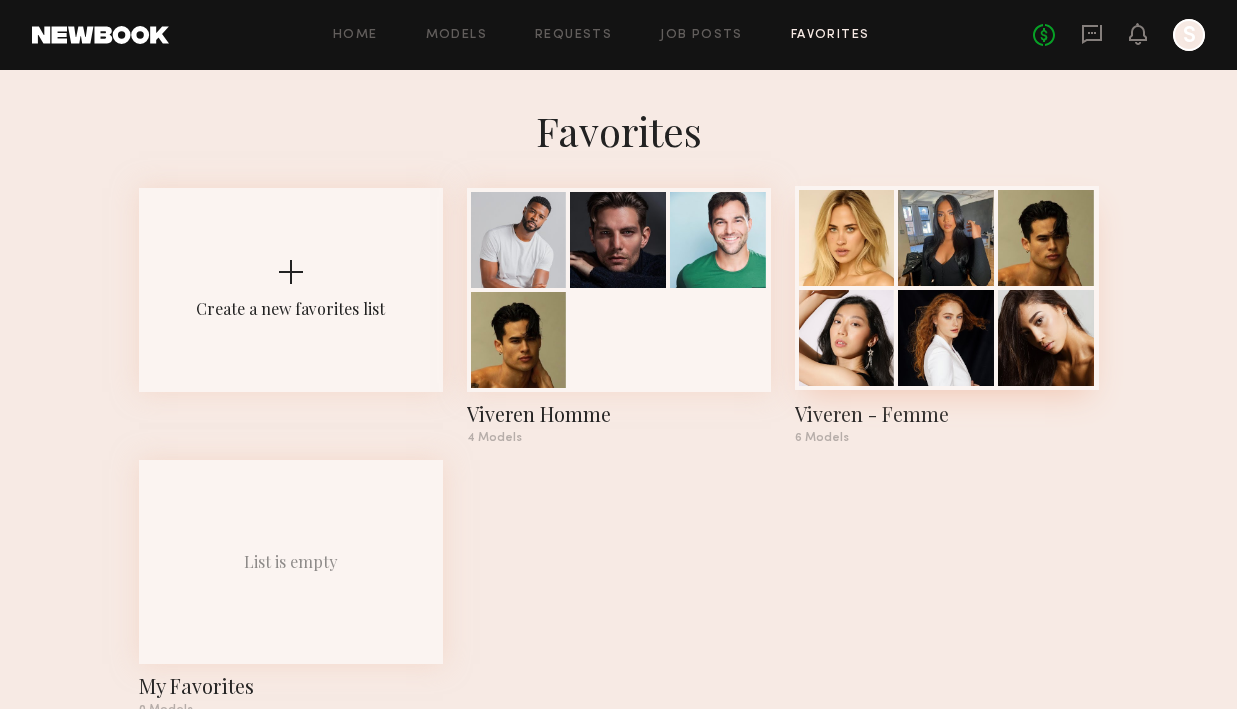 click 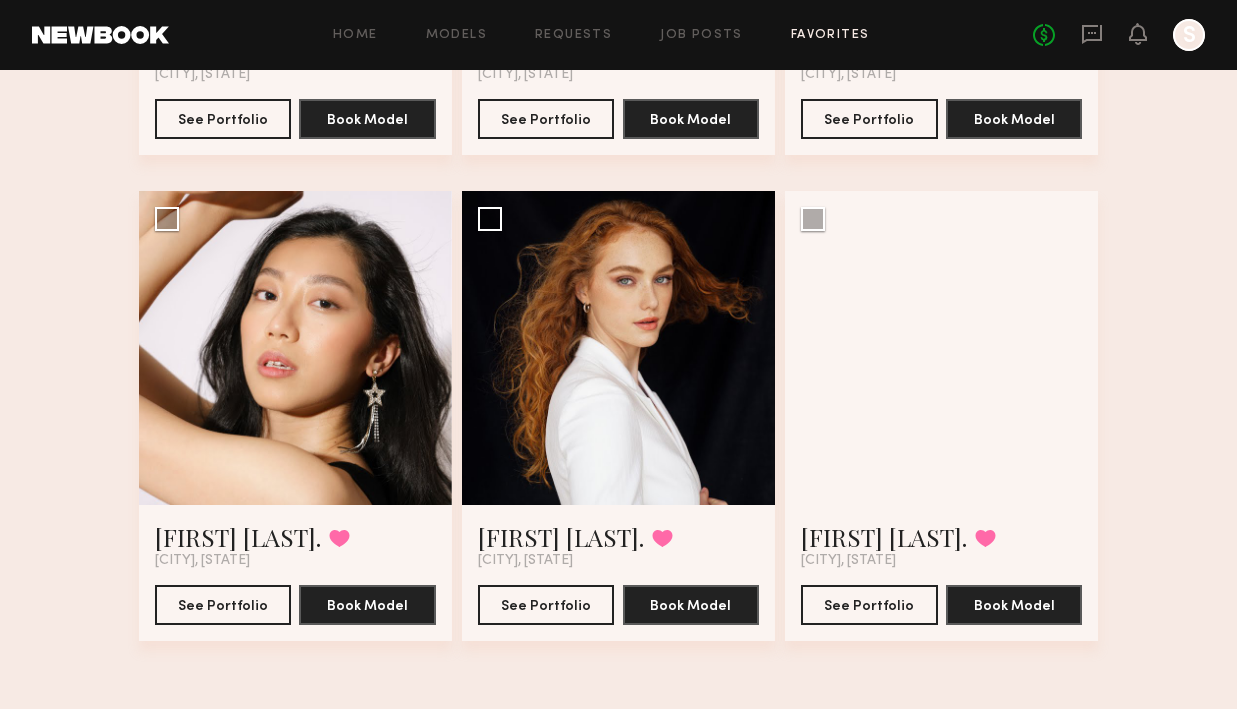 scroll, scrollTop: 130, scrollLeft: 0, axis: vertical 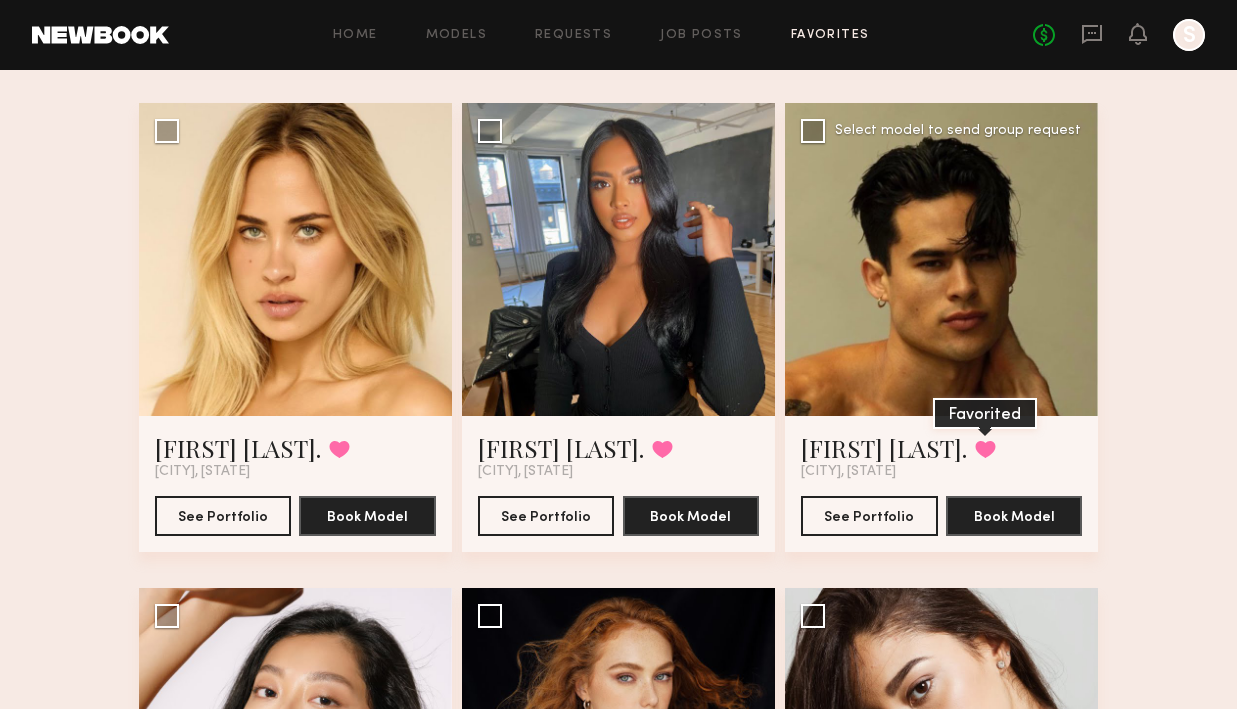 click 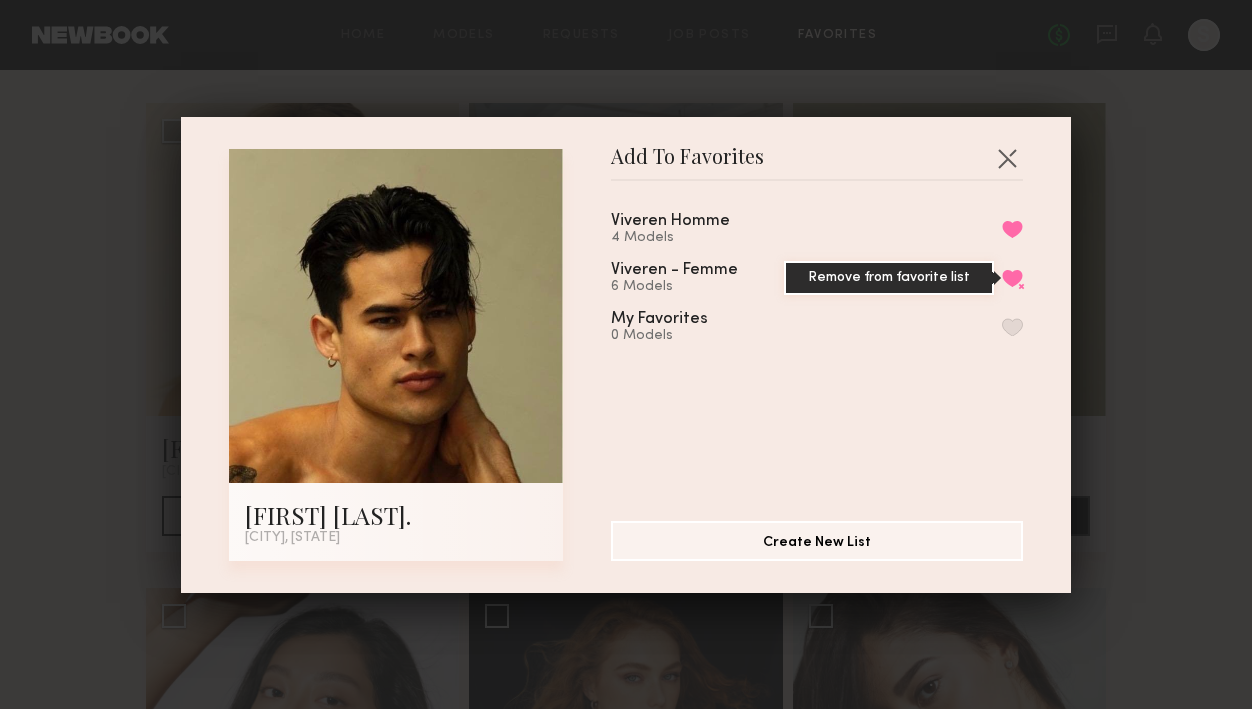 click on "Remove from favorite list" at bounding box center [1012, 278] 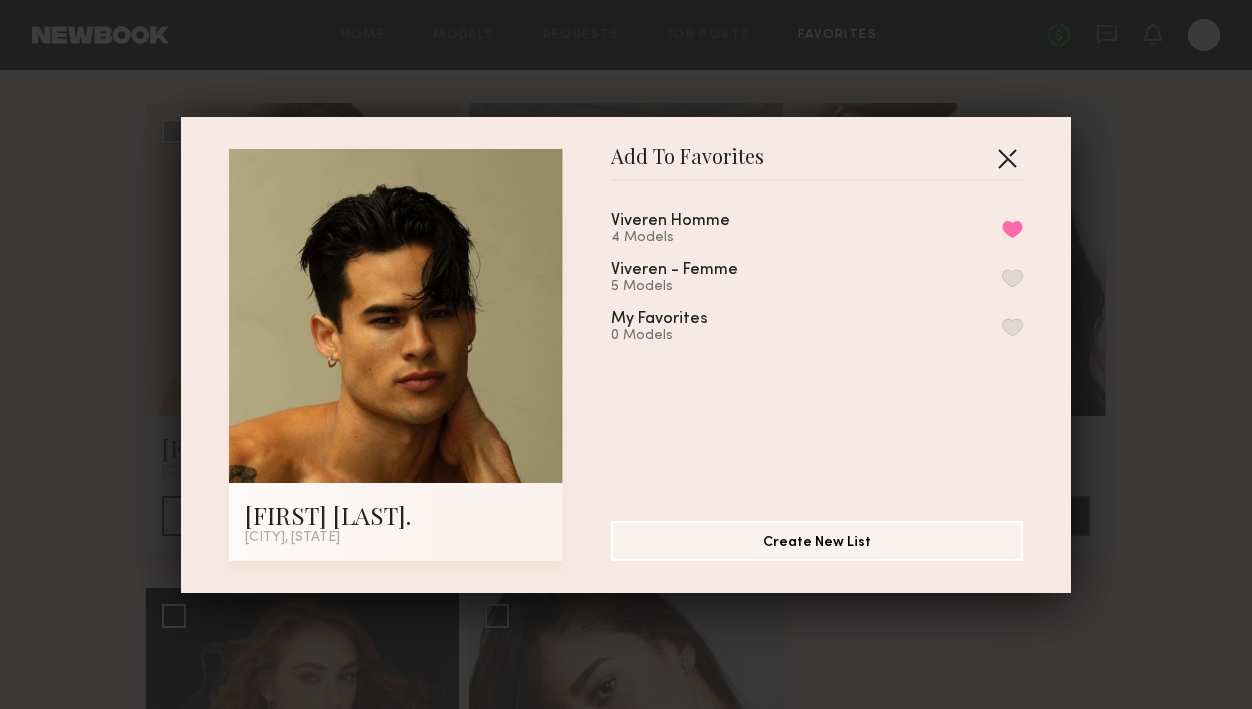 click at bounding box center [1007, 158] 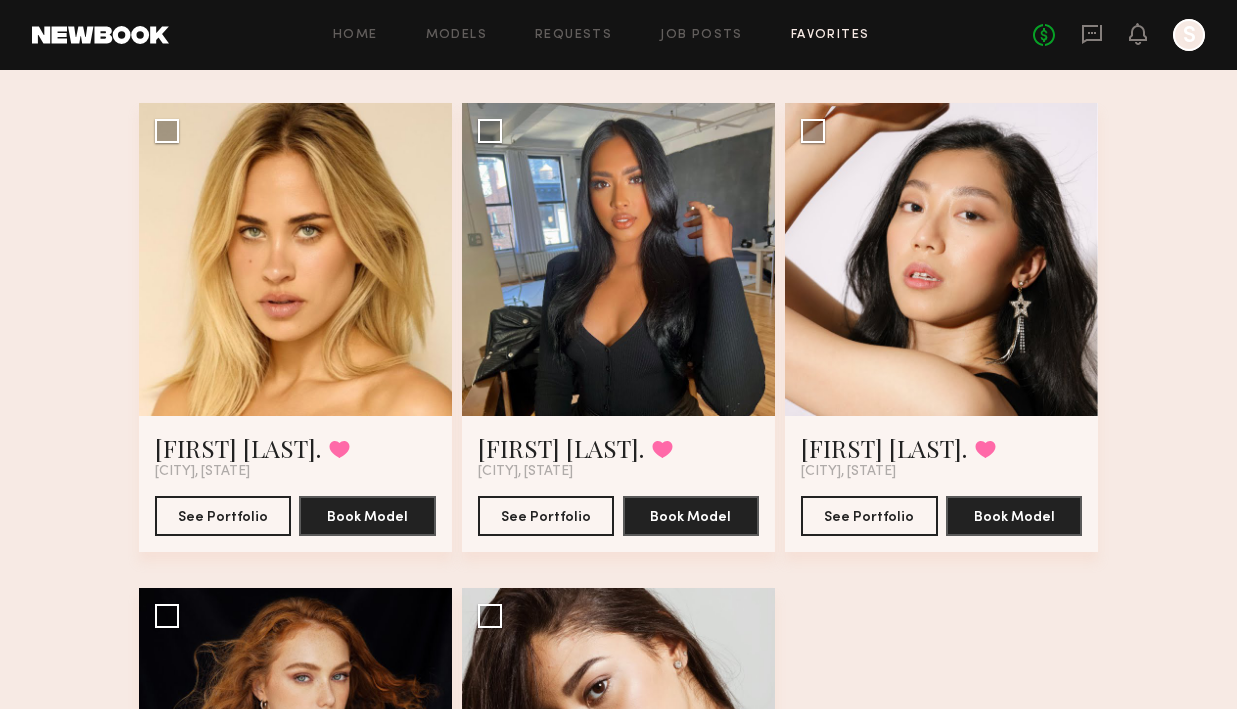 click on "Favorites Viveren - Femme 5   Models Share Copy Shareable Link Edit [FIRST] [LAST]. Favorited [CITY], [STATE] See Portfolio Book Model Select model to send group request [FIRST] [LAST]. Favorited [CITY], [STATE] See Portfolio Book Model Select model to send group request [FIRST] [LAST]. Favorited [CITY], [STATE] See Portfolio Book Model Select model to send group request [FIRST] [LAST]. Favorited [CITY], [STATE] See Portfolio Book Model Select model to send group request [FIRST] [LAST]. Favorited [CITY], [STATE] See Portfolio Book Model Select model to send group request" 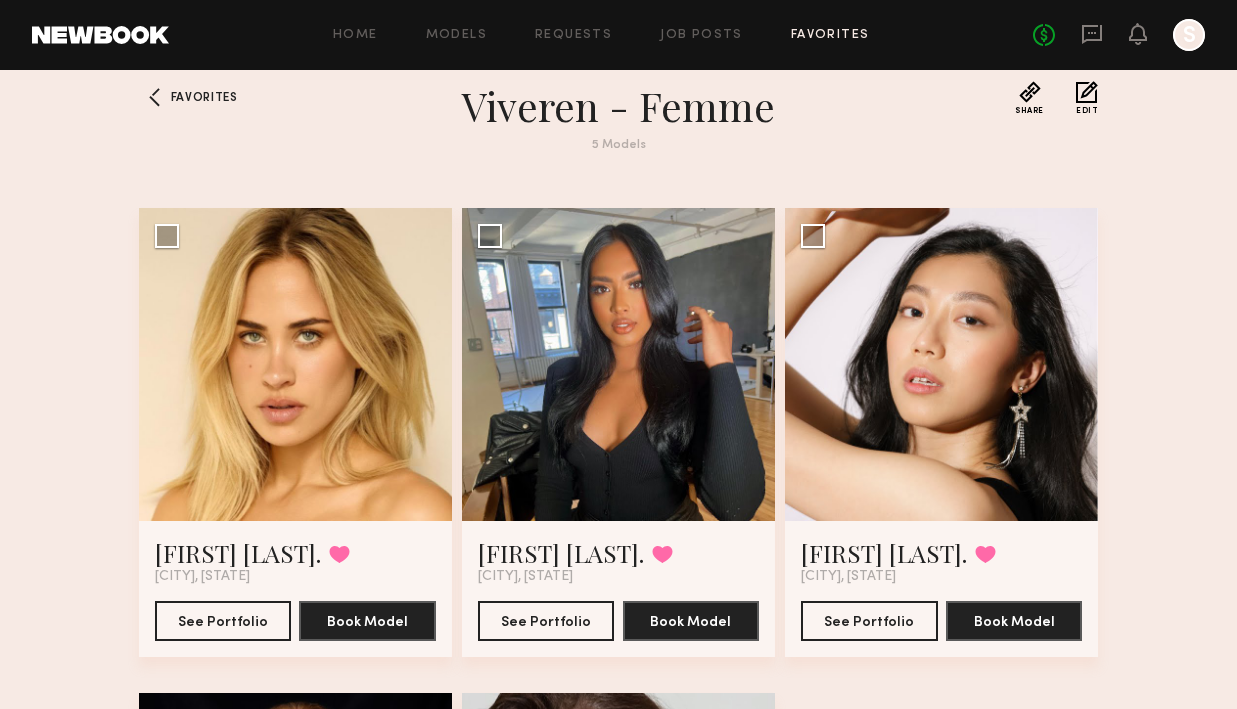 scroll, scrollTop: 0, scrollLeft: 0, axis: both 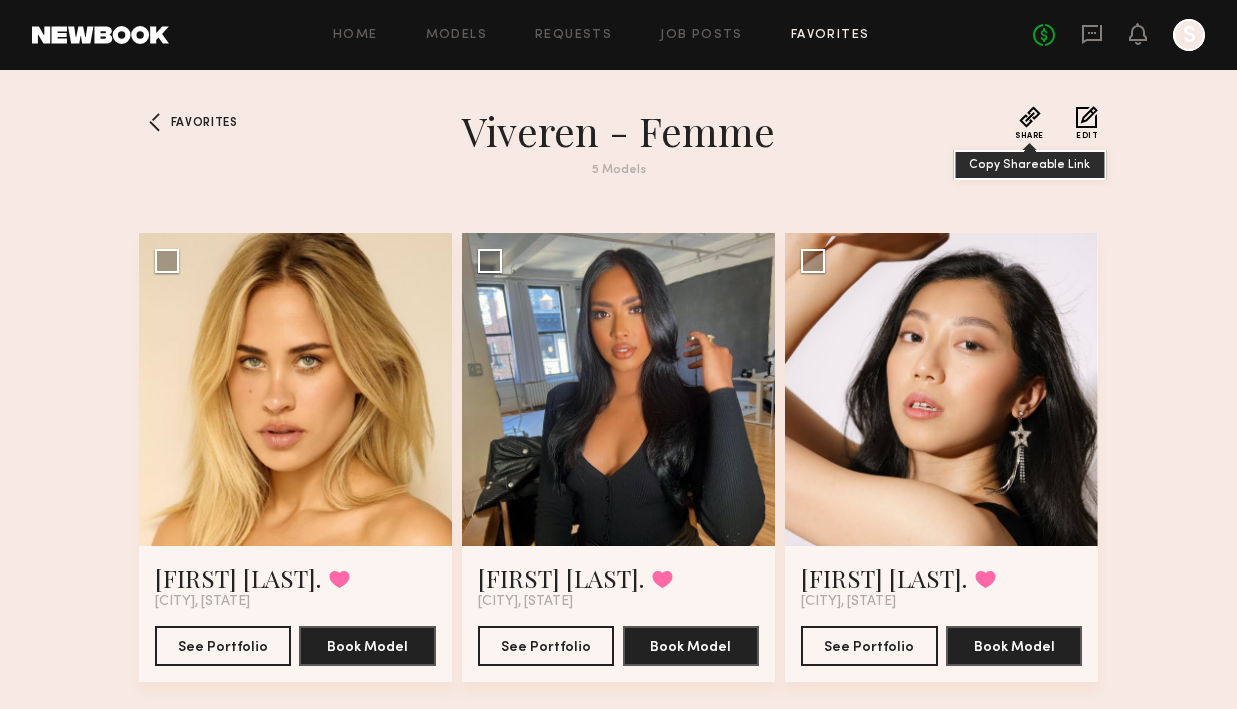 click on "Share" 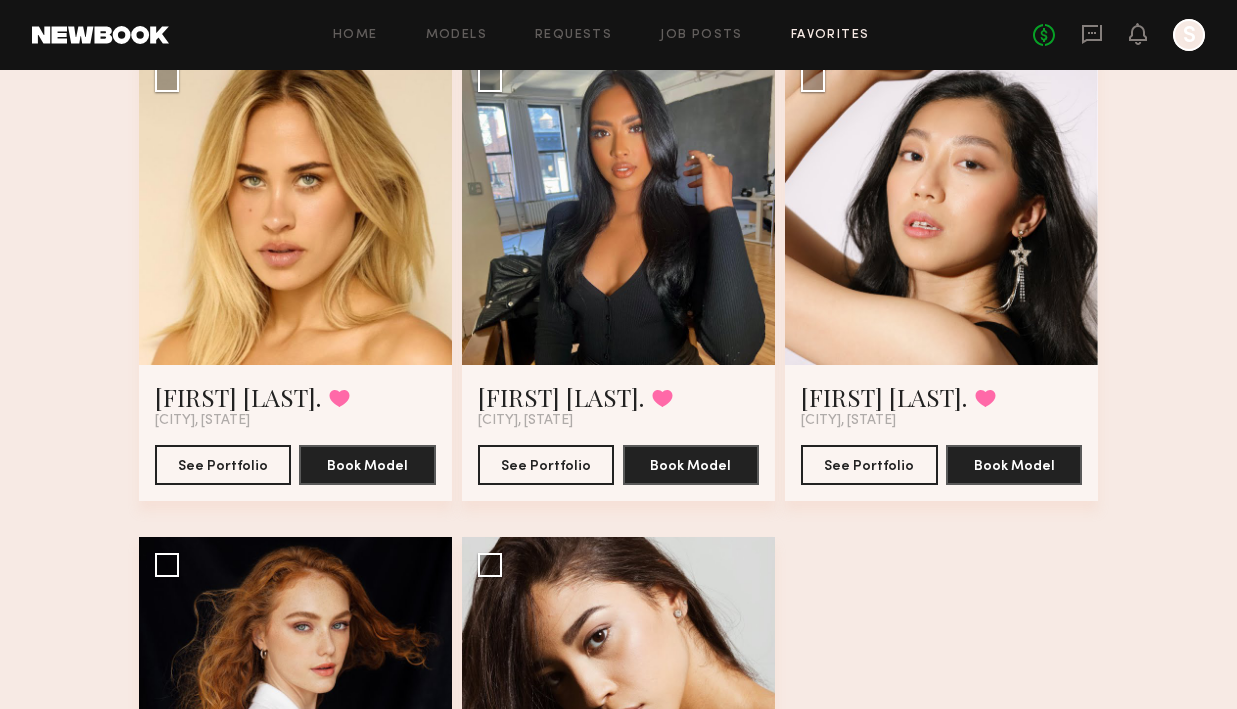 scroll, scrollTop: 0, scrollLeft: 0, axis: both 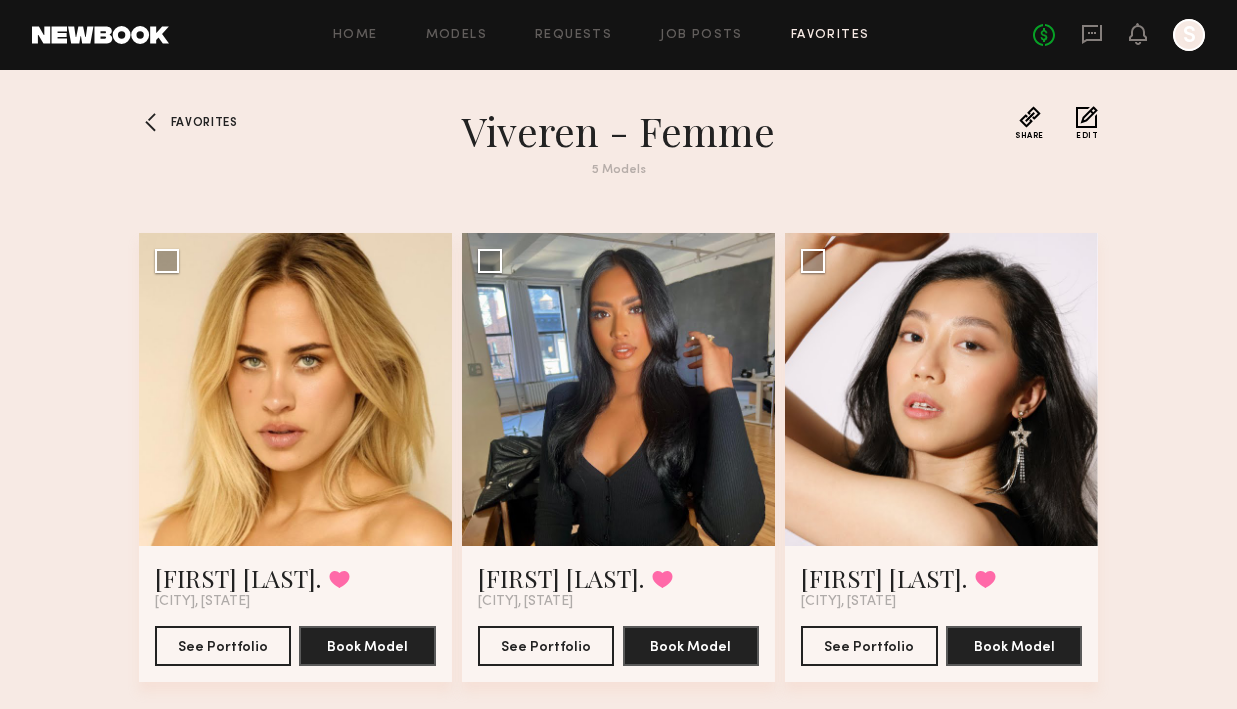 click 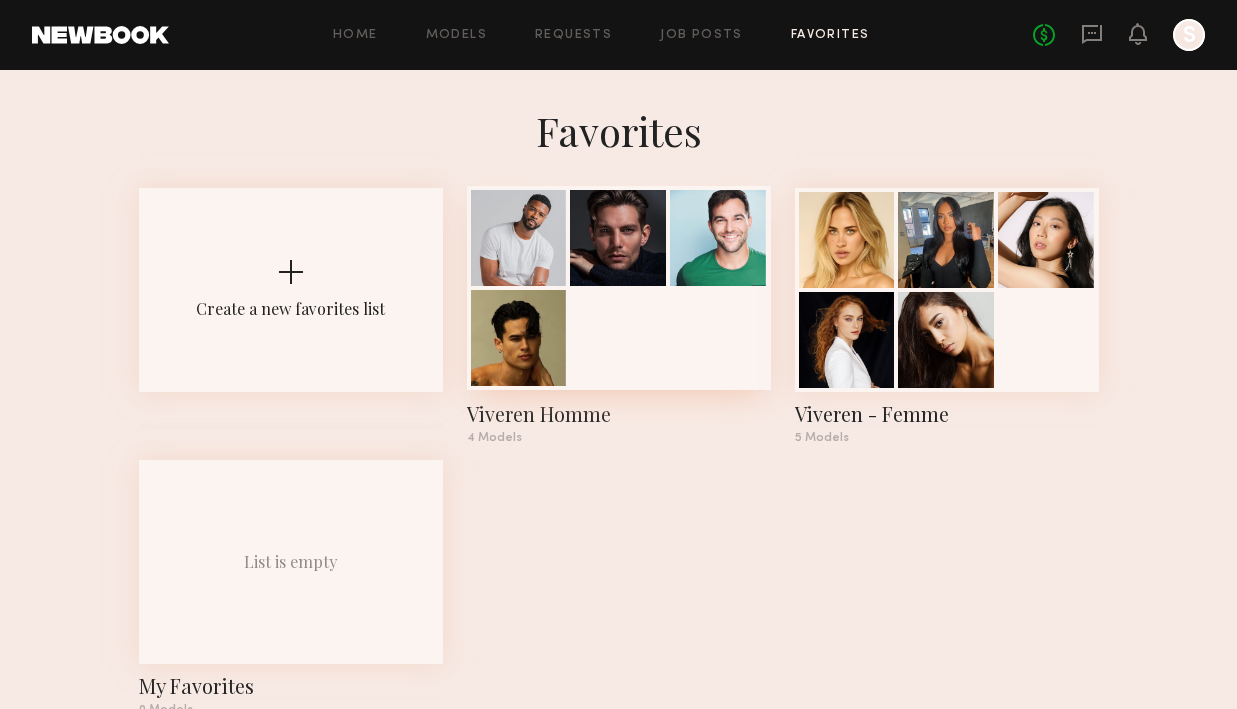 click 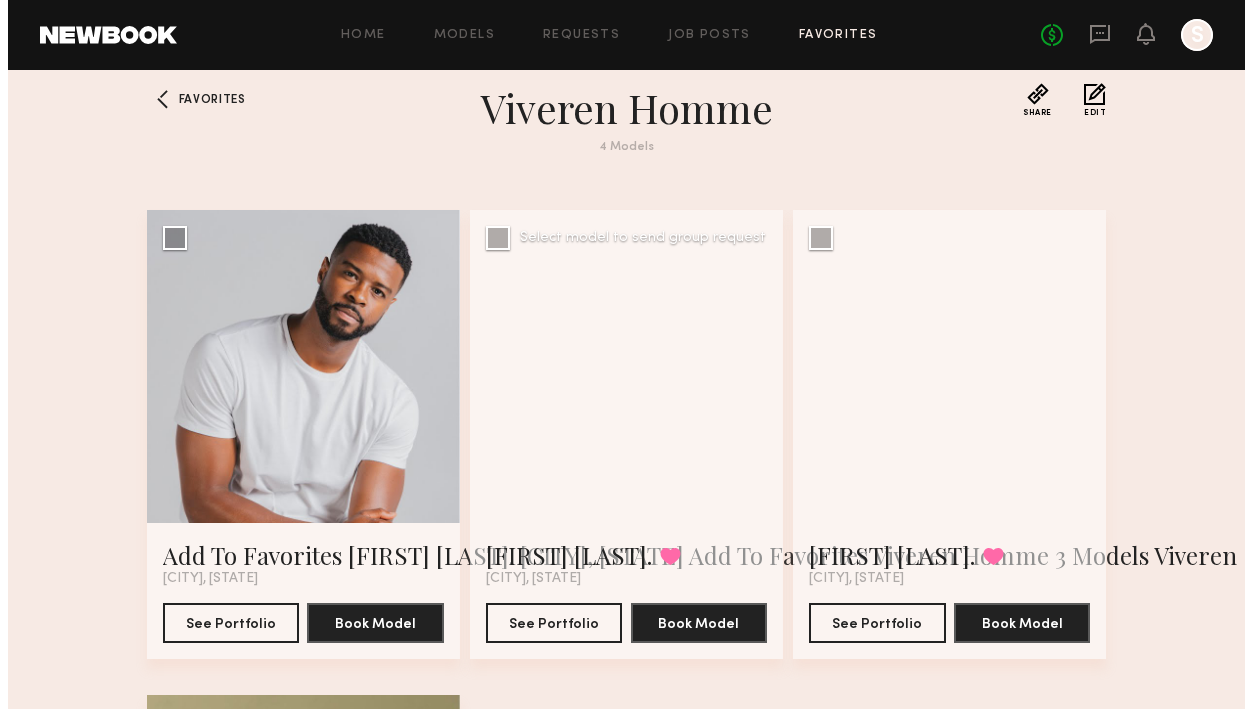 scroll, scrollTop: 238, scrollLeft: 0, axis: vertical 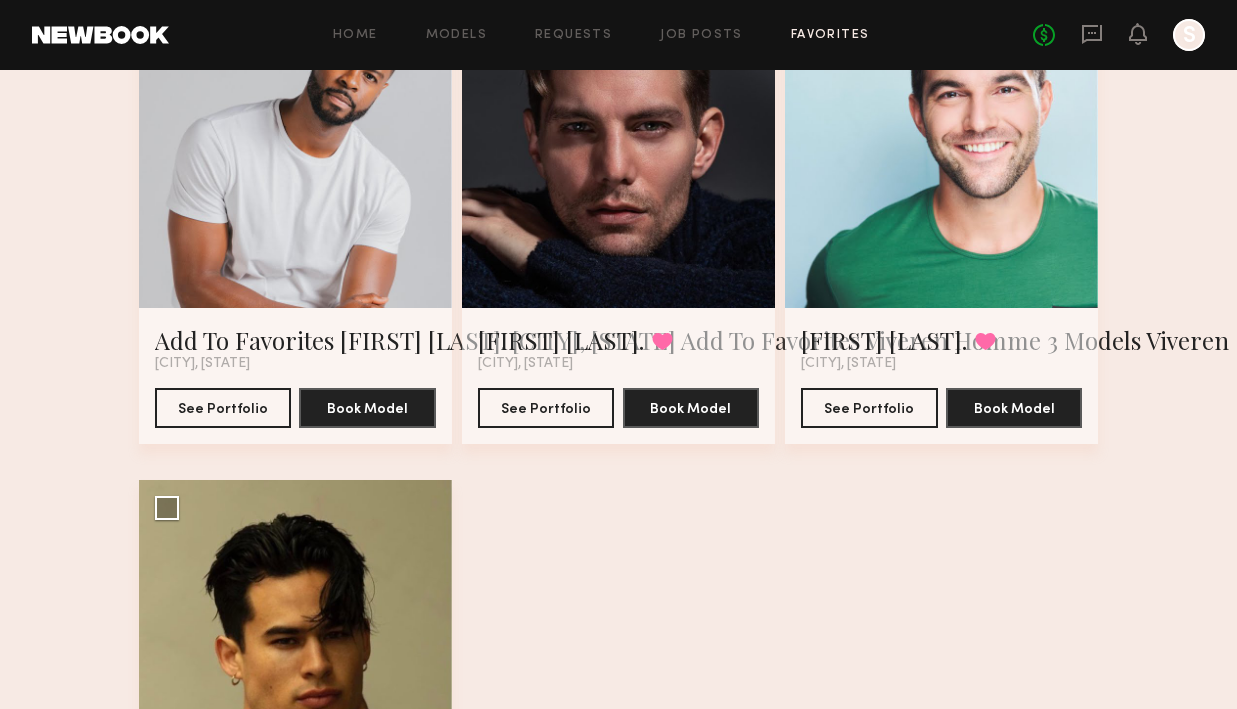 click 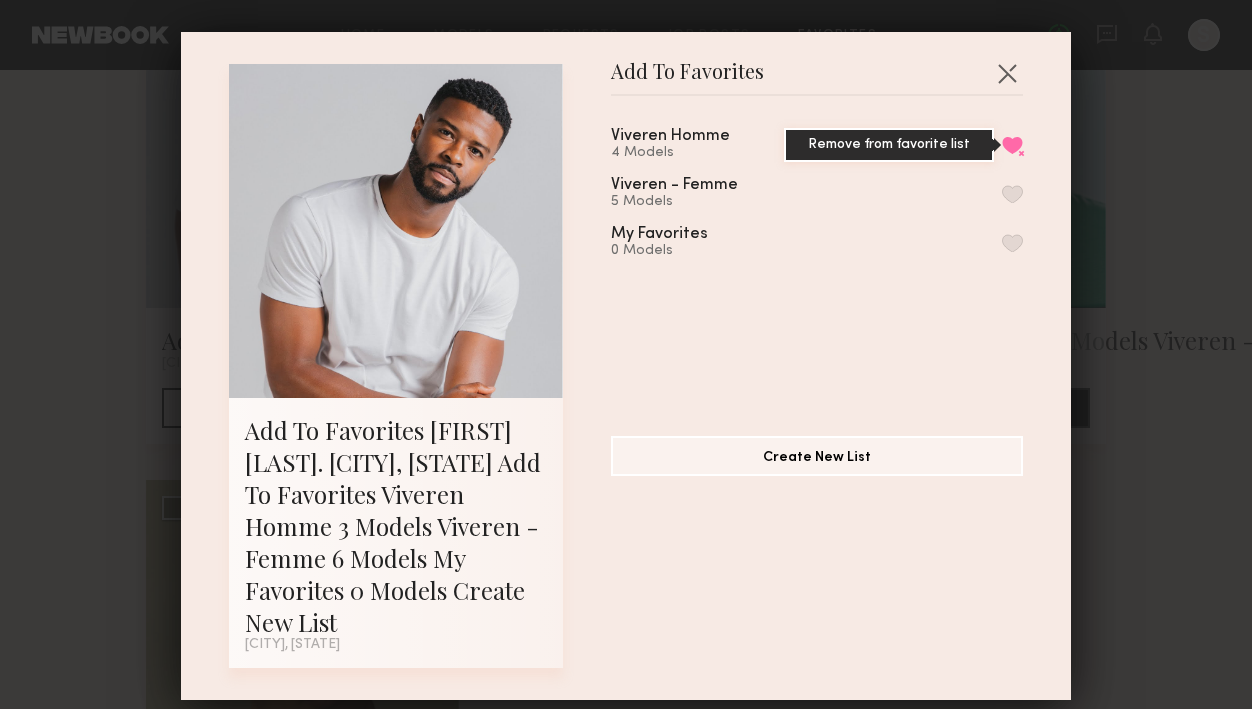 click on "Remove from favorite list" at bounding box center [1012, 145] 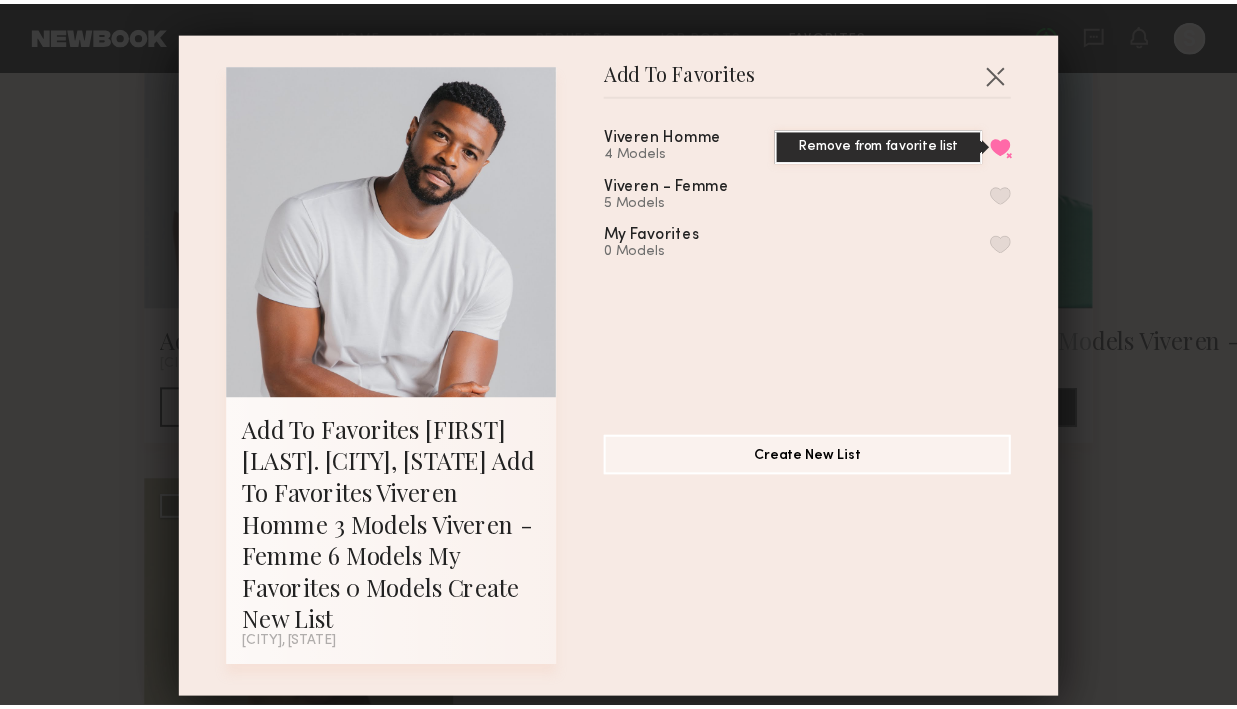 scroll, scrollTop: 41, scrollLeft: 0, axis: vertical 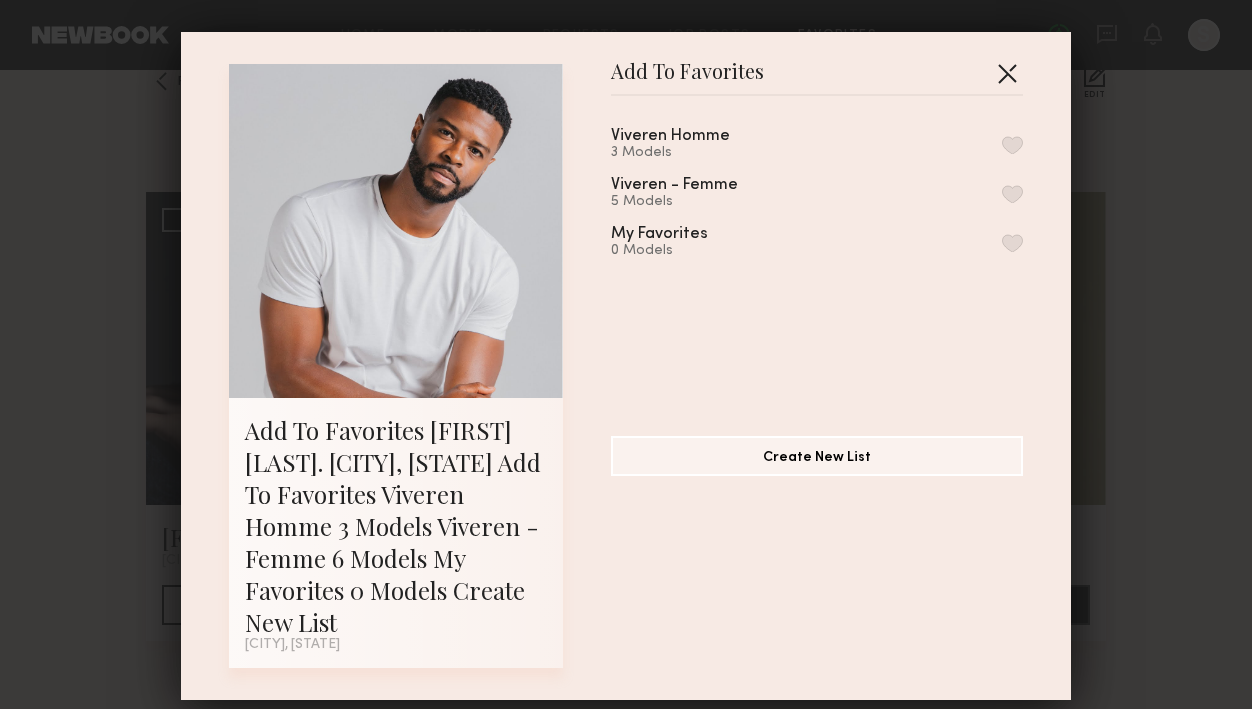 click at bounding box center [1007, 73] 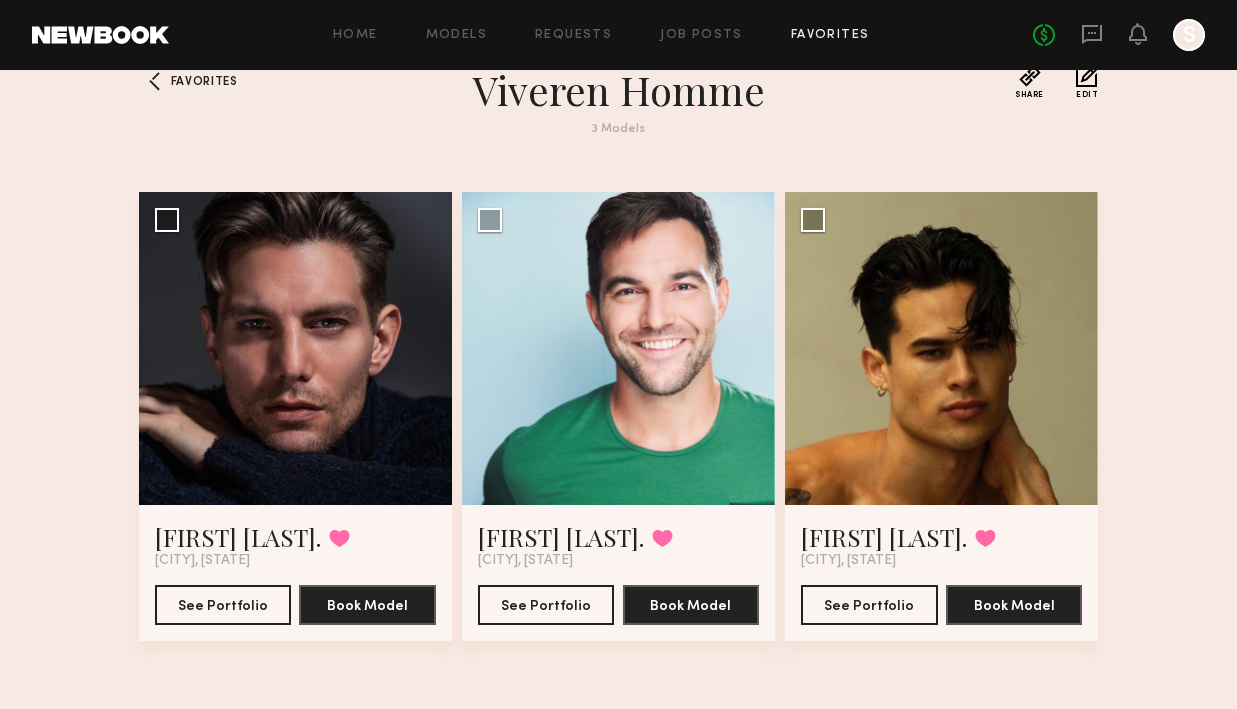 click on "Favorites Viveren Homme 3   Models Share Copy Shareable Link Edit [FIRST] [LAST]. Favorited [CITY], [STATE] See Portfolio Book Model Select model to send group request [FIRST] [LAST]. Favorited [CITY], [STATE] See Portfolio Book Model Select model to send group request [FIRST] [LAST]. Favorited [CITY], [STATE] See Portfolio Book Model Select model to send group request" 